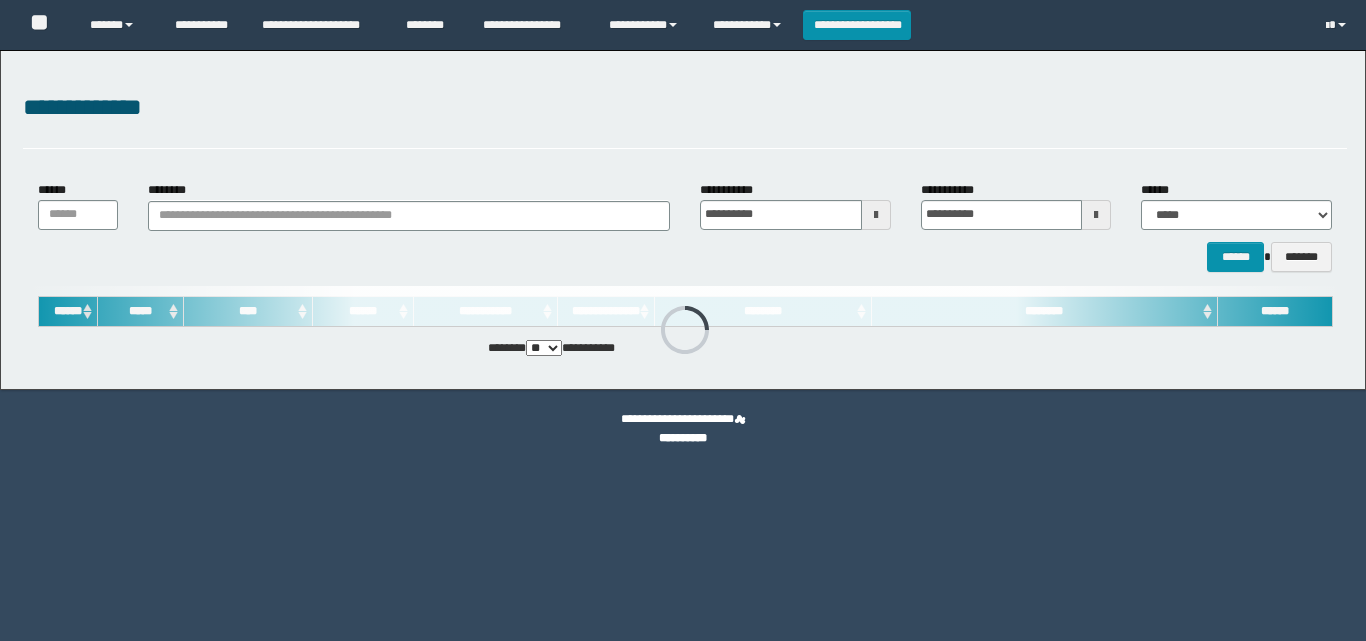 scroll, scrollTop: 0, scrollLeft: 0, axis: both 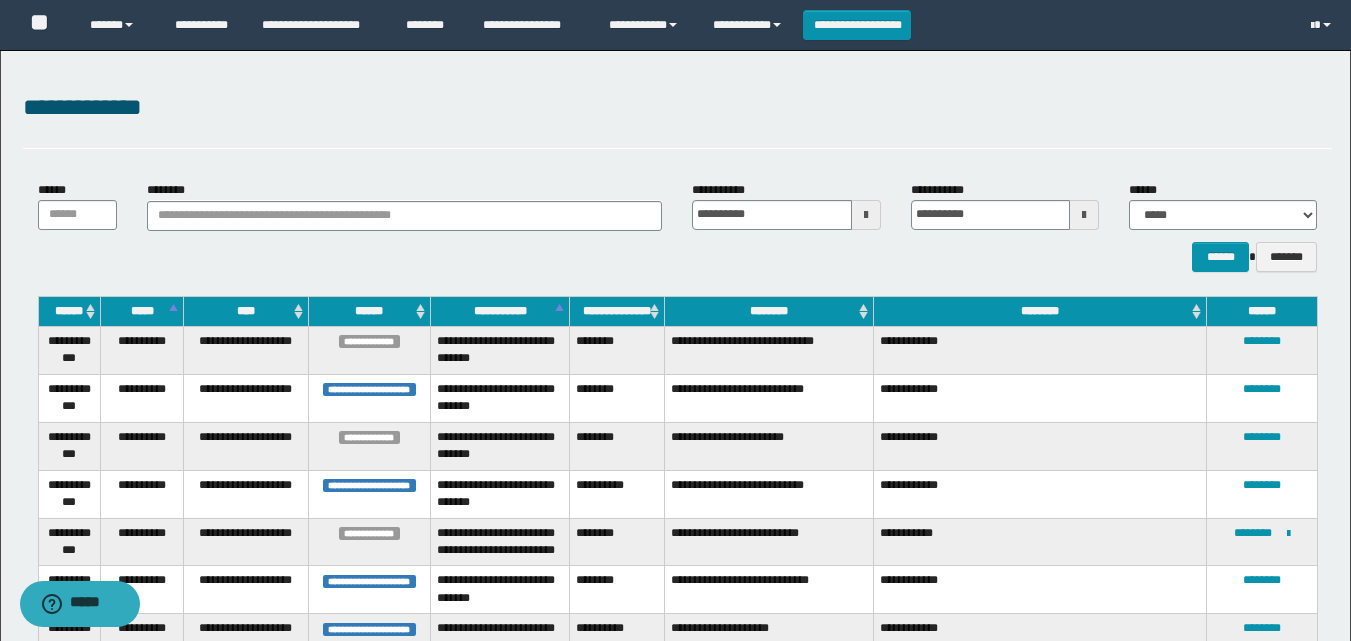 click on "********" at bounding box center (769, 311) 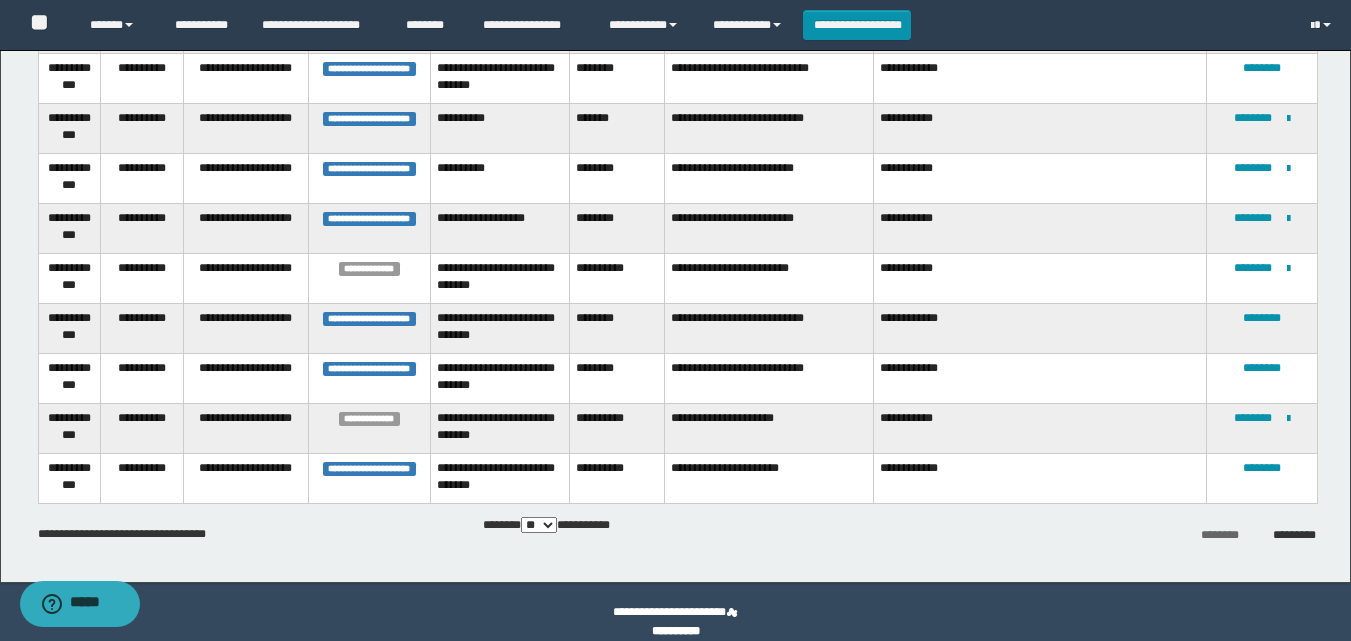 scroll, scrollTop: 2361, scrollLeft: 0, axis: vertical 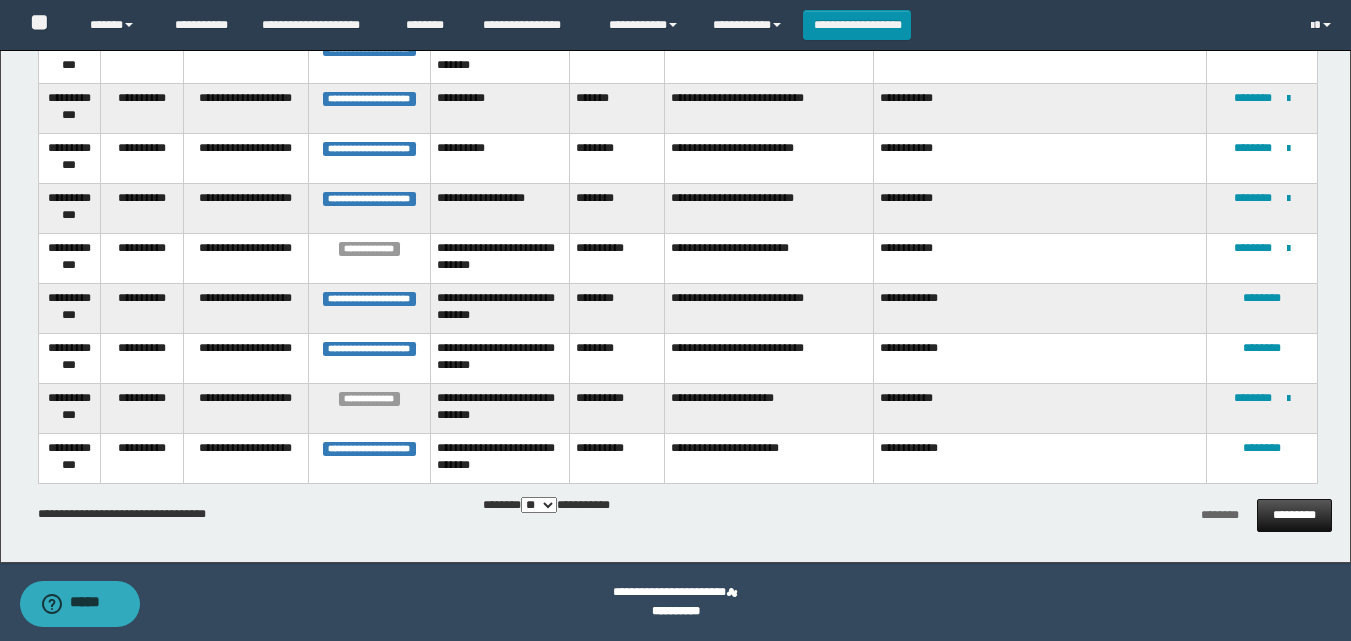 click on "*********" at bounding box center [1294, 515] 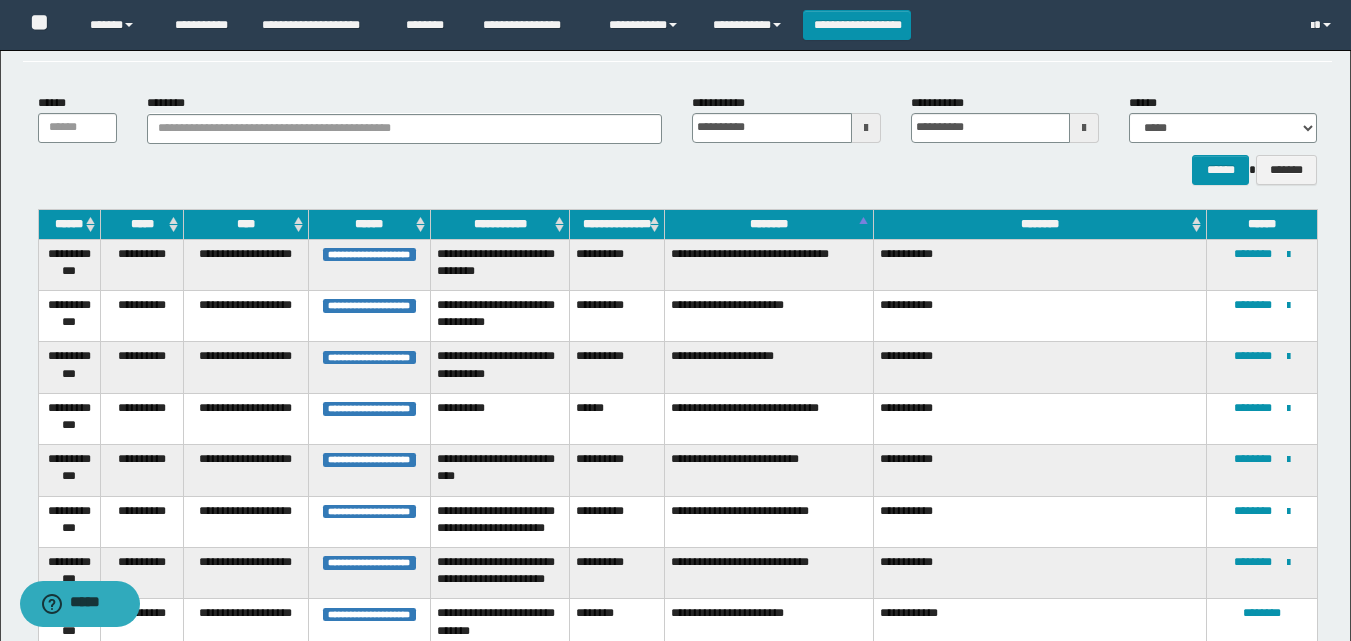 scroll, scrollTop: 0, scrollLeft: 0, axis: both 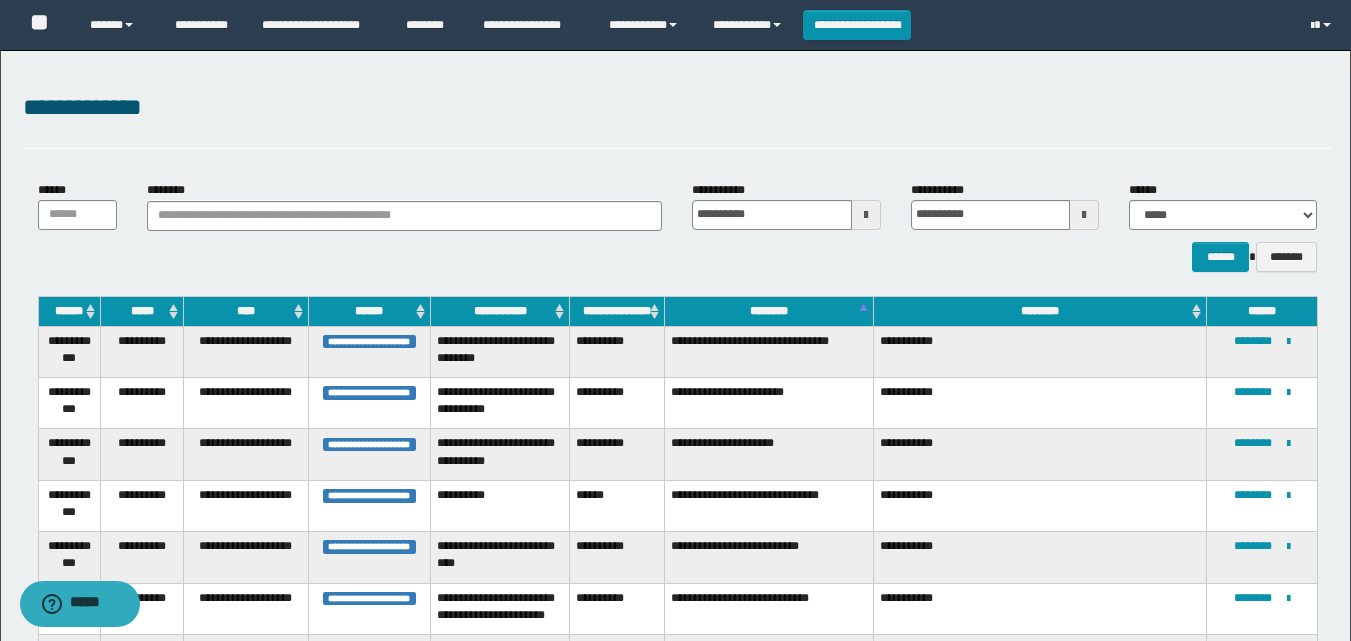 click on "********" at bounding box center (769, 311) 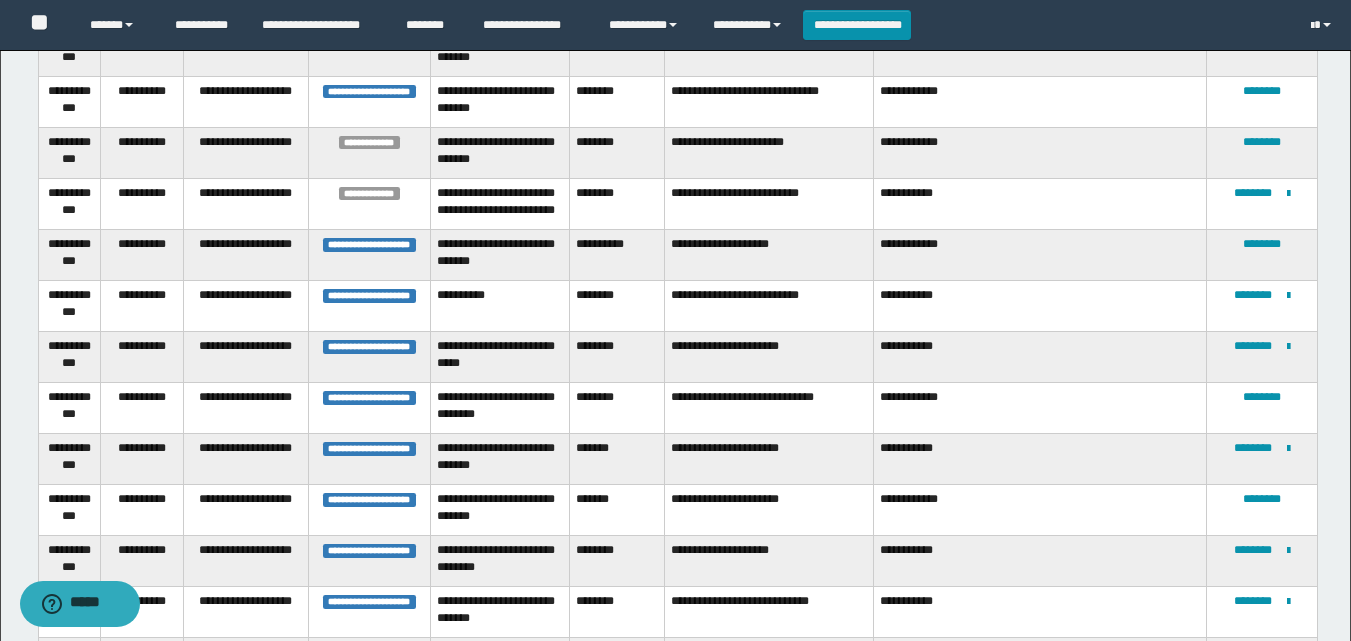 scroll, scrollTop: 1500, scrollLeft: 0, axis: vertical 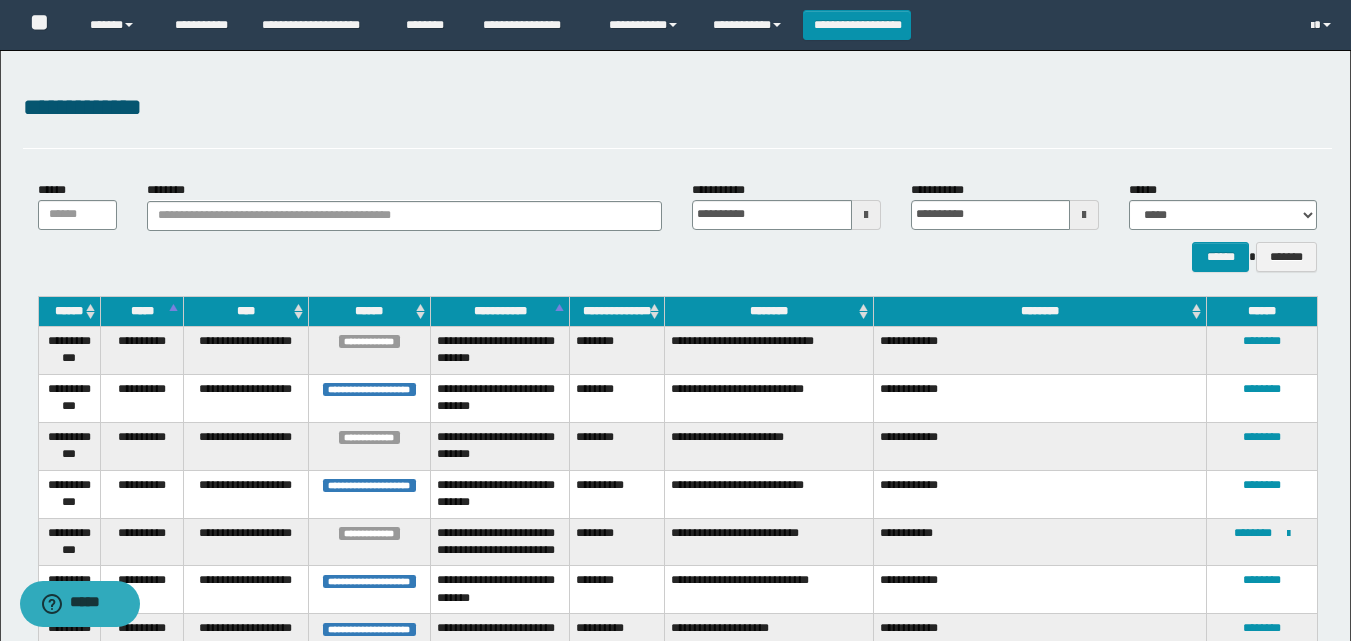 click on "********" at bounding box center (769, 311) 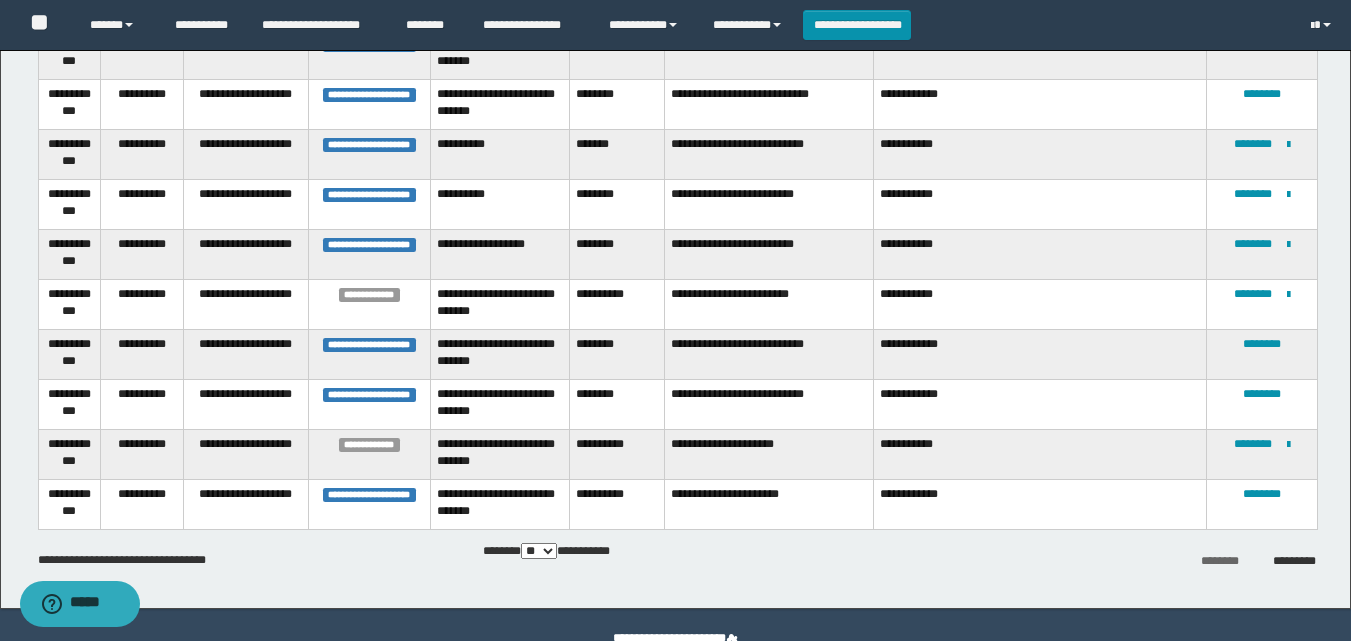 scroll, scrollTop: 2361, scrollLeft: 0, axis: vertical 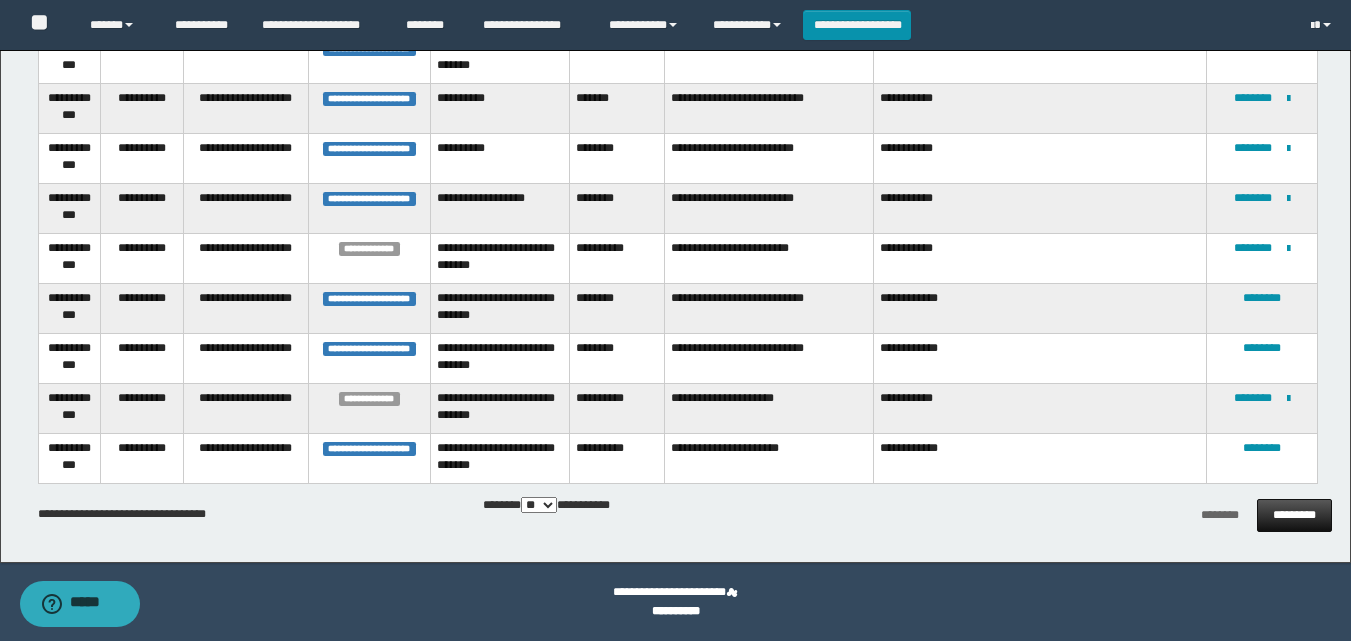 click on "*********" at bounding box center (1294, 515) 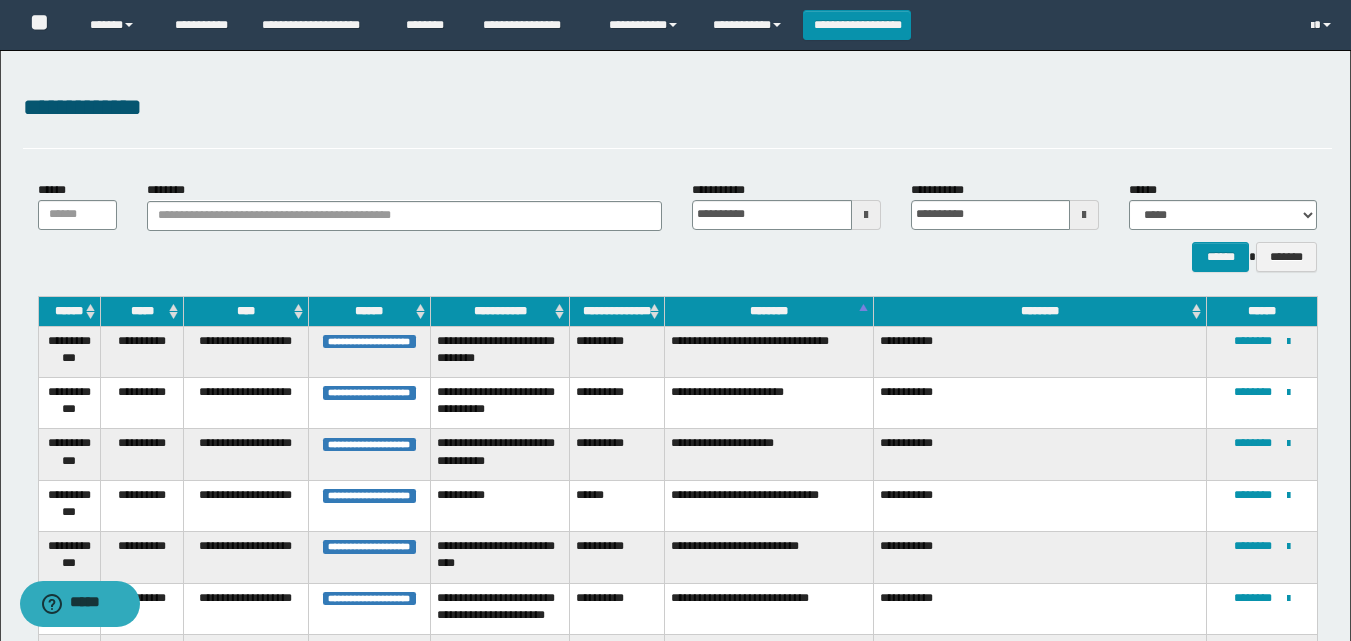 scroll, scrollTop: 100, scrollLeft: 0, axis: vertical 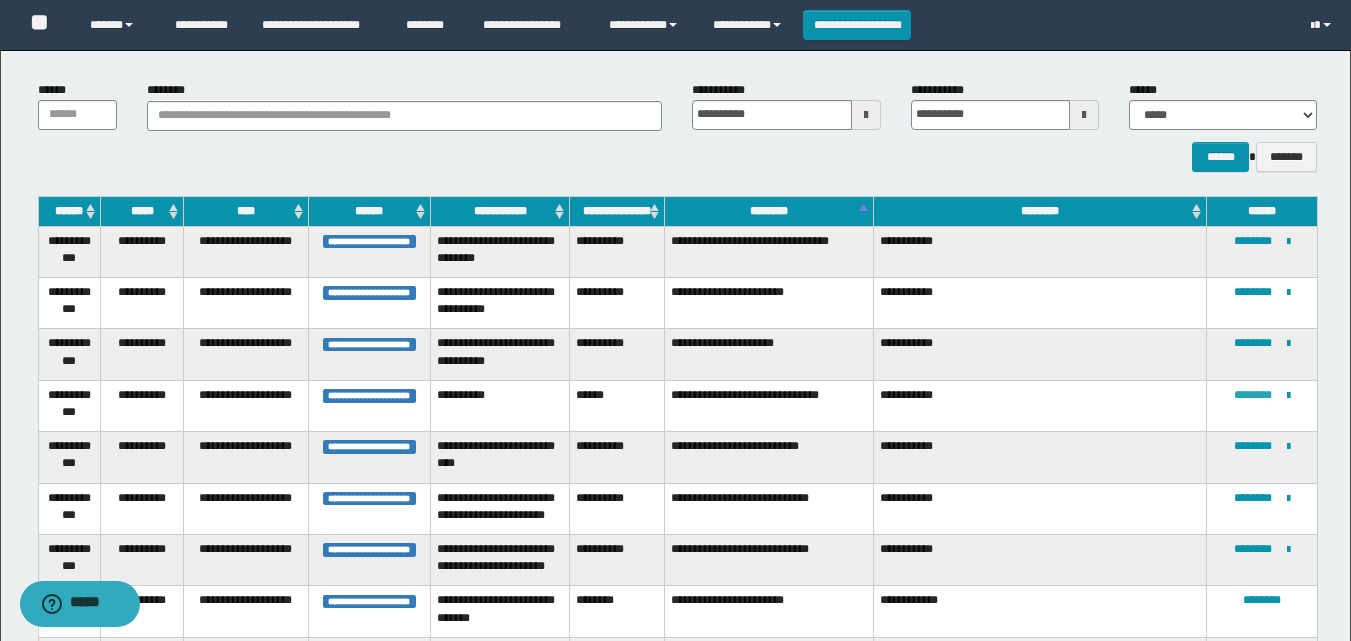 click on "********" at bounding box center (1253, 395) 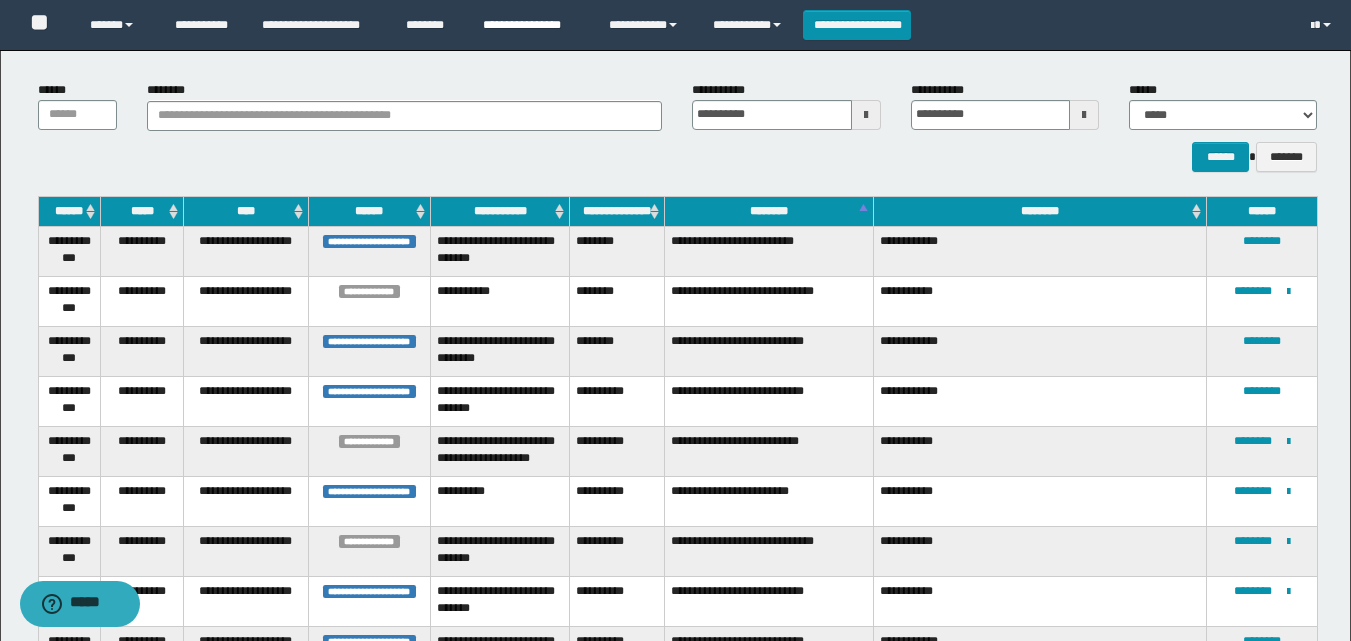 click on "**********" at bounding box center [531, 25] 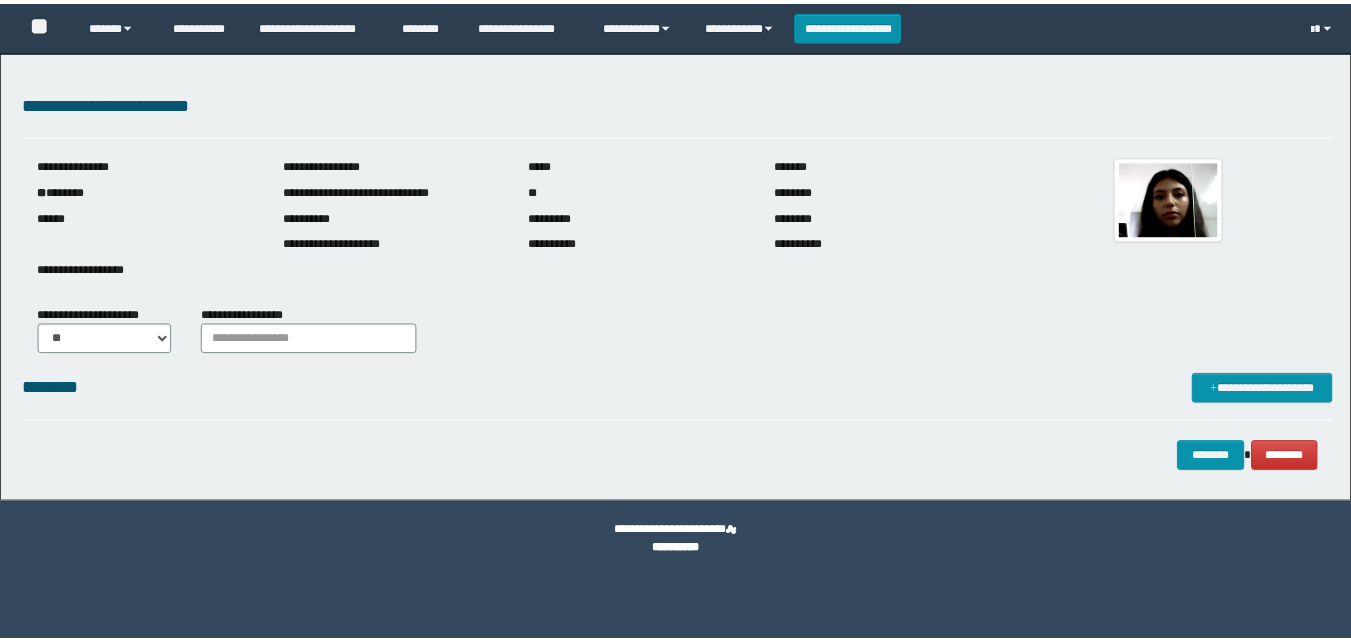 scroll, scrollTop: 0, scrollLeft: 0, axis: both 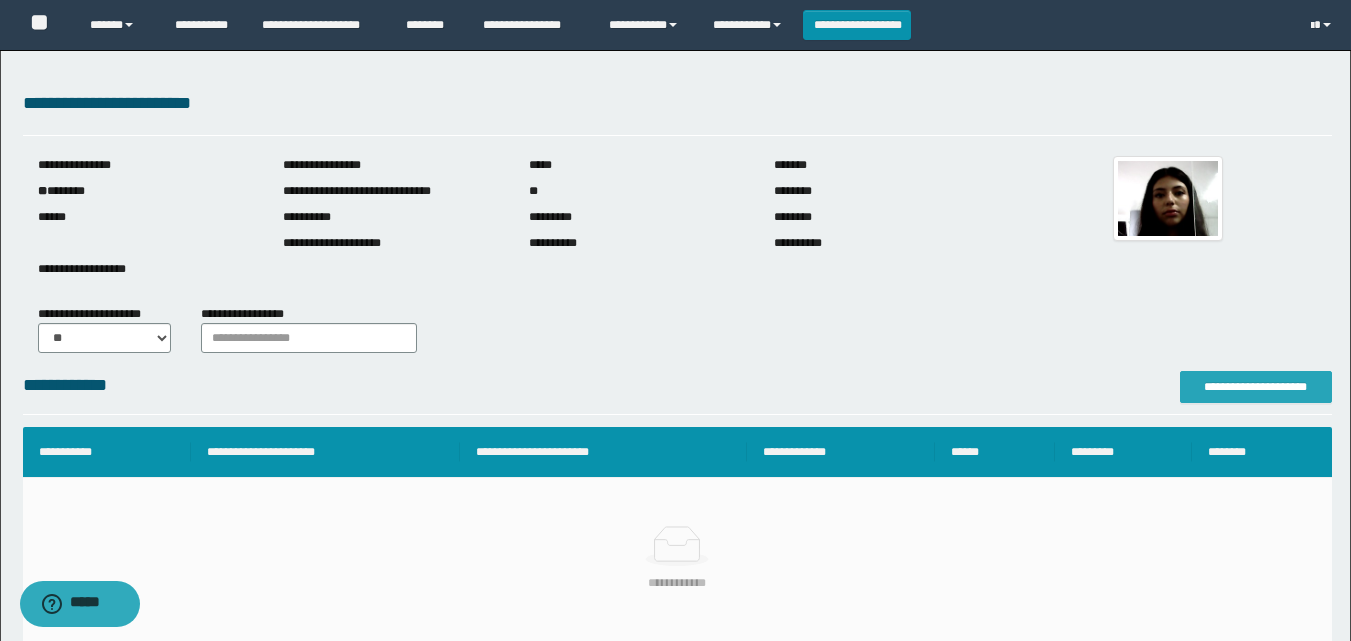 click on "**********" at bounding box center [1256, 387] 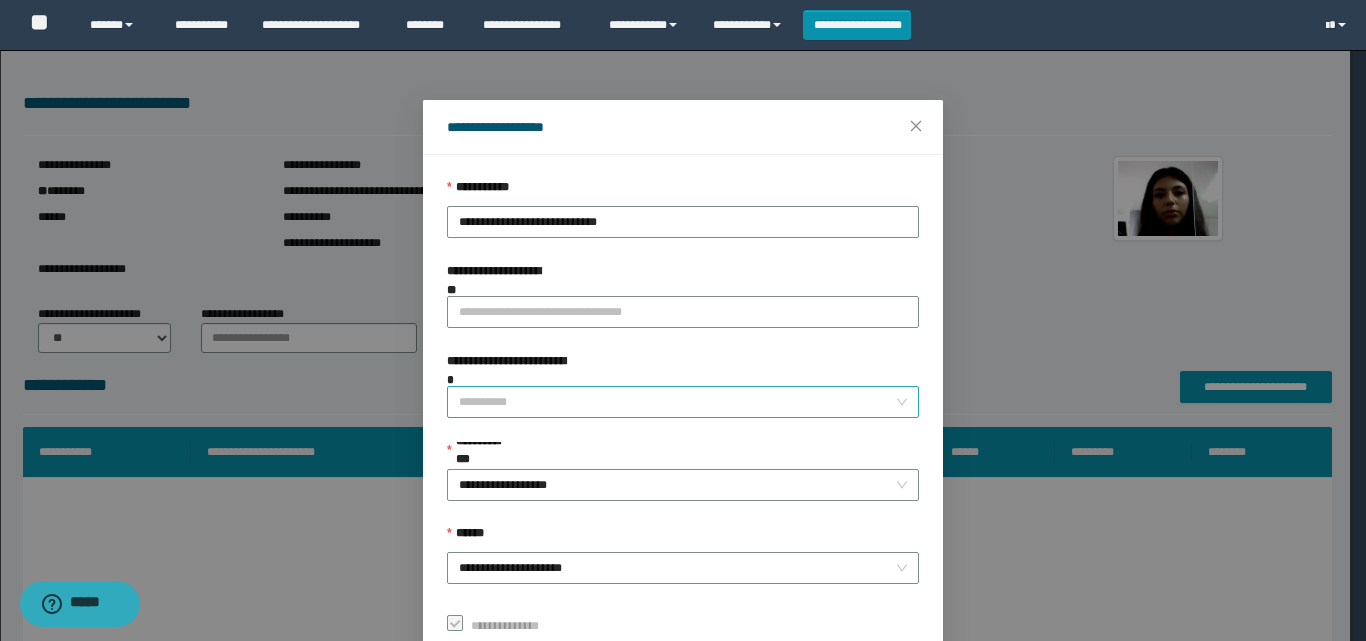 click on "**********" at bounding box center (677, 402) 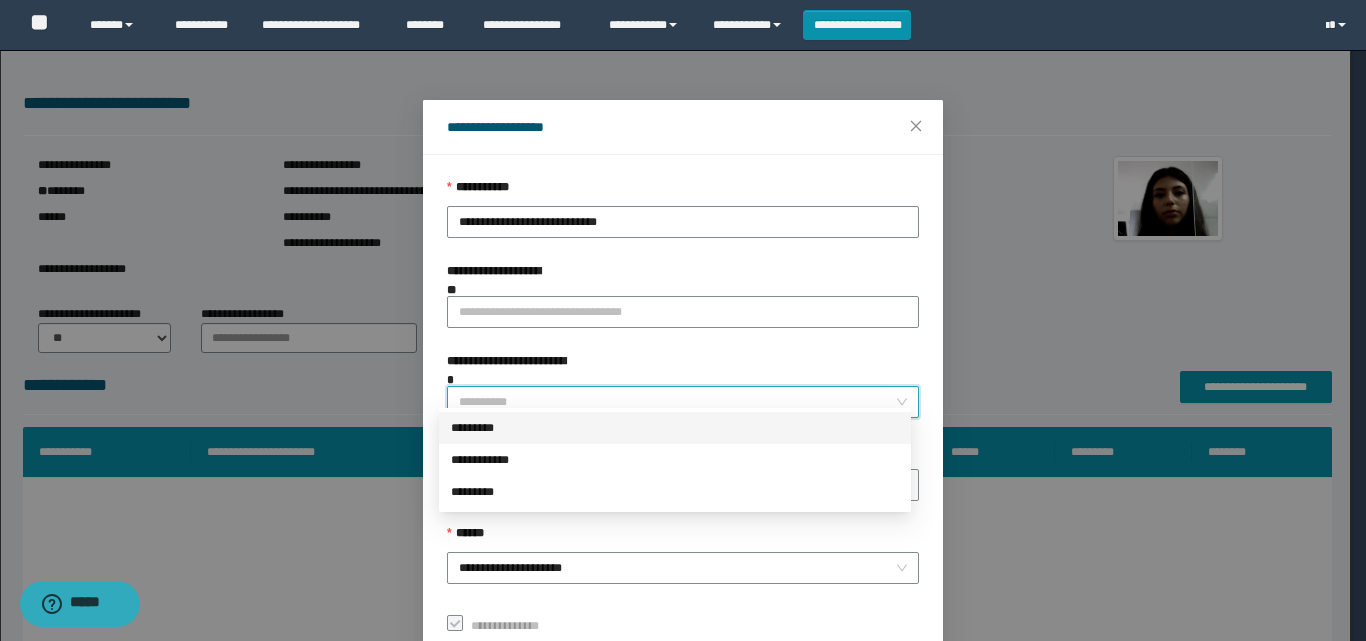 click on "*********" at bounding box center [675, 428] 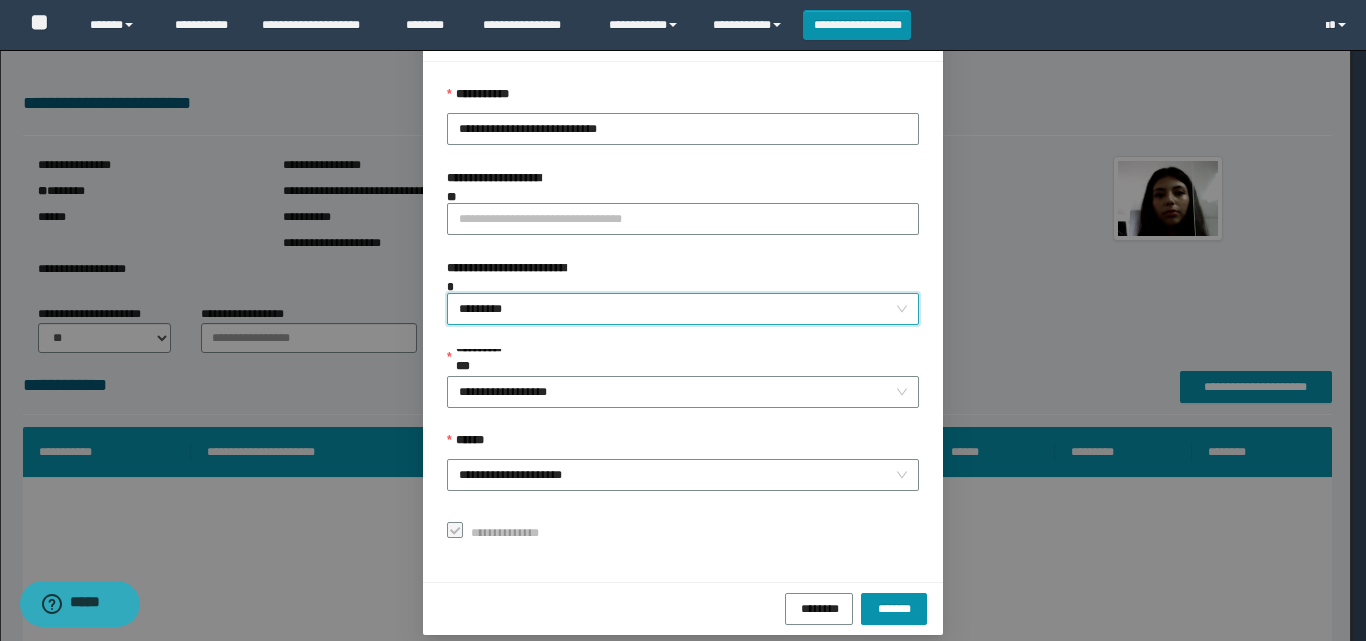 scroll, scrollTop: 111, scrollLeft: 0, axis: vertical 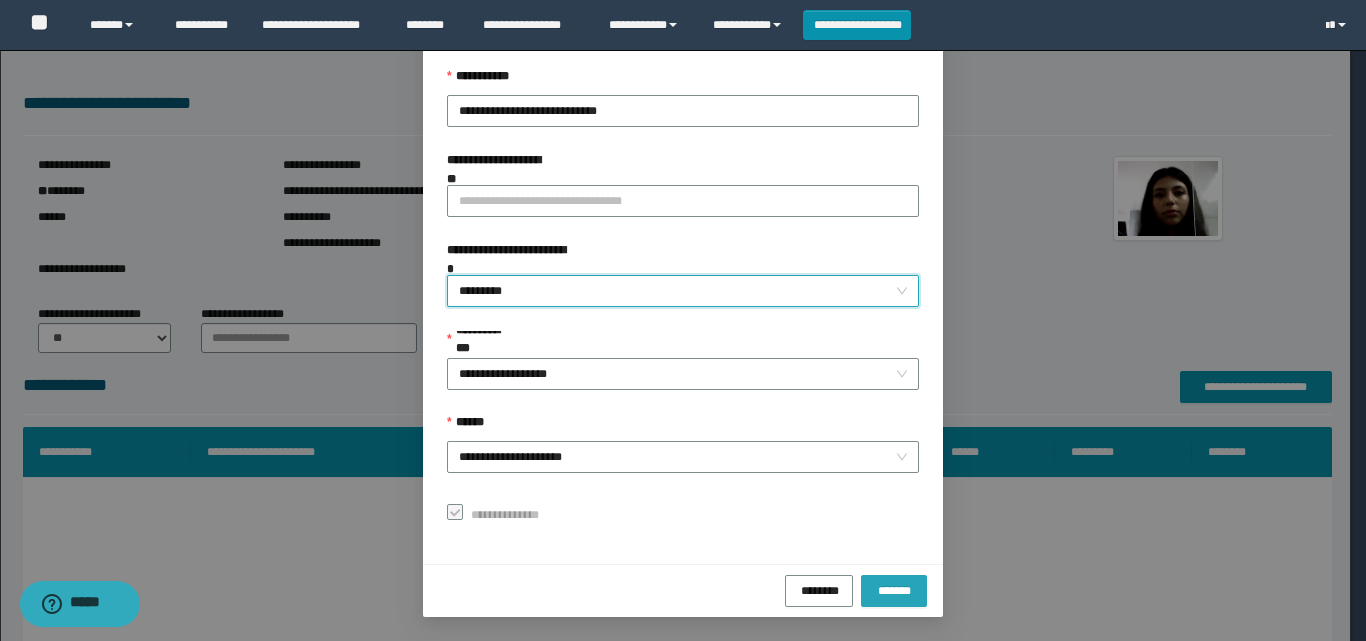 click on "*******" at bounding box center (894, 589) 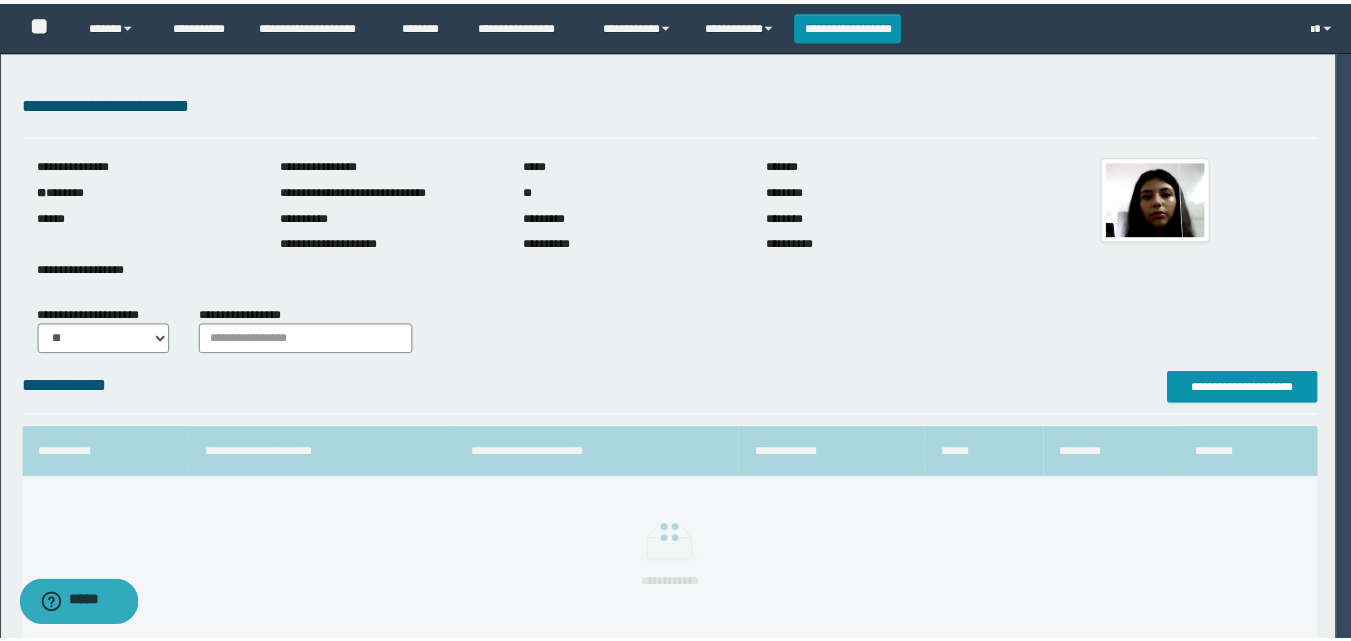 scroll, scrollTop: 64, scrollLeft: 0, axis: vertical 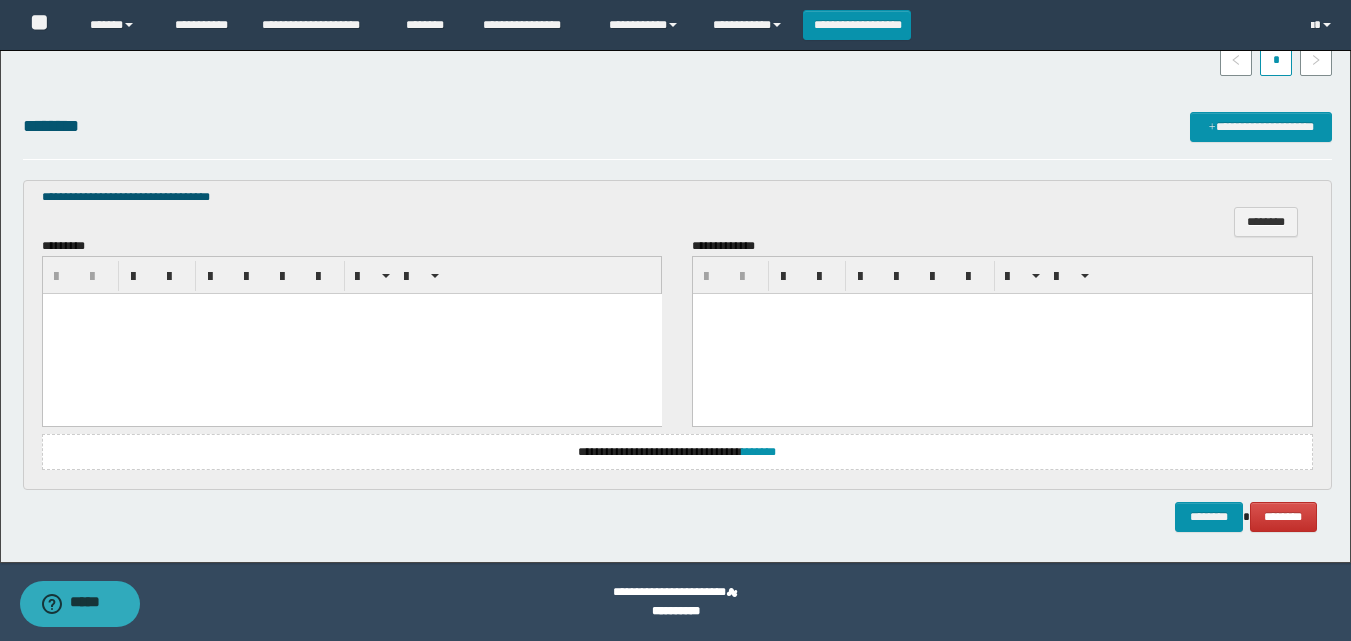 click at bounding box center [351, 333] 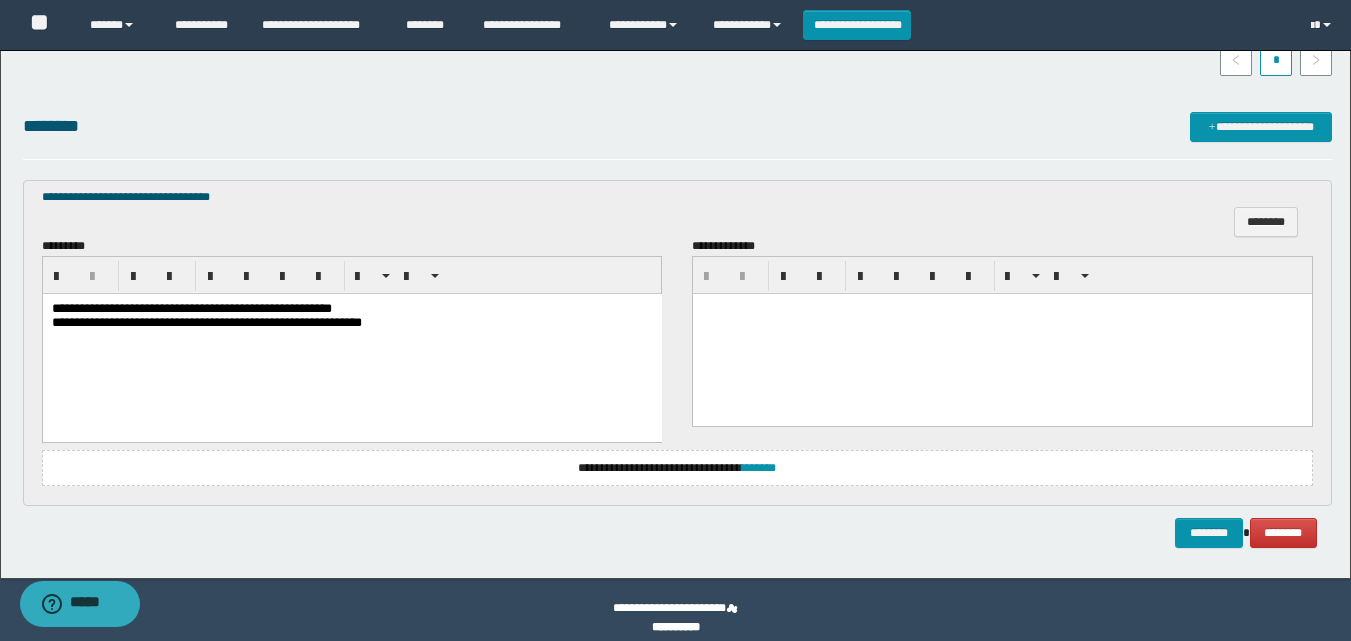 click on "**********" at bounding box center [351, 317] 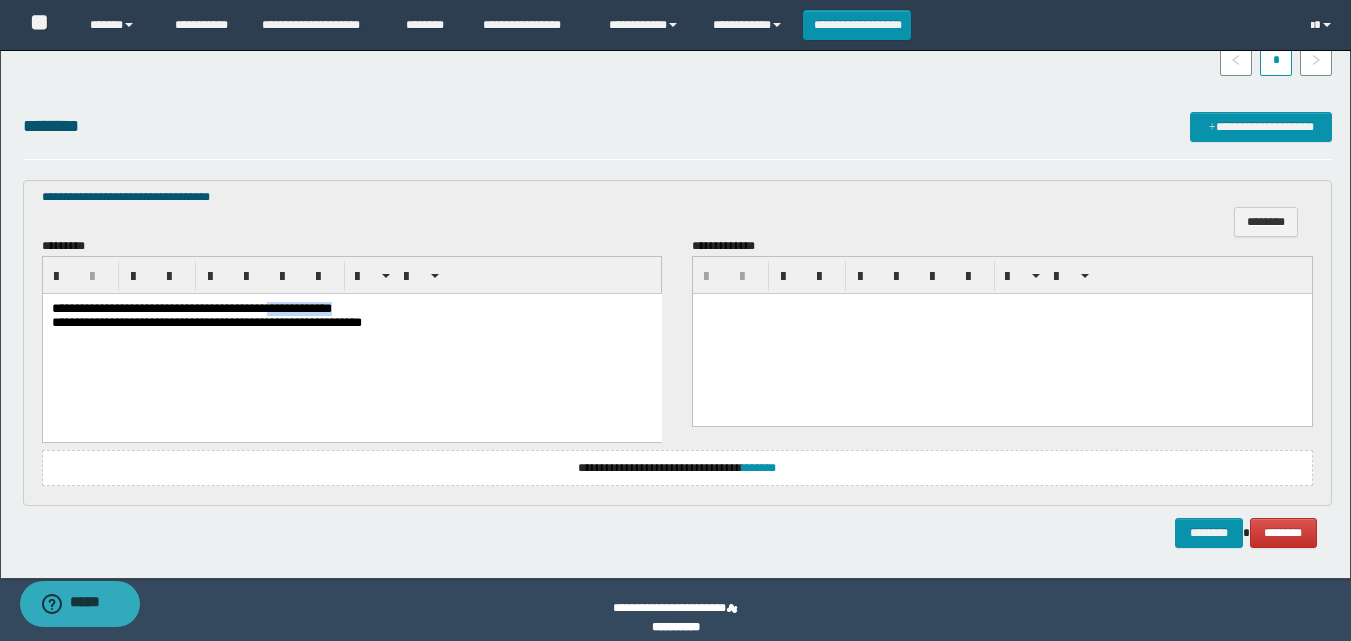 drag, startPoint x: 333, startPoint y: 309, endPoint x: 271, endPoint y: 314, distance: 62.201286 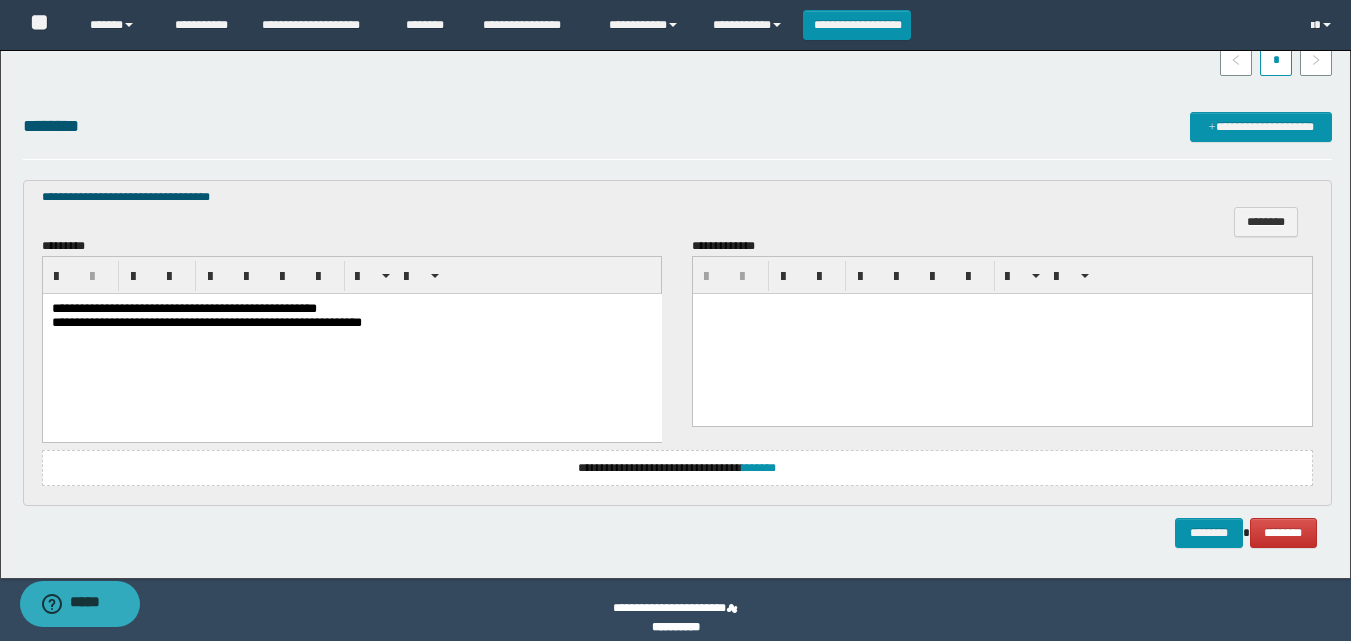 click on "**********" at bounding box center (351, 317) 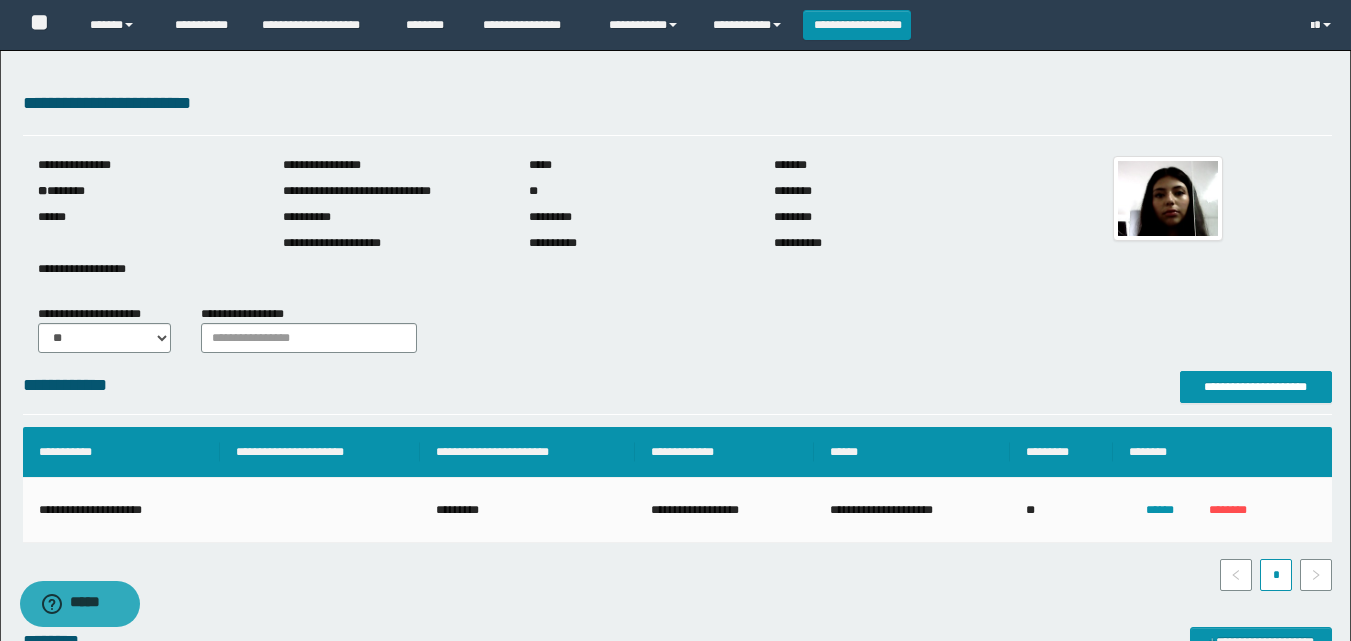 scroll, scrollTop: 531, scrollLeft: 0, axis: vertical 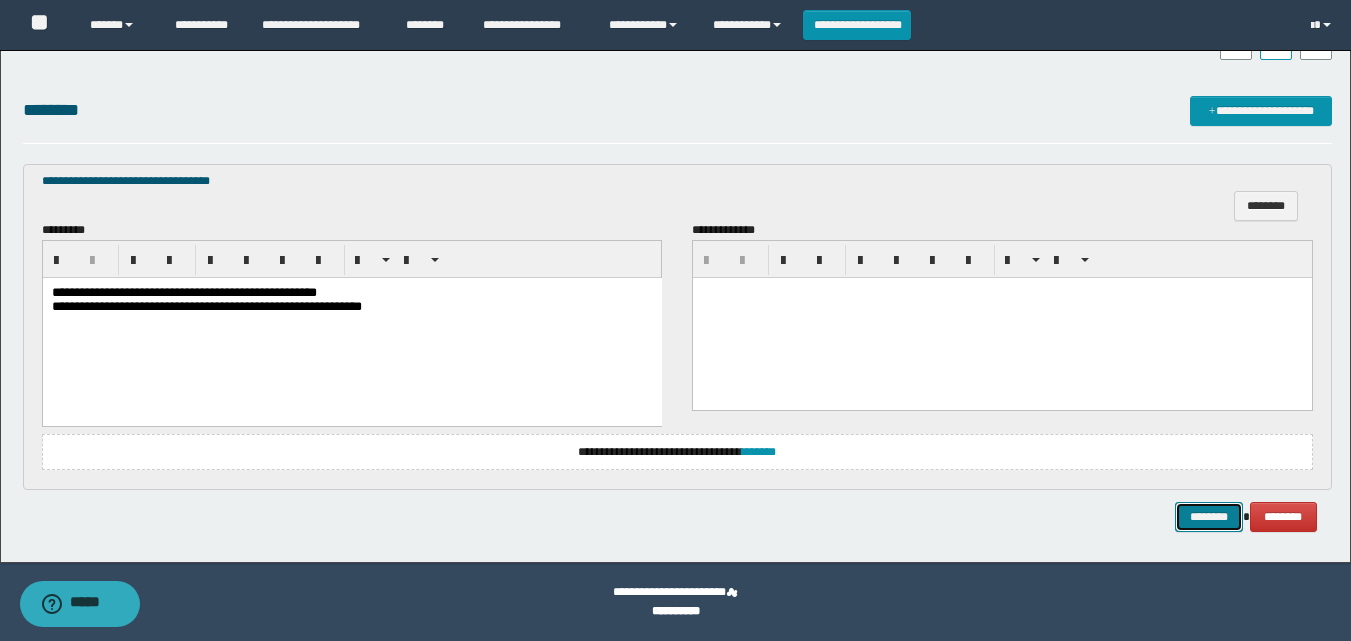 click on "********" at bounding box center (1209, 517) 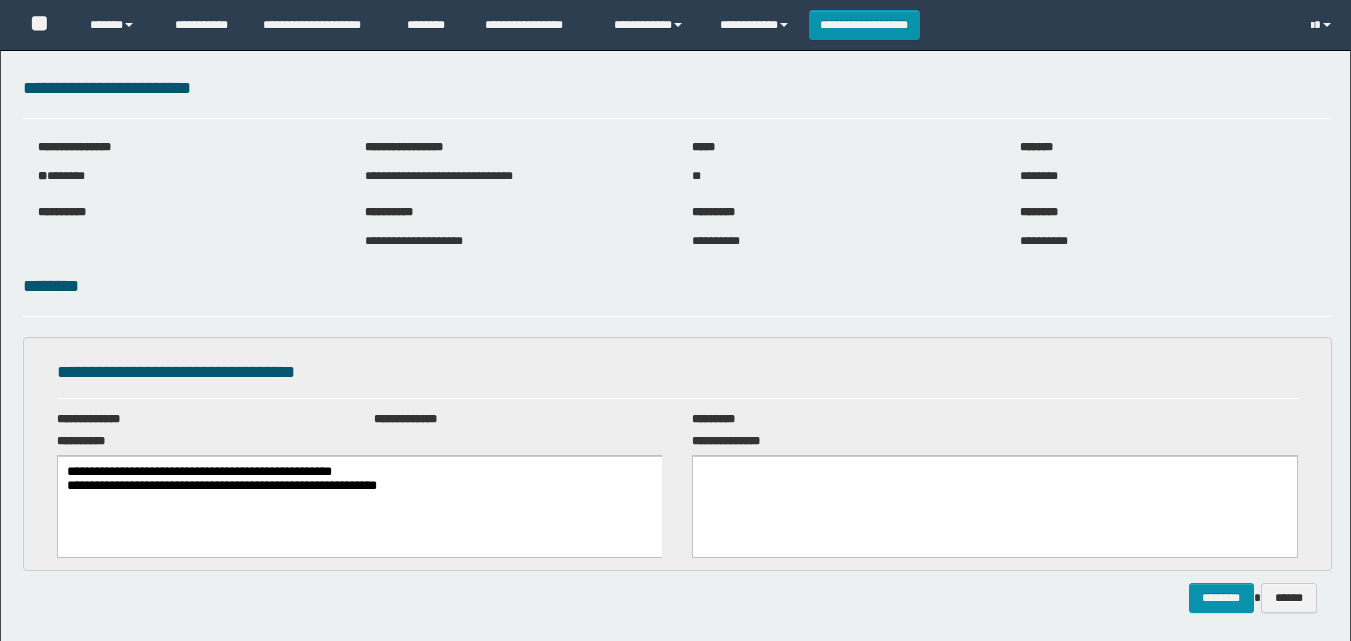 scroll, scrollTop: 0, scrollLeft: 0, axis: both 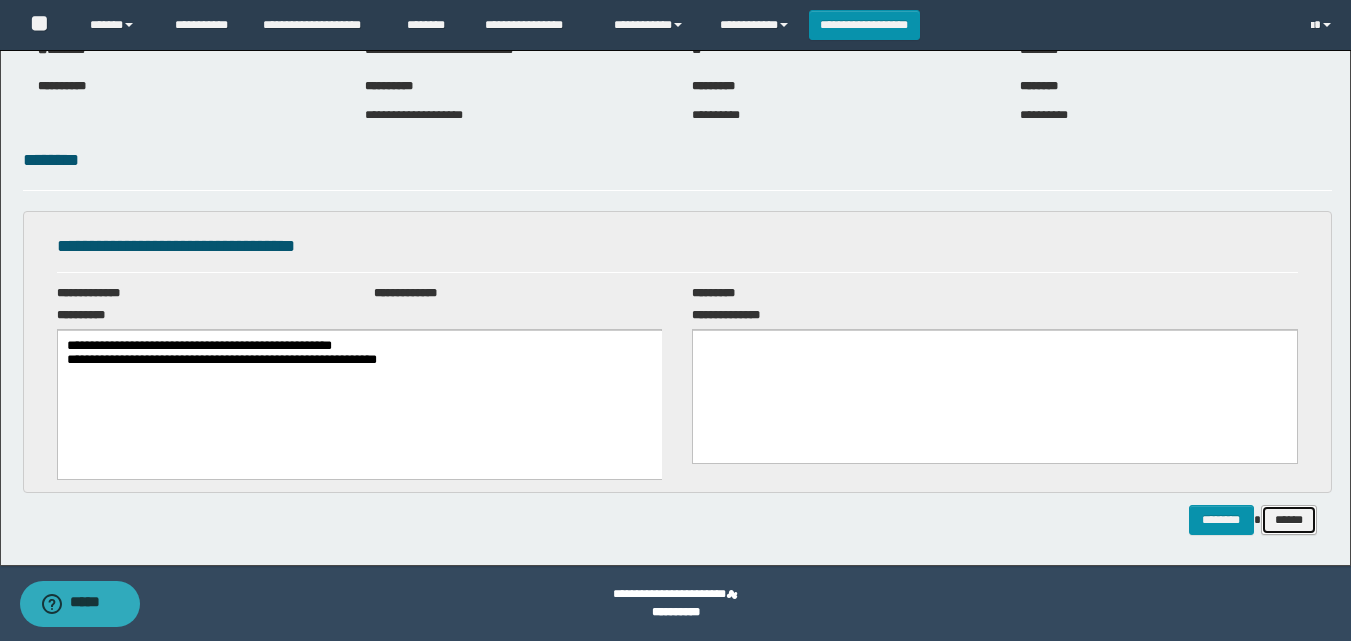 click on "******" at bounding box center (1289, 520) 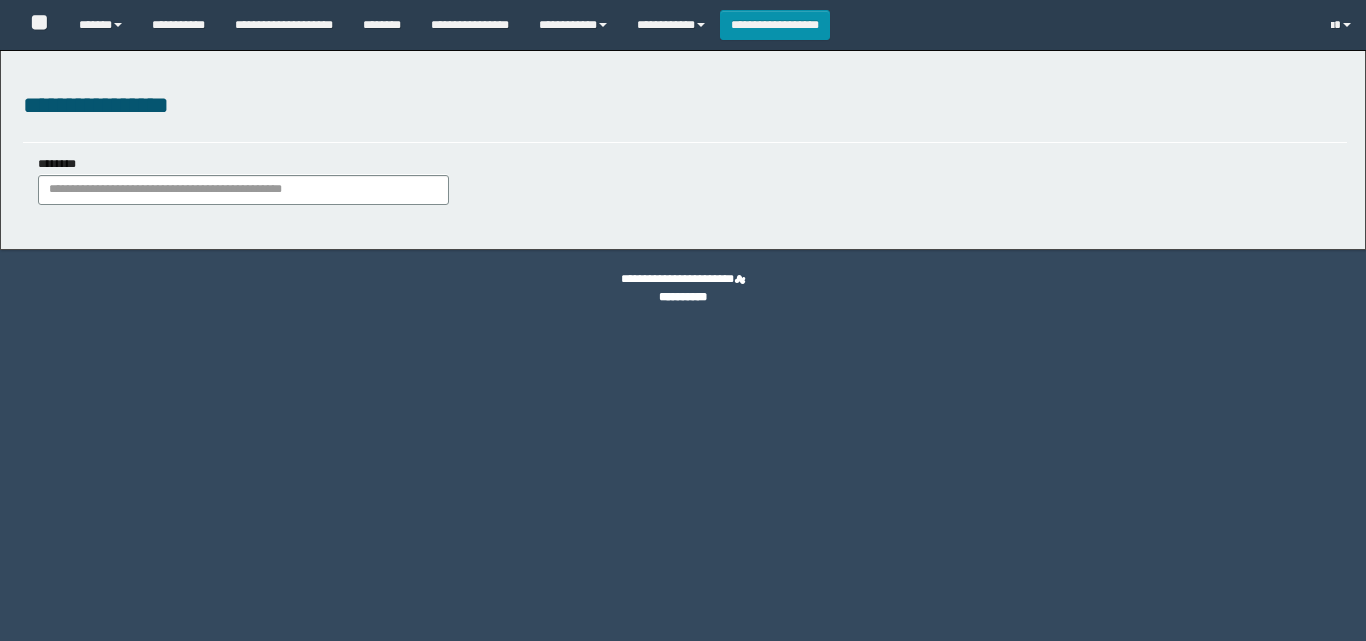 click on "********" at bounding box center (243, 190) 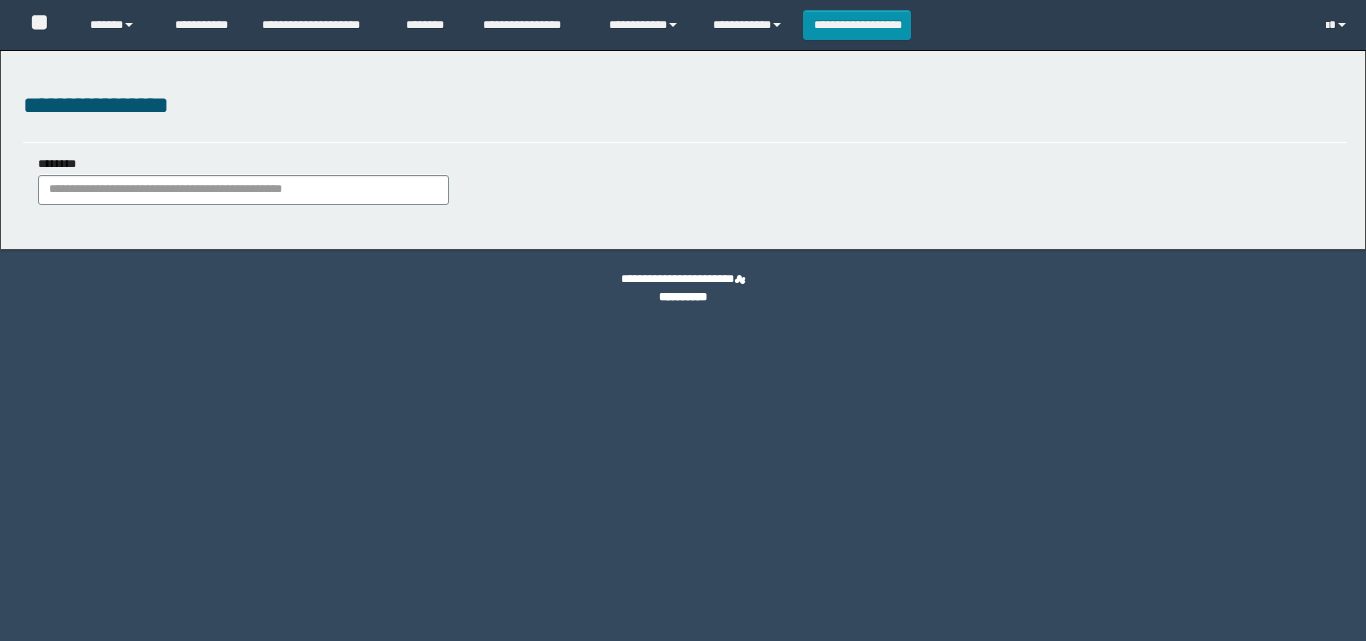 scroll, scrollTop: 0, scrollLeft: 0, axis: both 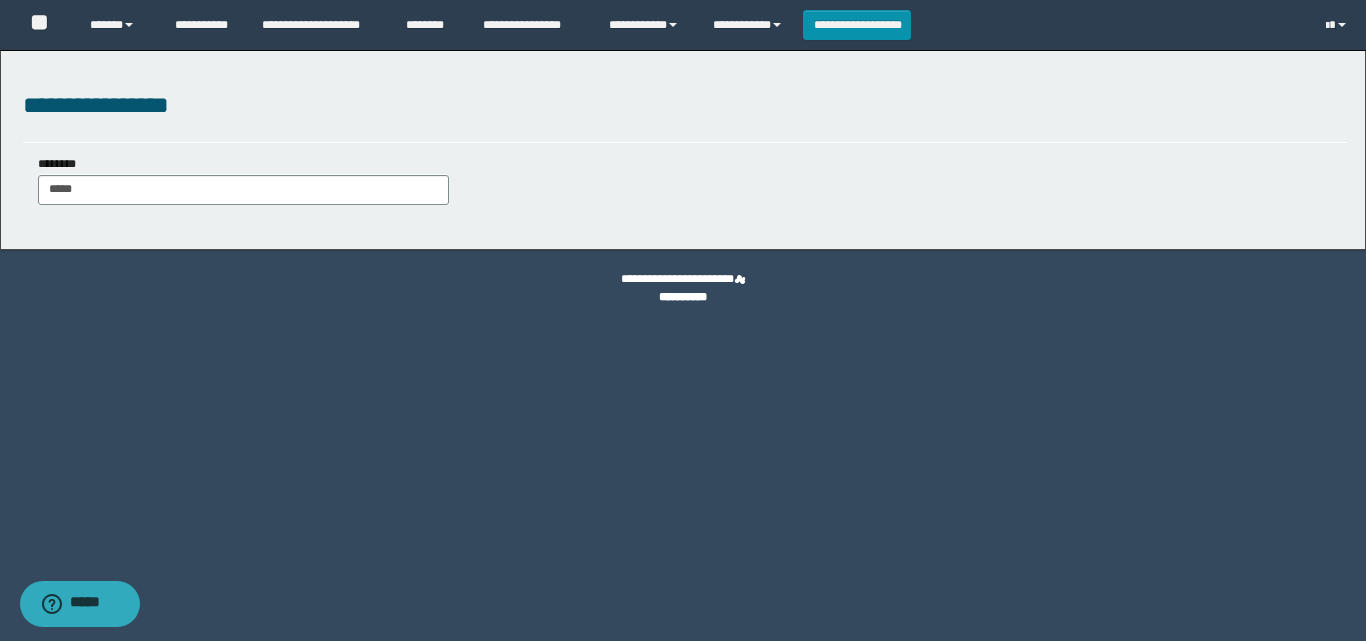 type on "******" 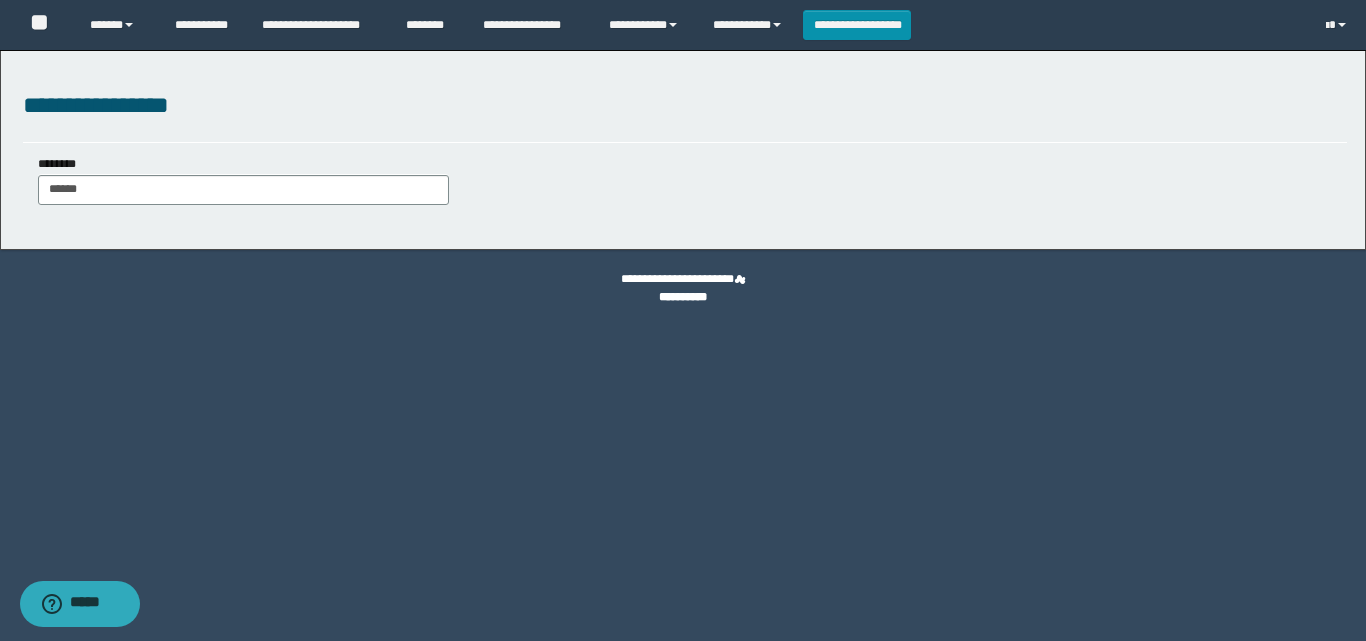 type on "******" 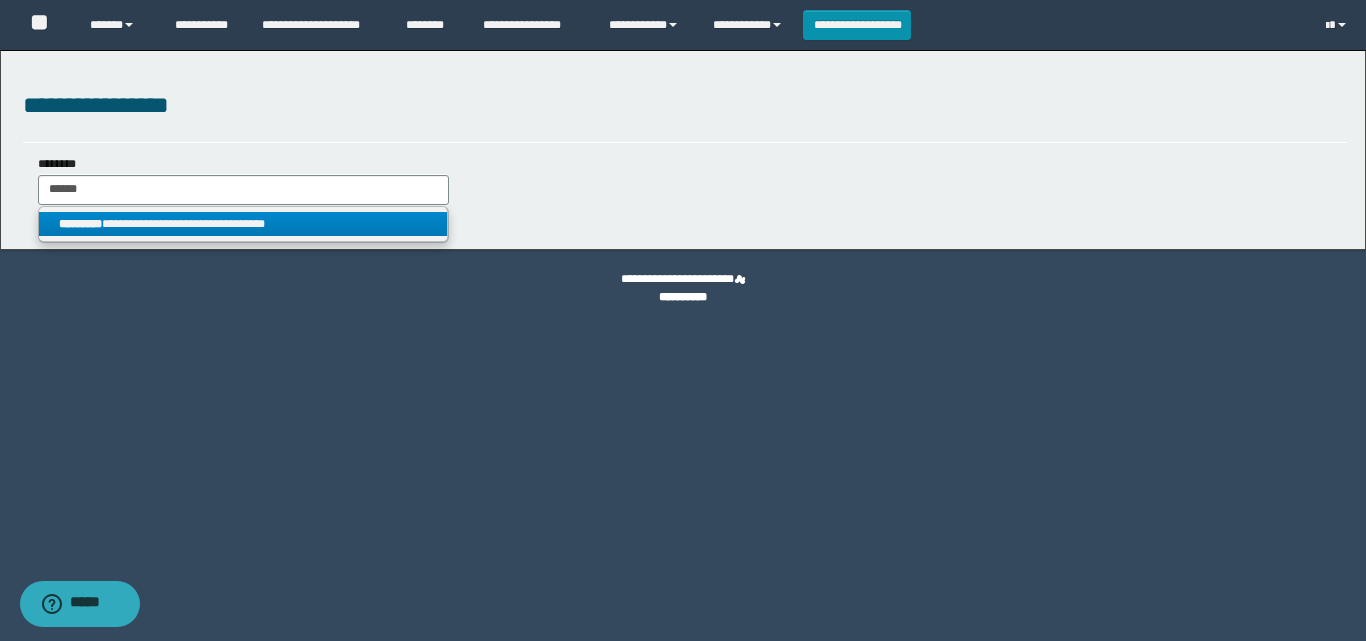 type on "******" 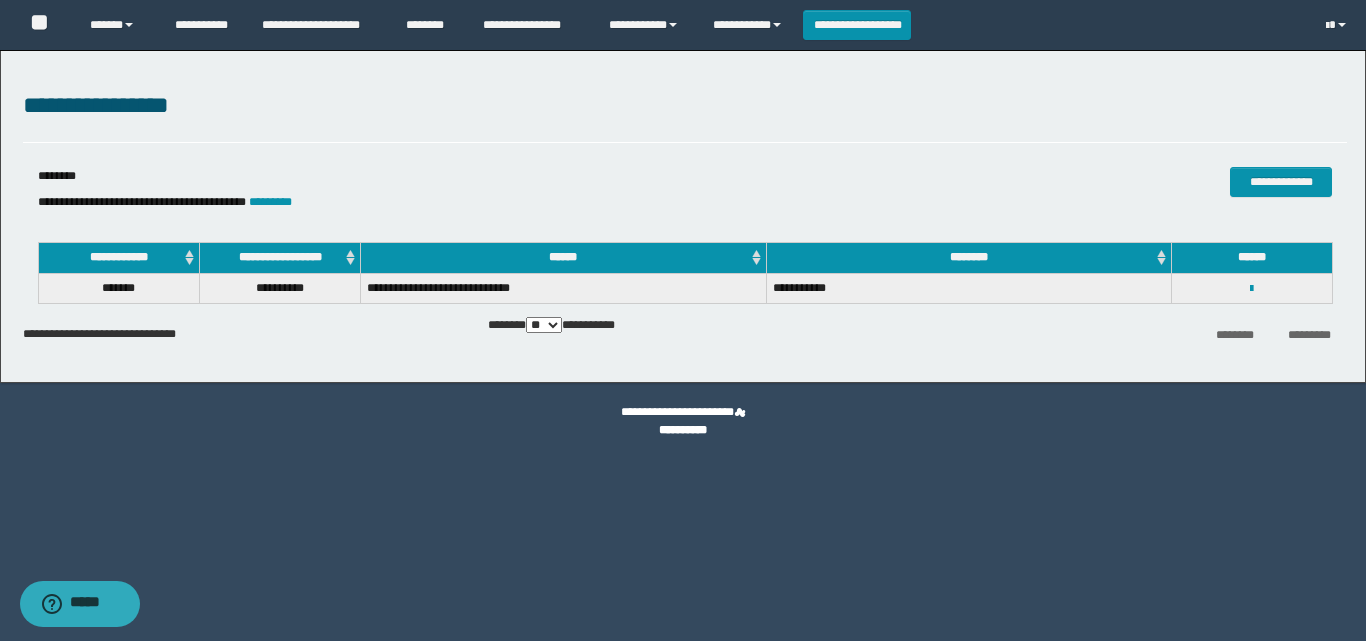 click on "**********" at bounding box center [1252, 288] 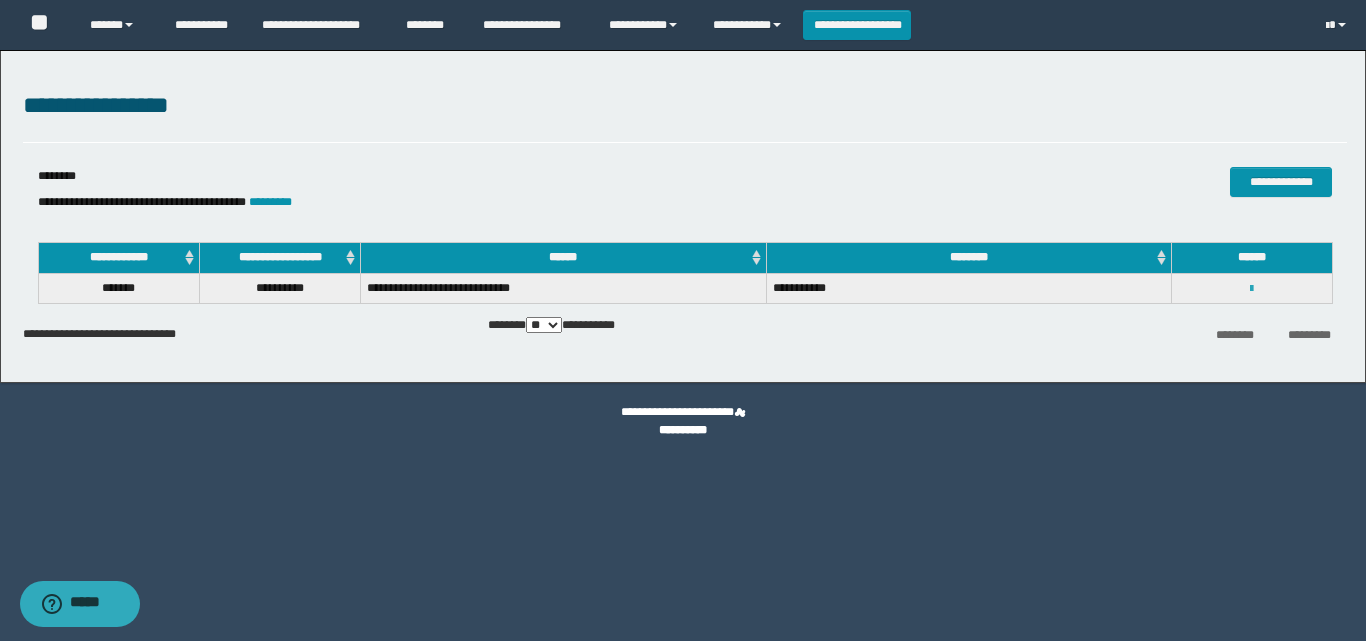 click at bounding box center (1251, 289) 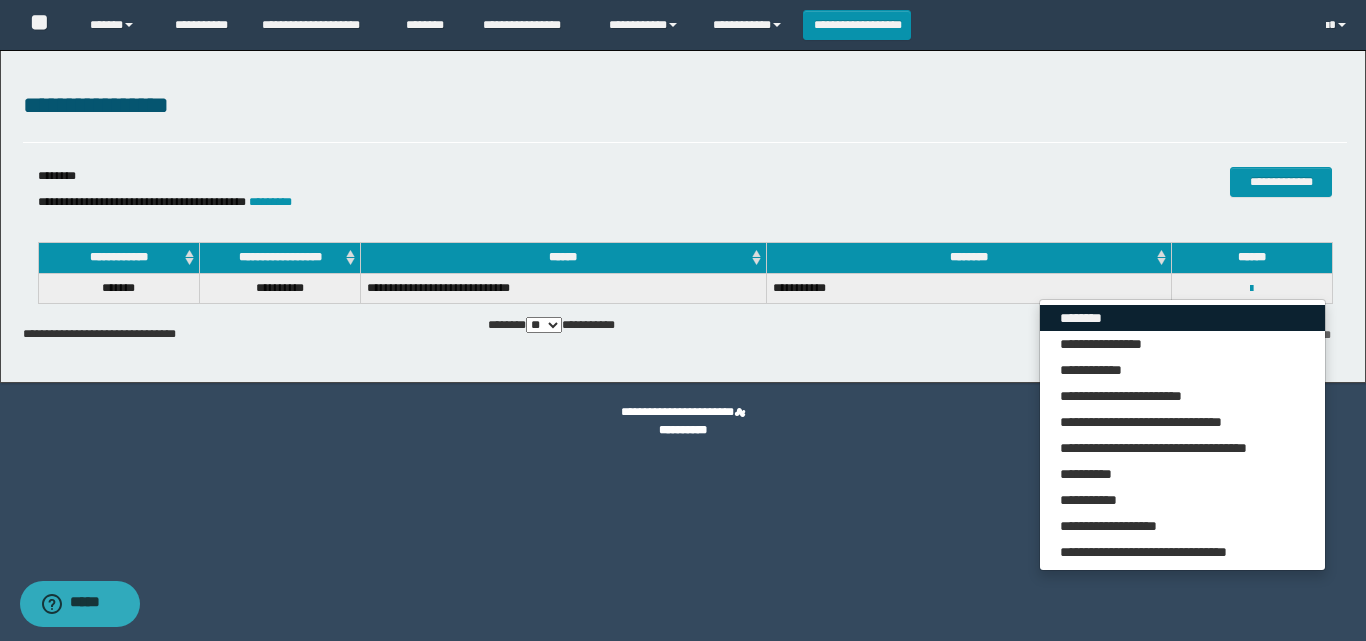 click on "********" at bounding box center [1182, 318] 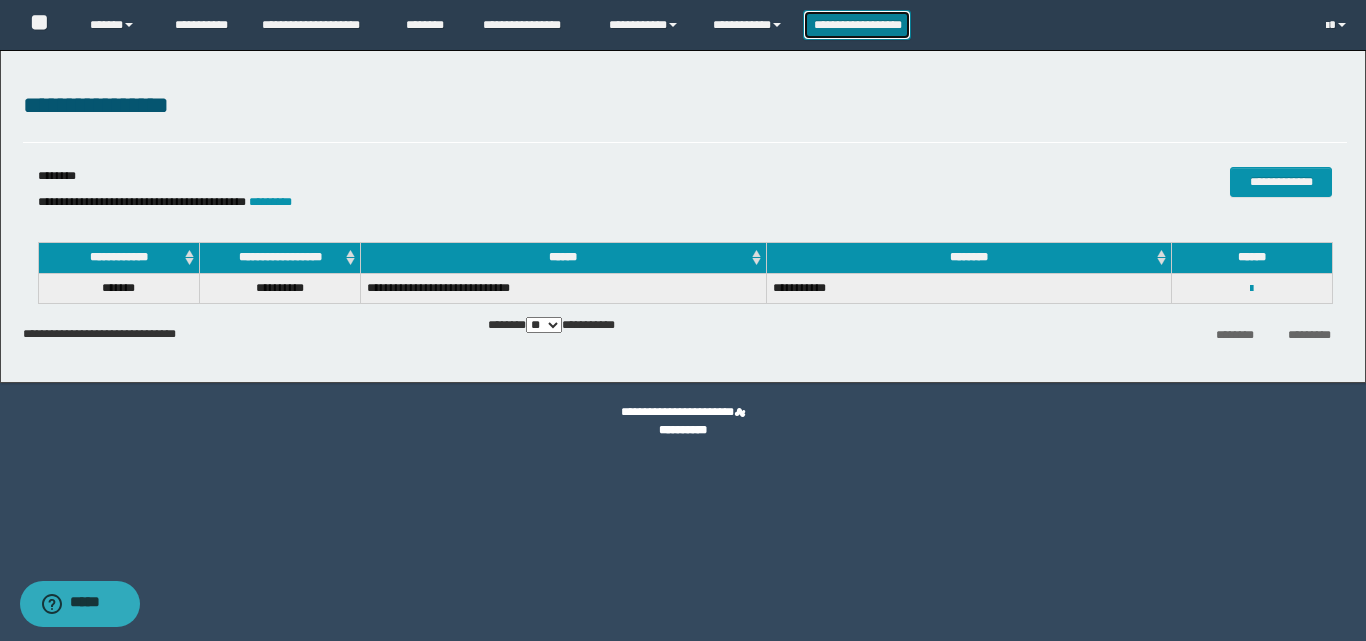 click on "**********" at bounding box center [857, 25] 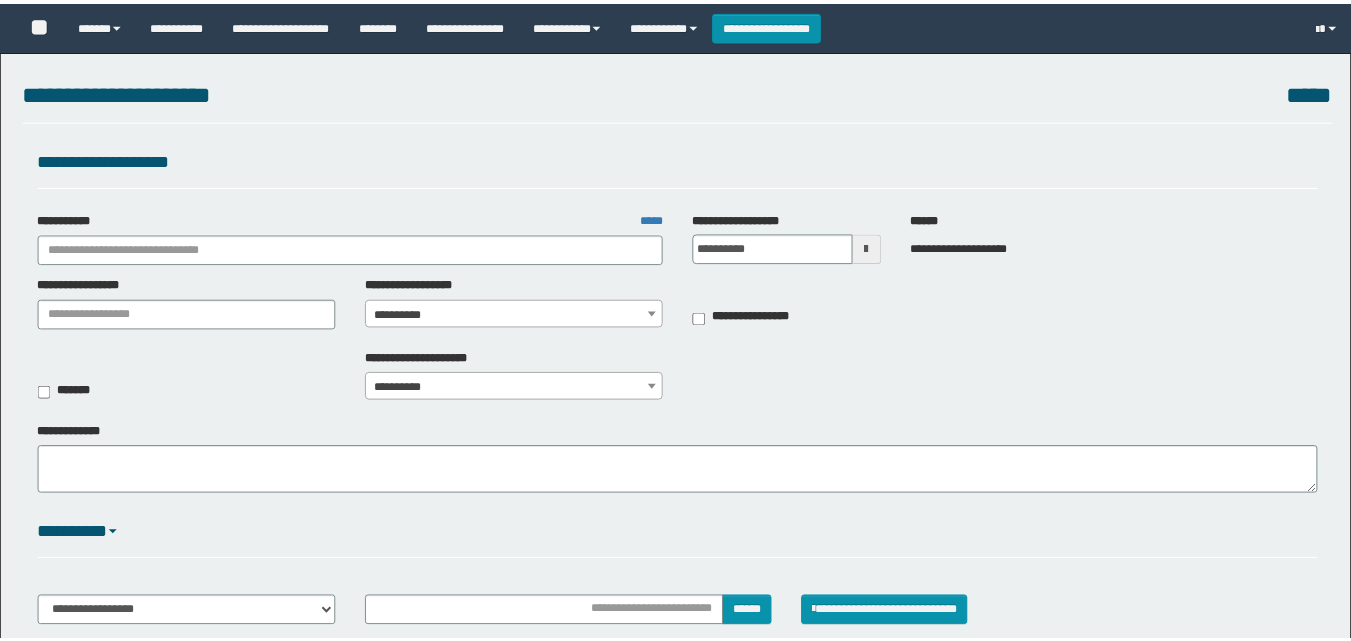 scroll, scrollTop: 0, scrollLeft: 0, axis: both 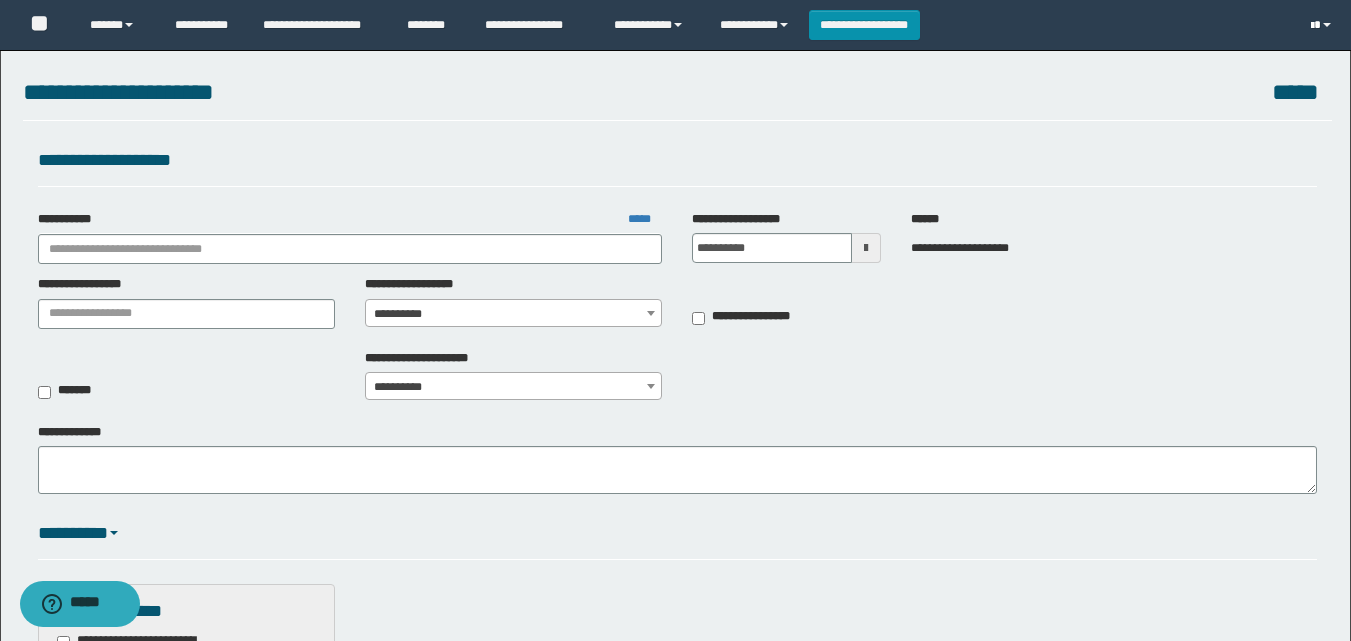 click at bounding box center [1312, 26] 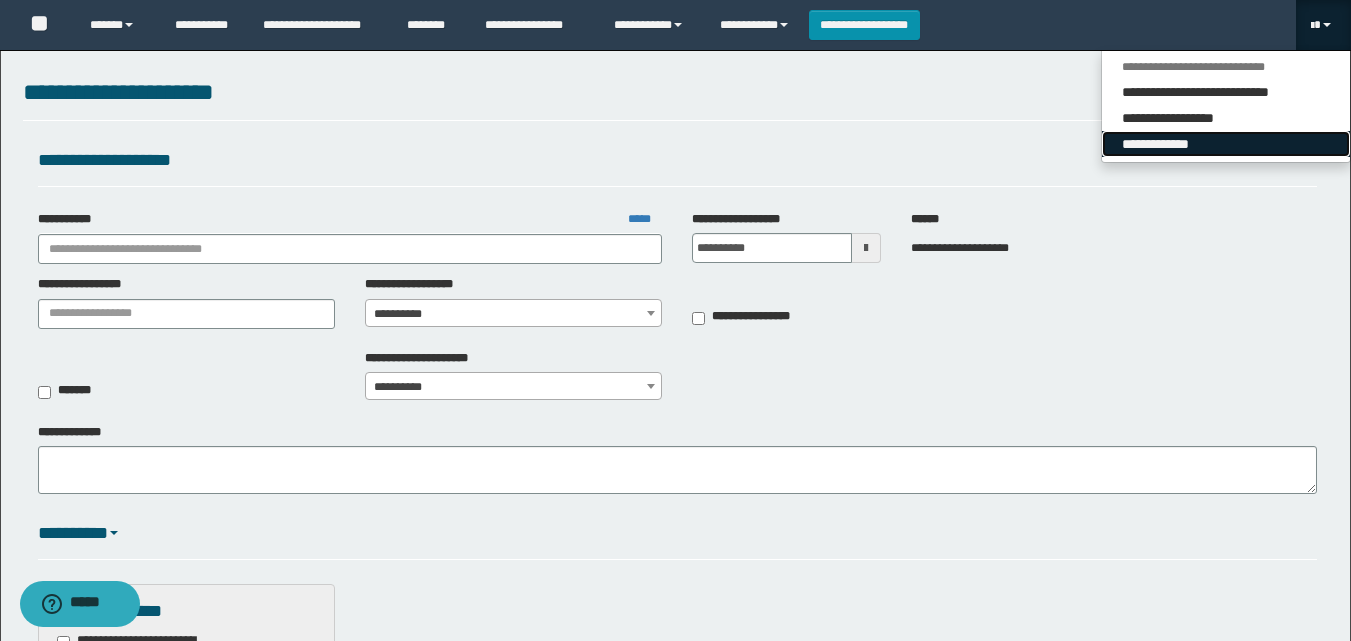 click on "**********" at bounding box center [1226, 144] 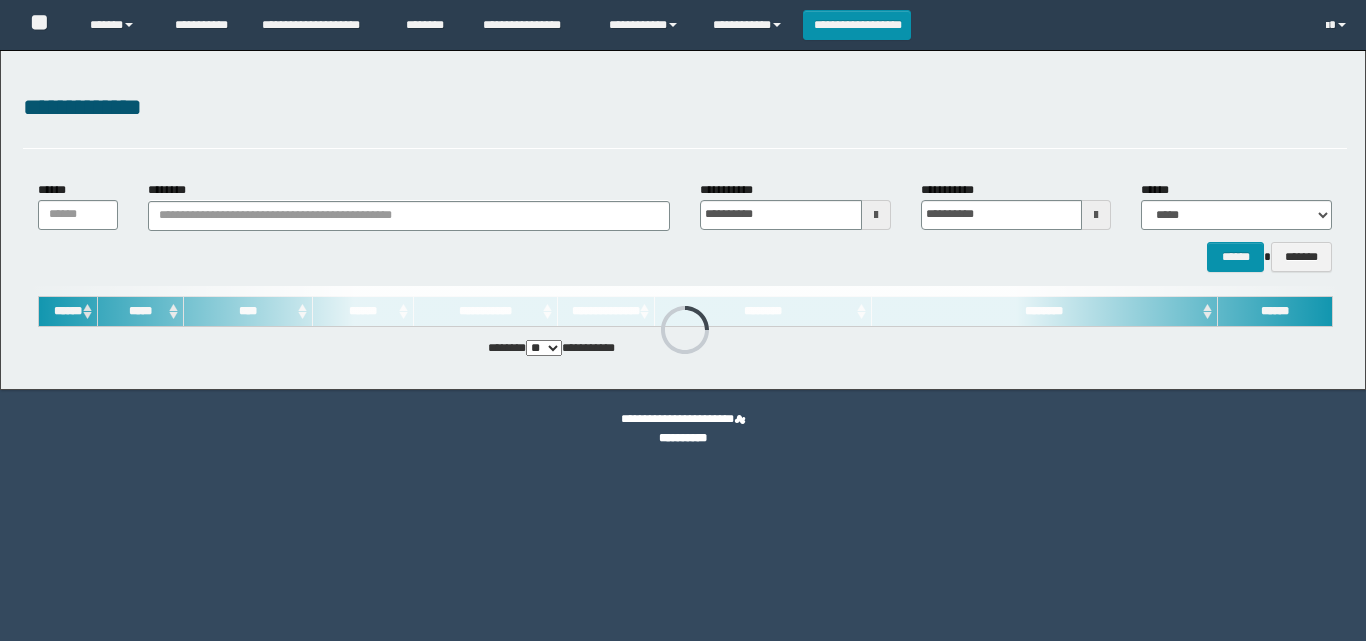 scroll, scrollTop: 0, scrollLeft: 0, axis: both 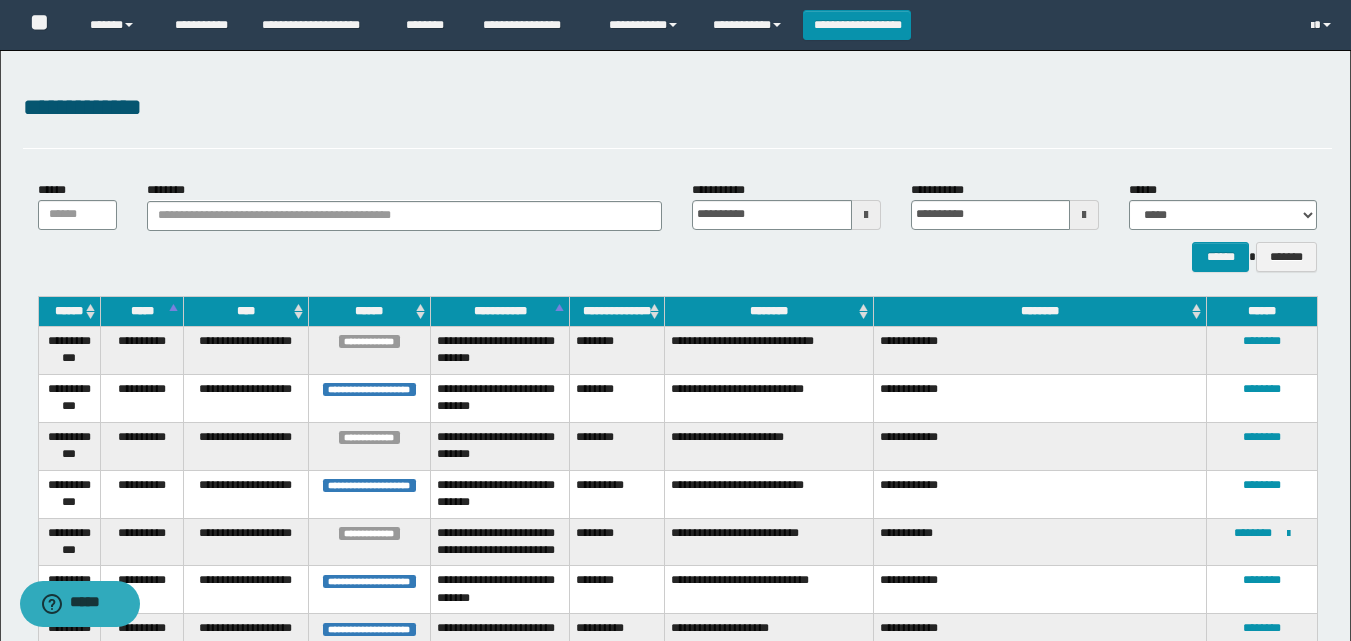 click on "********" at bounding box center [769, 311] 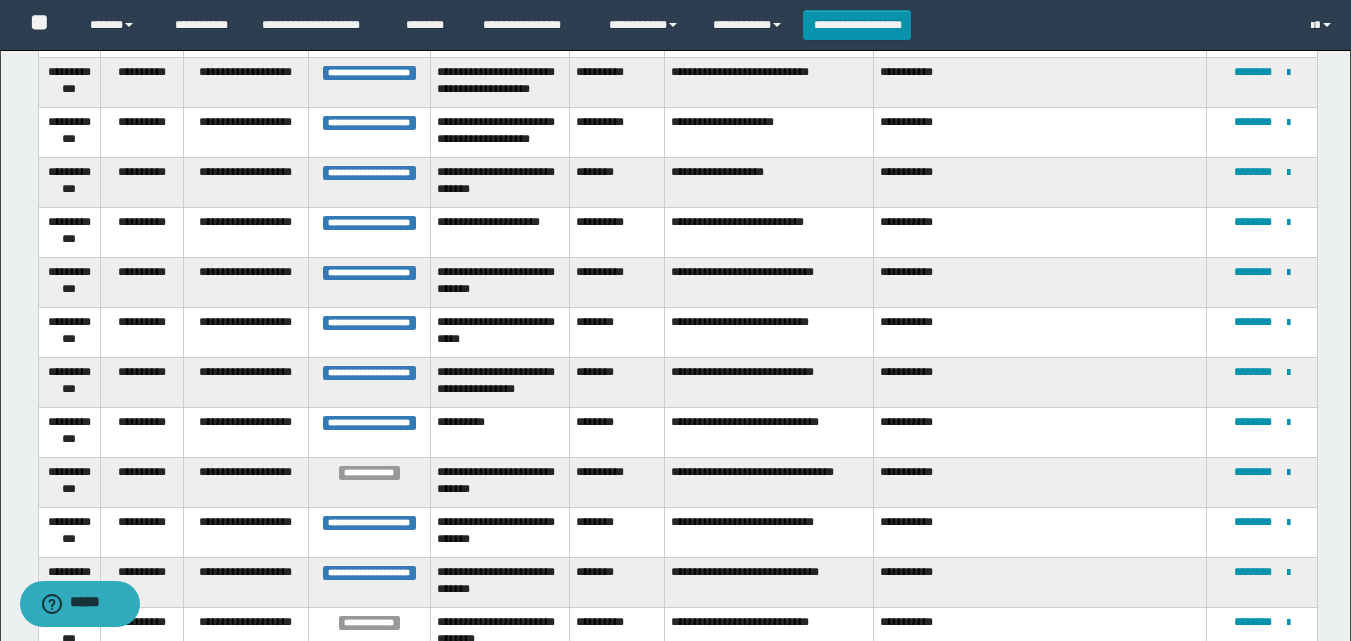 scroll, scrollTop: 1200, scrollLeft: 0, axis: vertical 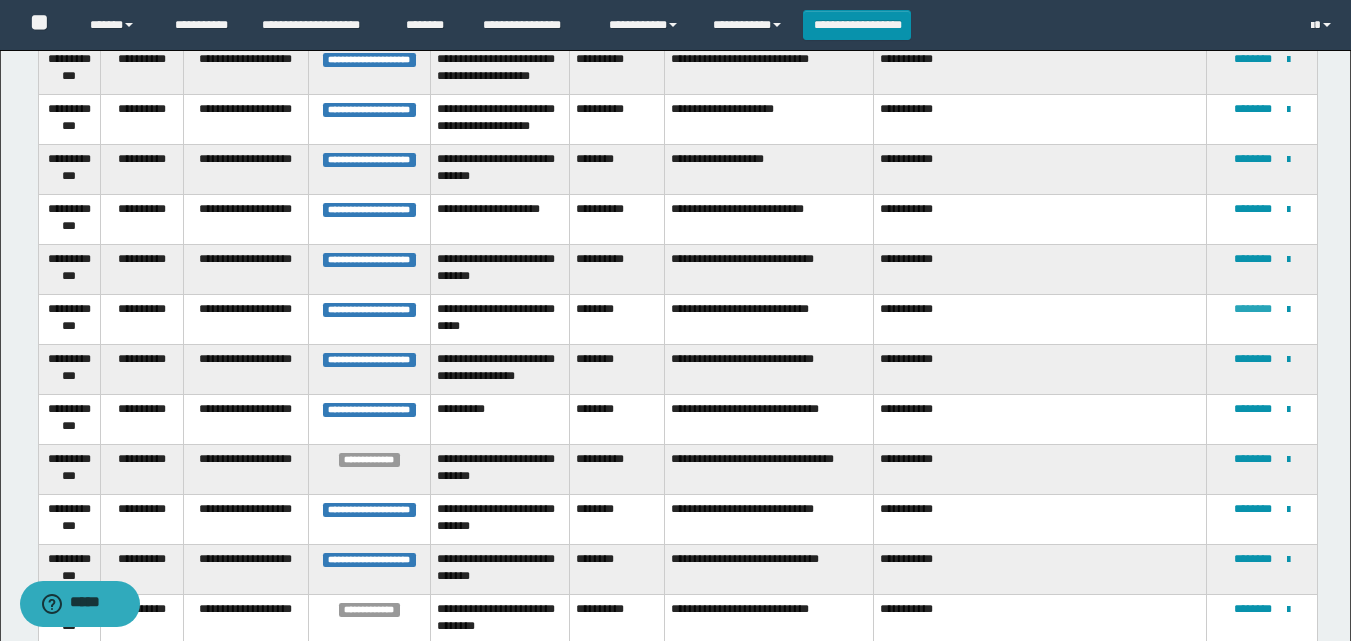 click on "********" at bounding box center (1253, 309) 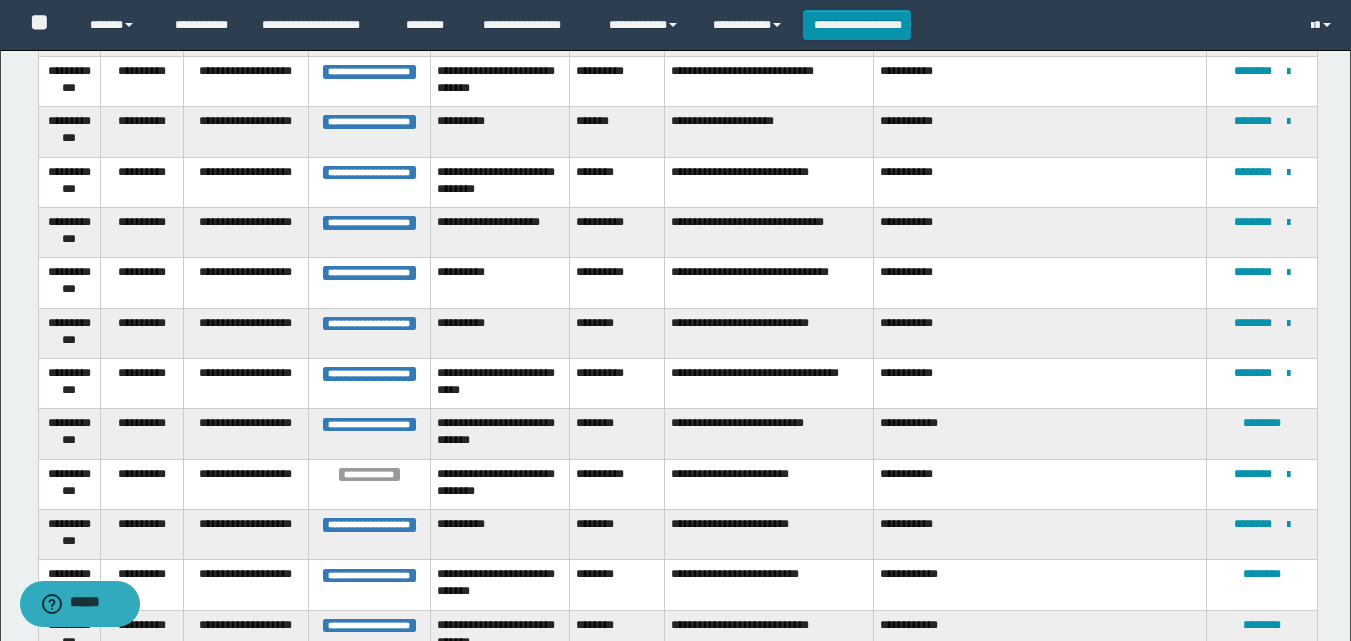 scroll, scrollTop: 1797, scrollLeft: 0, axis: vertical 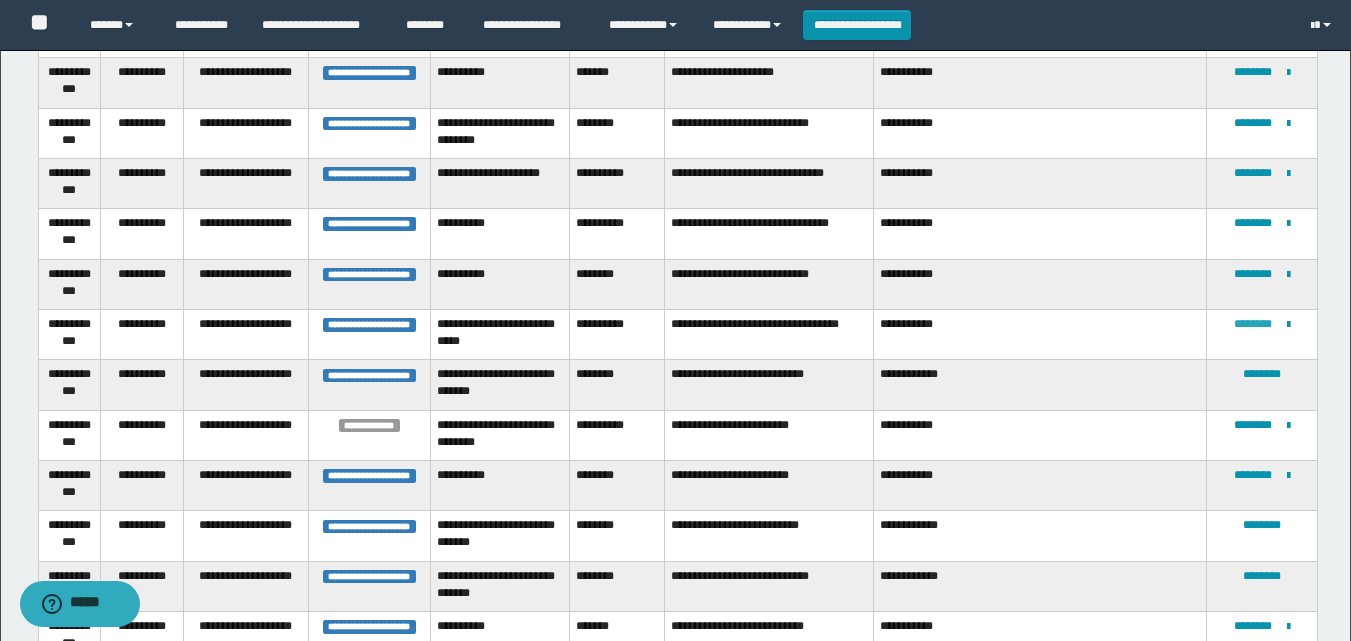 click on "********" at bounding box center (1253, 324) 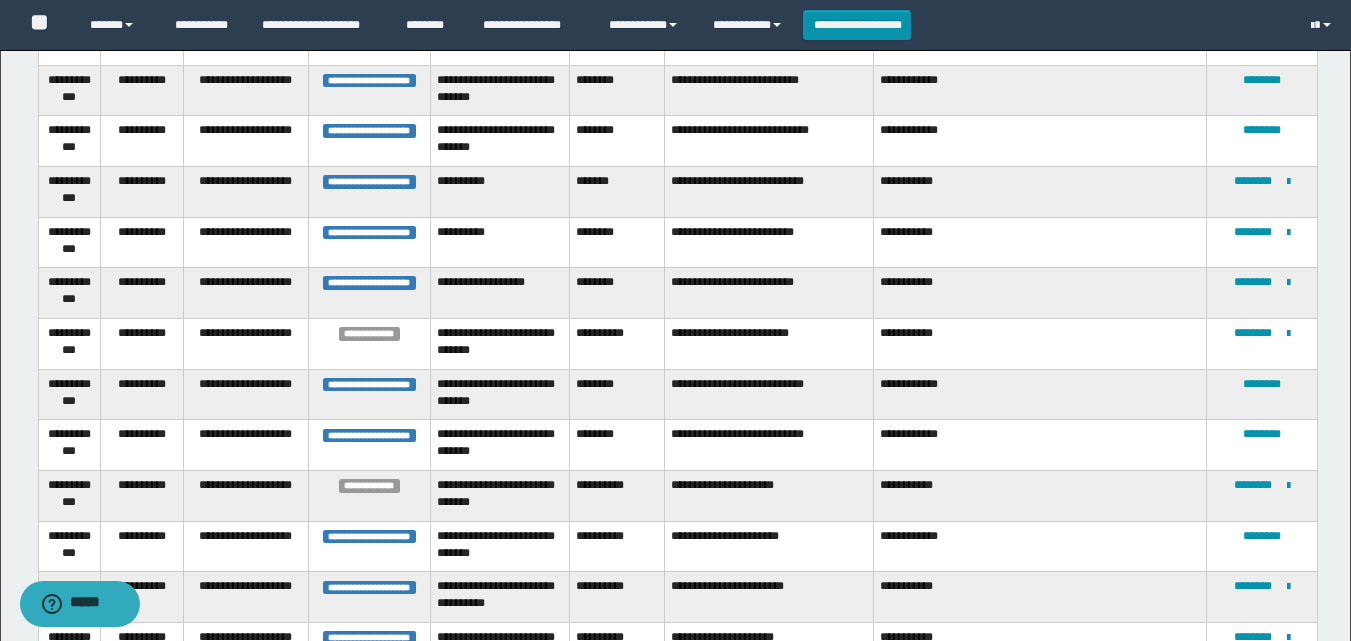 scroll, scrollTop: 2305, scrollLeft: 0, axis: vertical 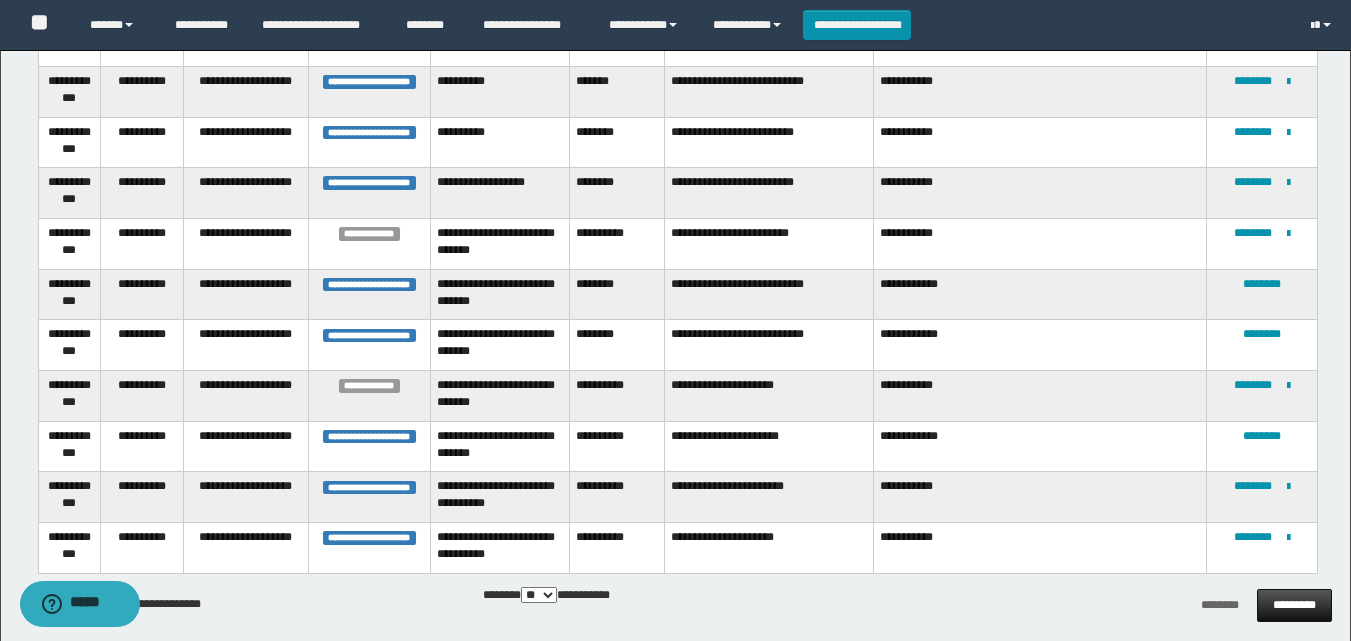 click on "*********" at bounding box center (1294, 605) 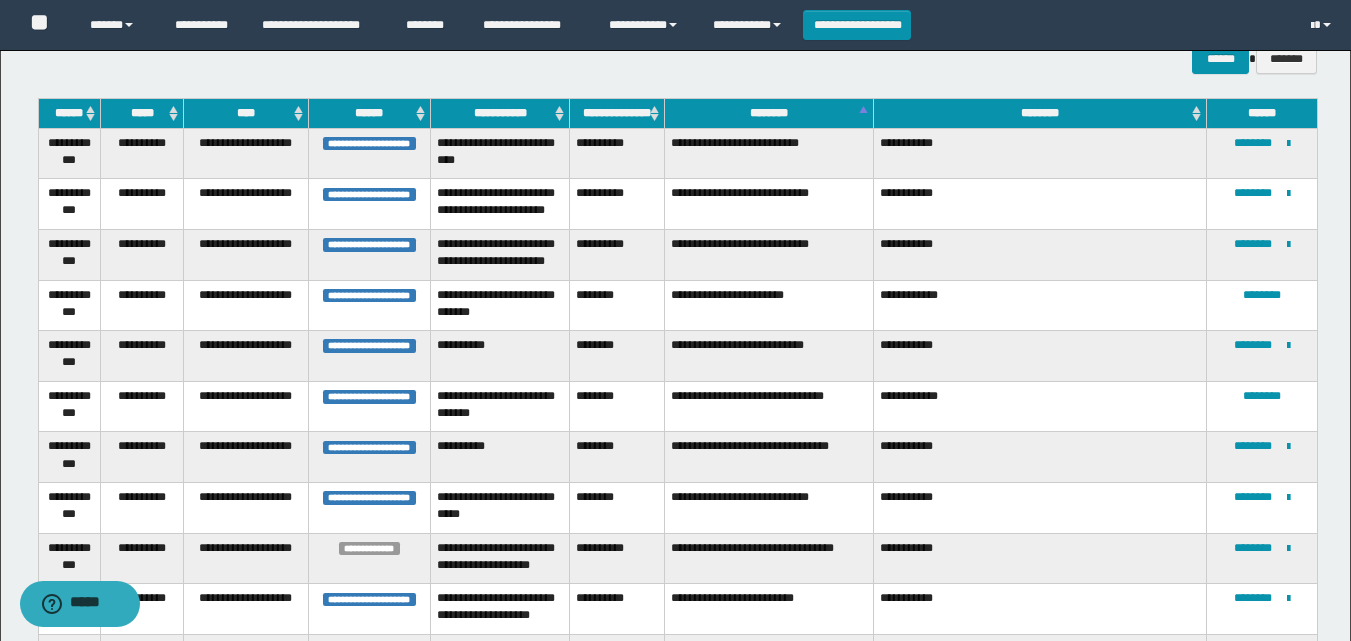 scroll, scrollTop: 200, scrollLeft: 0, axis: vertical 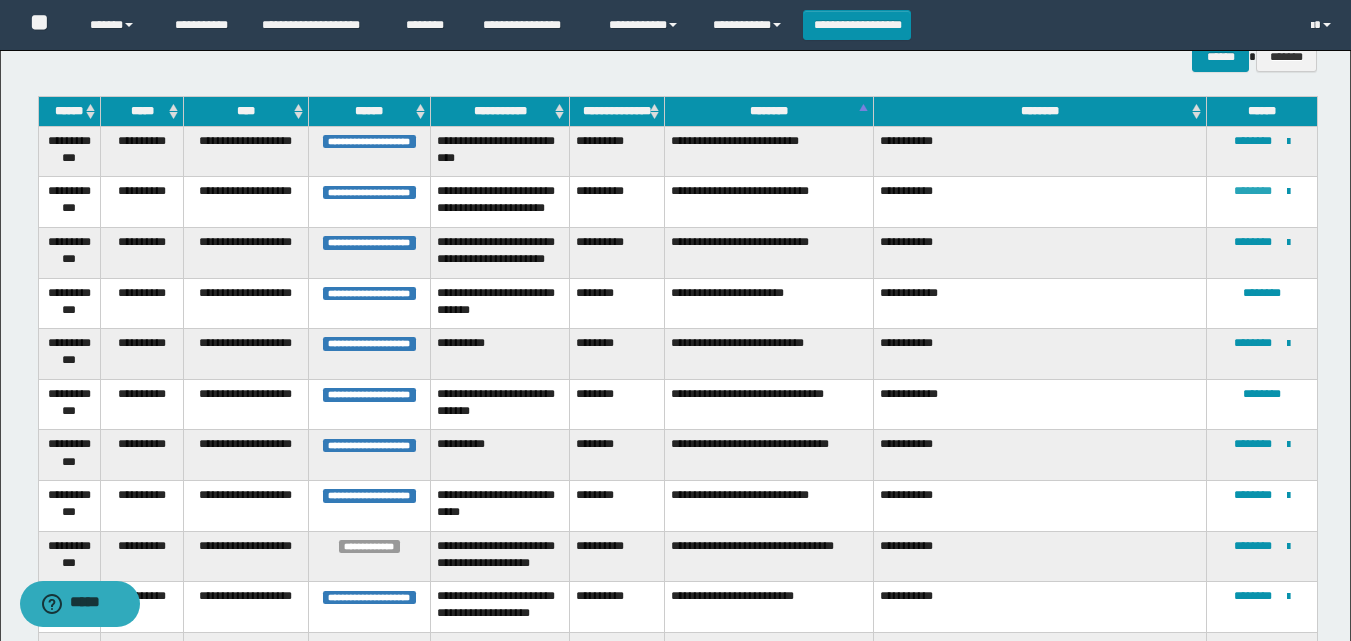 click on "********" at bounding box center (1253, 191) 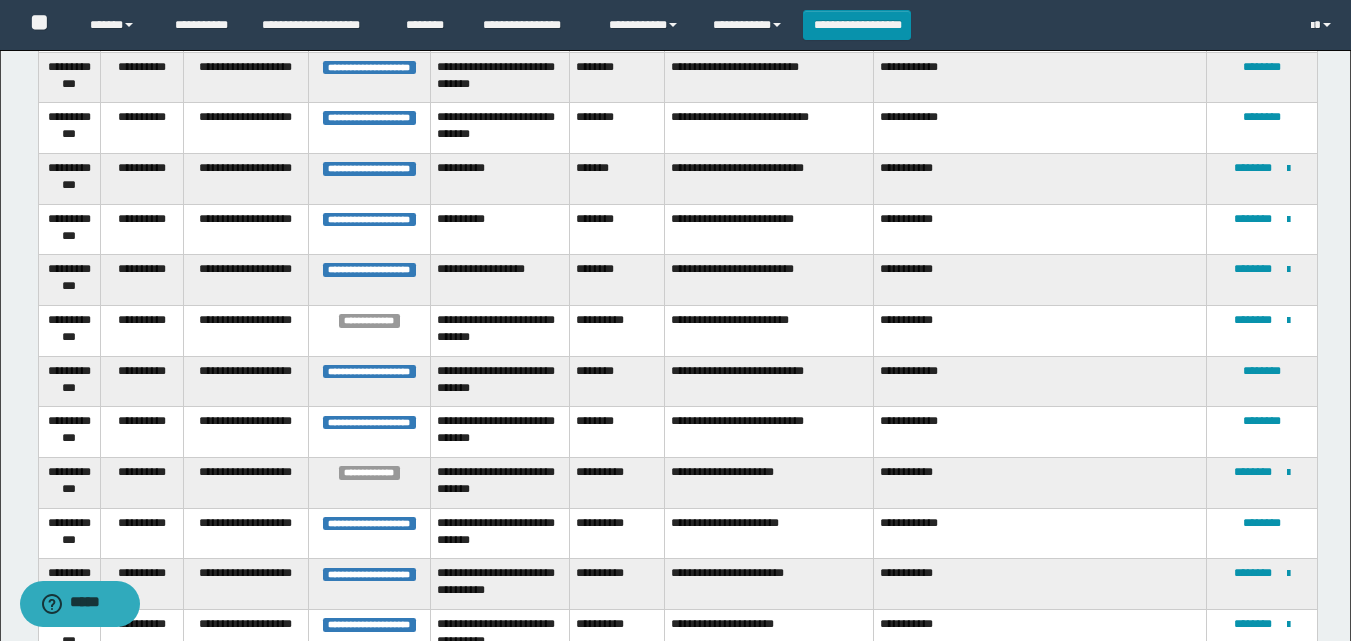 scroll, scrollTop: 2395, scrollLeft: 0, axis: vertical 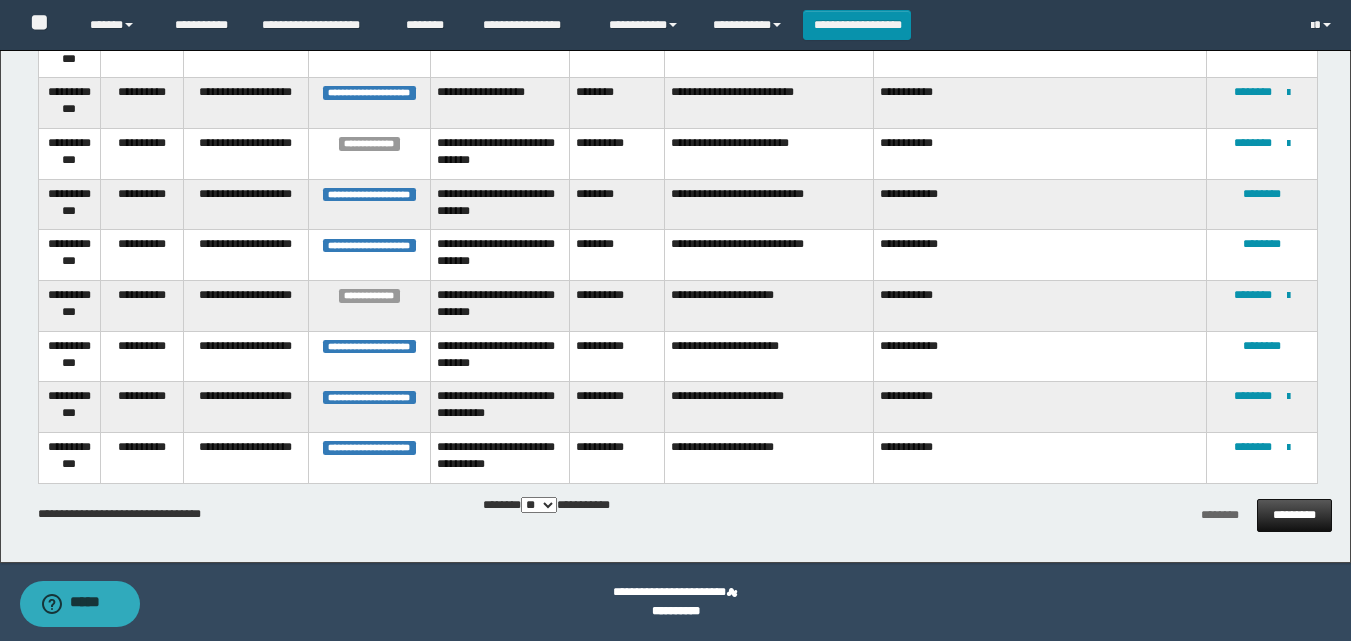 click on "*********" at bounding box center [1294, 515] 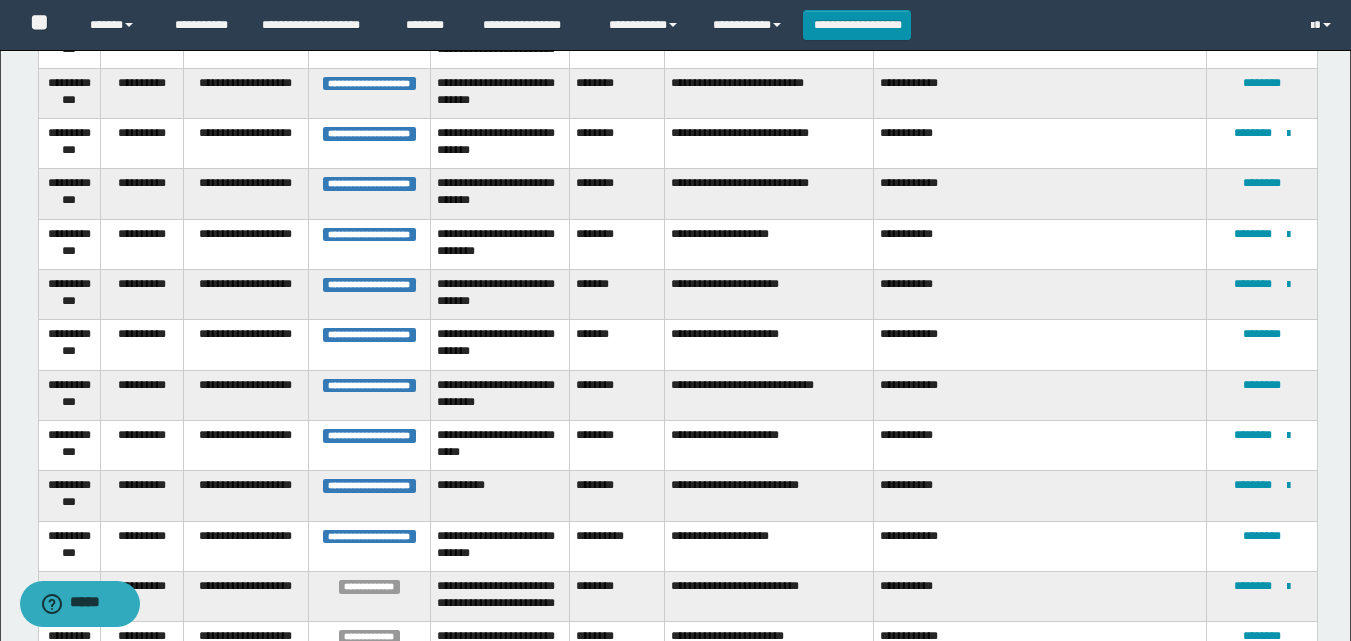 scroll, scrollTop: 695, scrollLeft: 0, axis: vertical 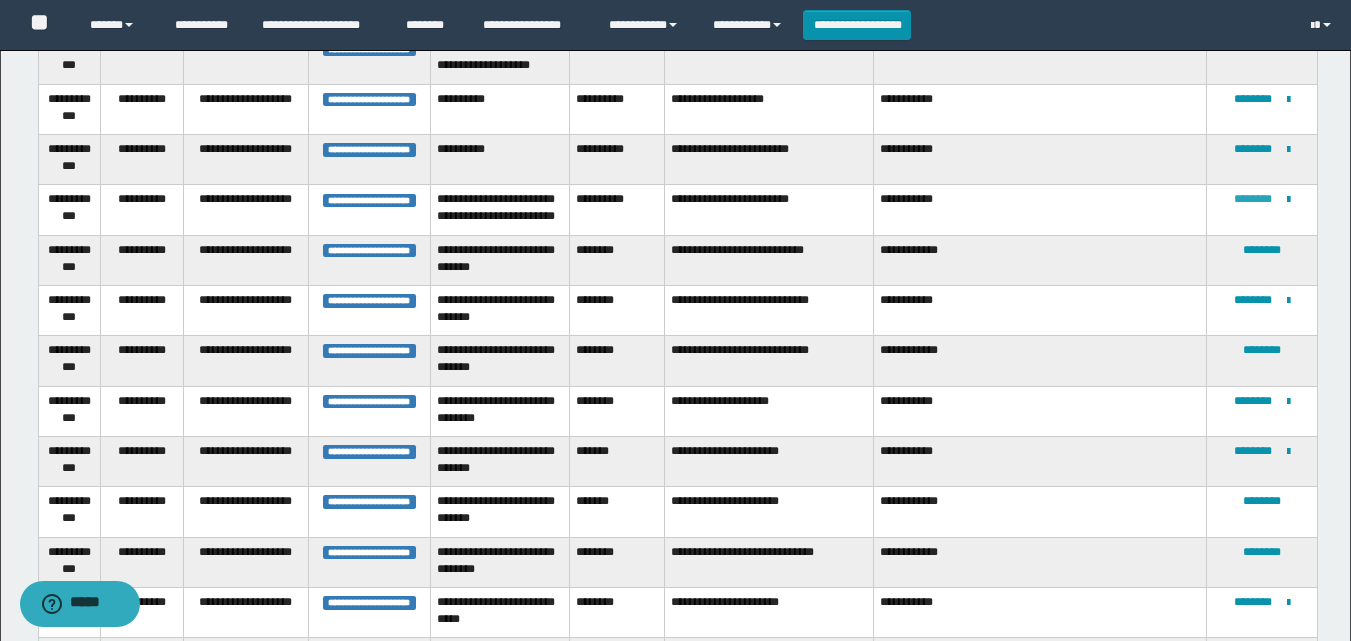 click on "********" at bounding box center [1253, 199] 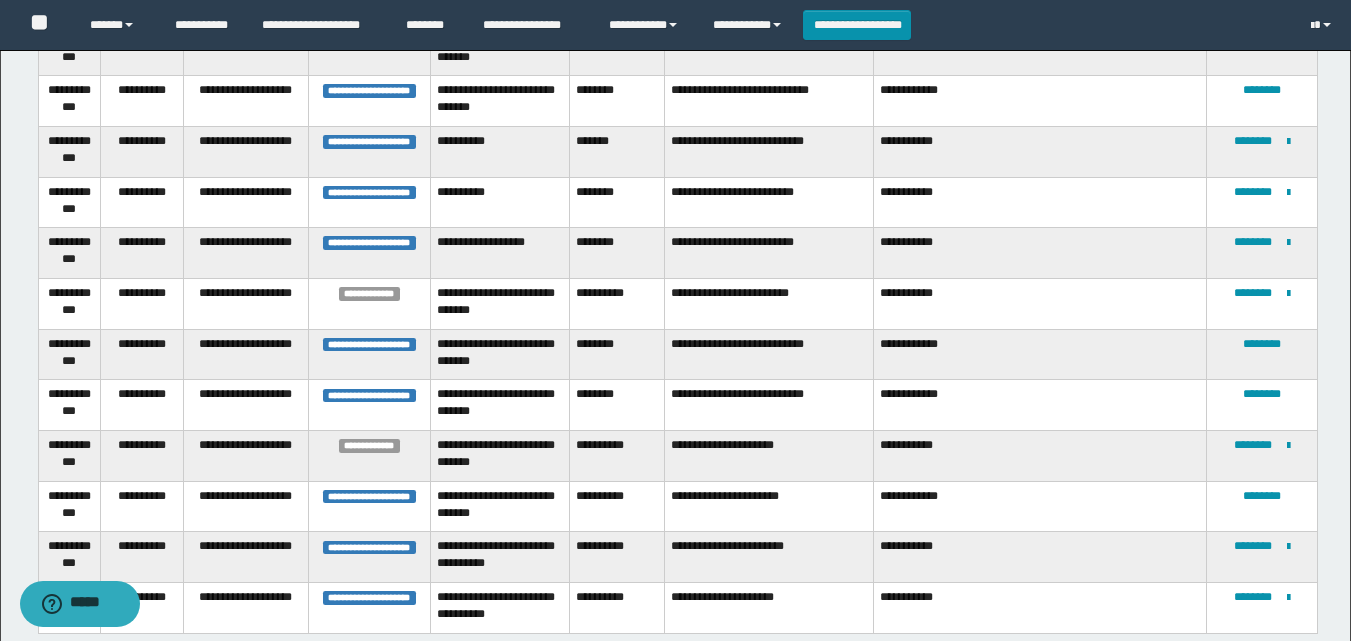 scroll, scrollTop: 2395, scrollLeft: 0, axis: vertical 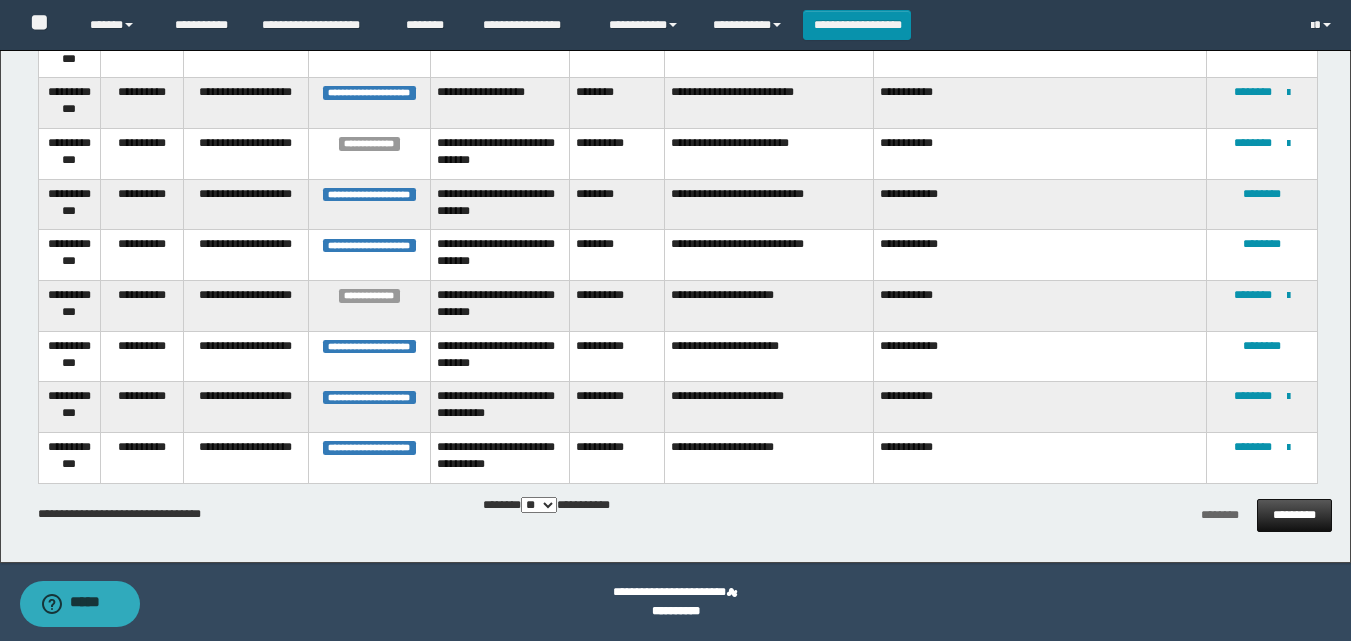click on "*********" at bounding box center [1294, 515] 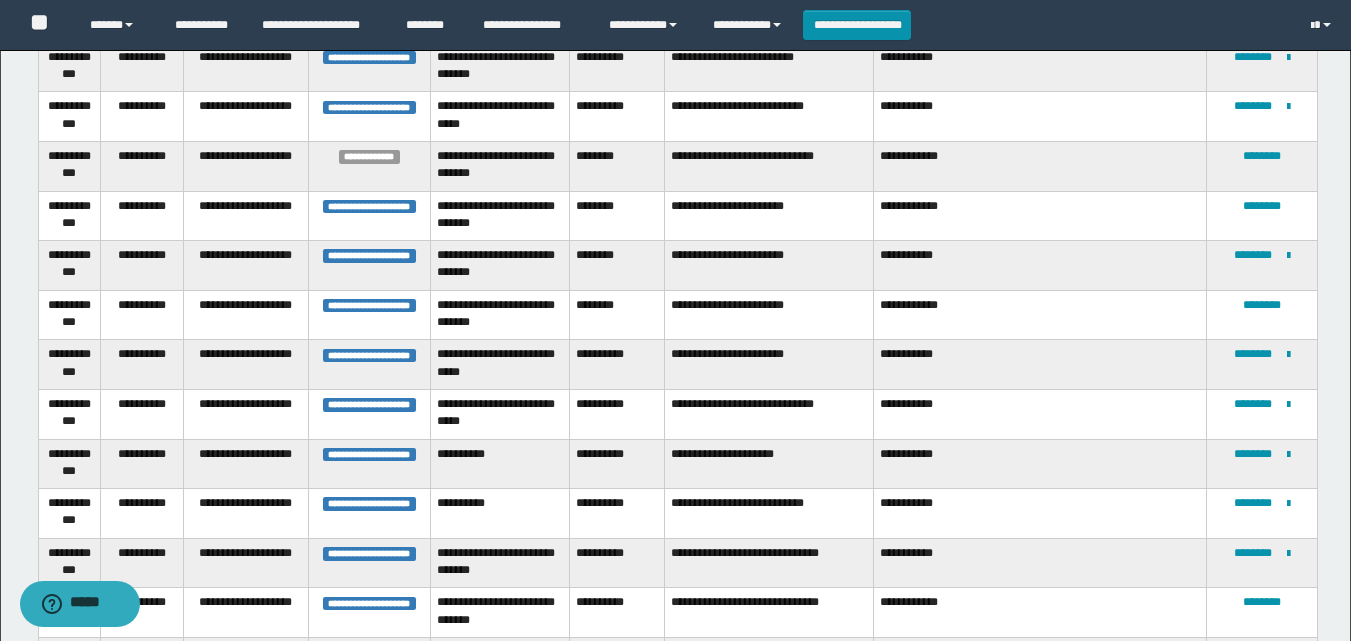 scroll, scrollTop: 1625, scrollLeft: 0, axis: vertical 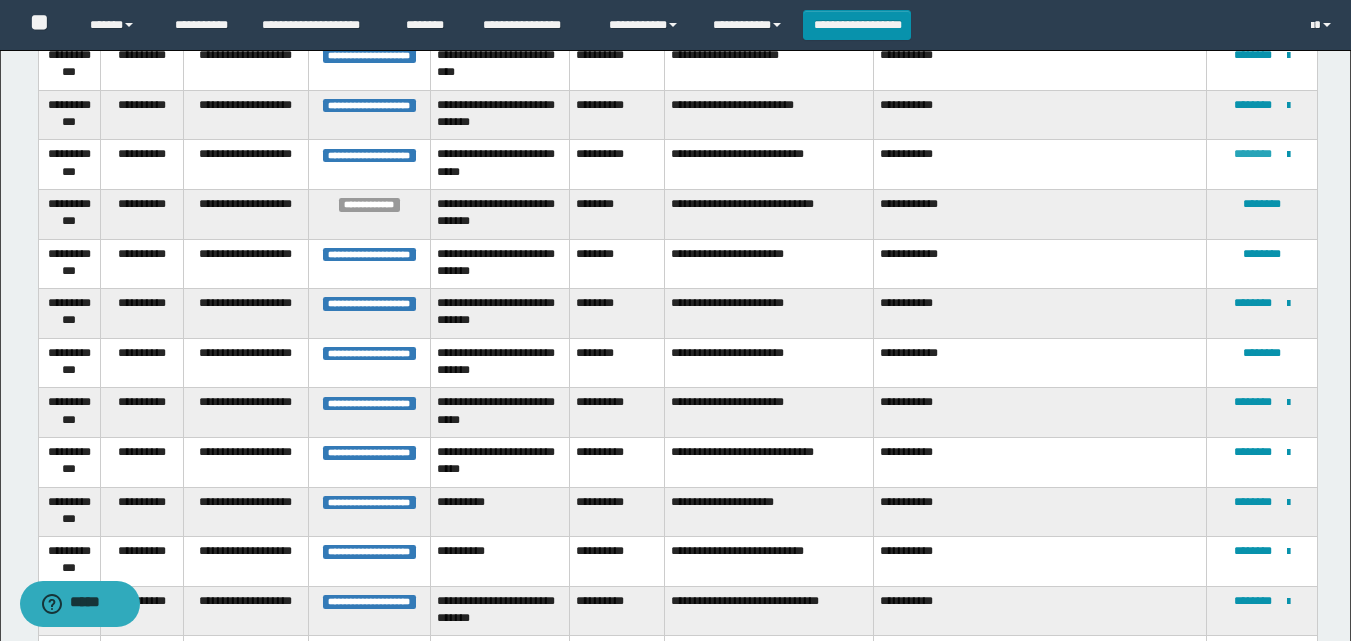 click on "********" at bounding box center (1253, 154) 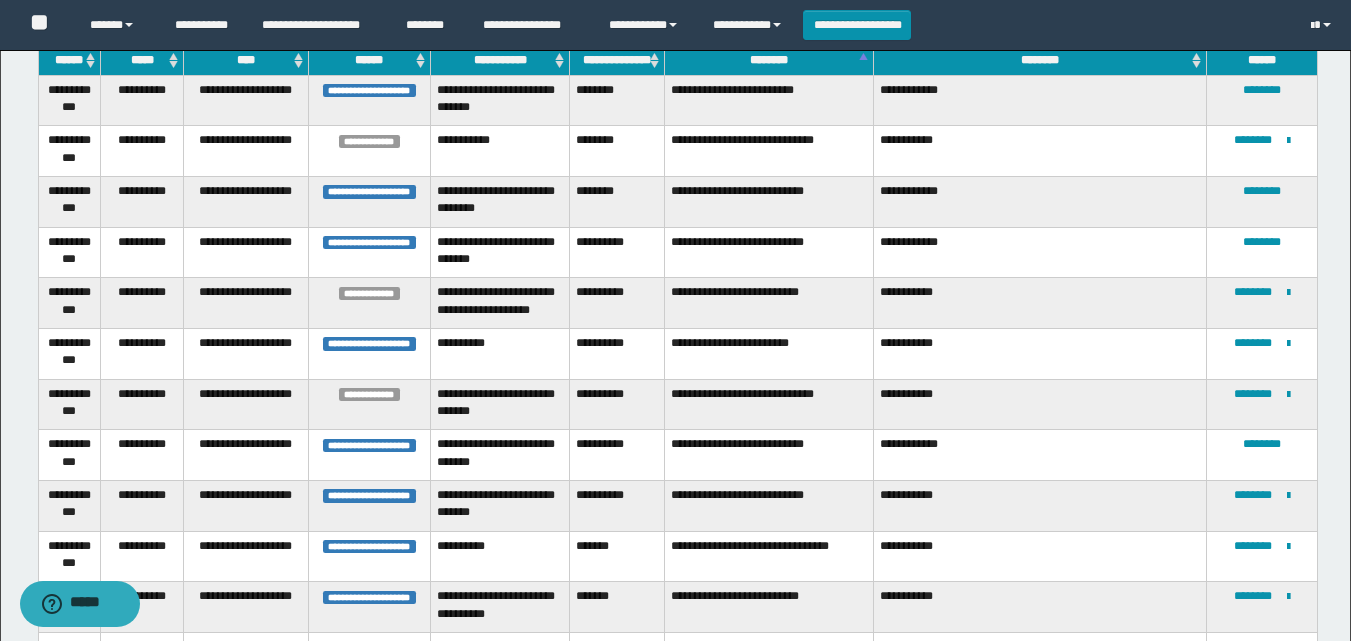 scroll, scrollTop: 468, scrollLeft: 0, axis: vertical 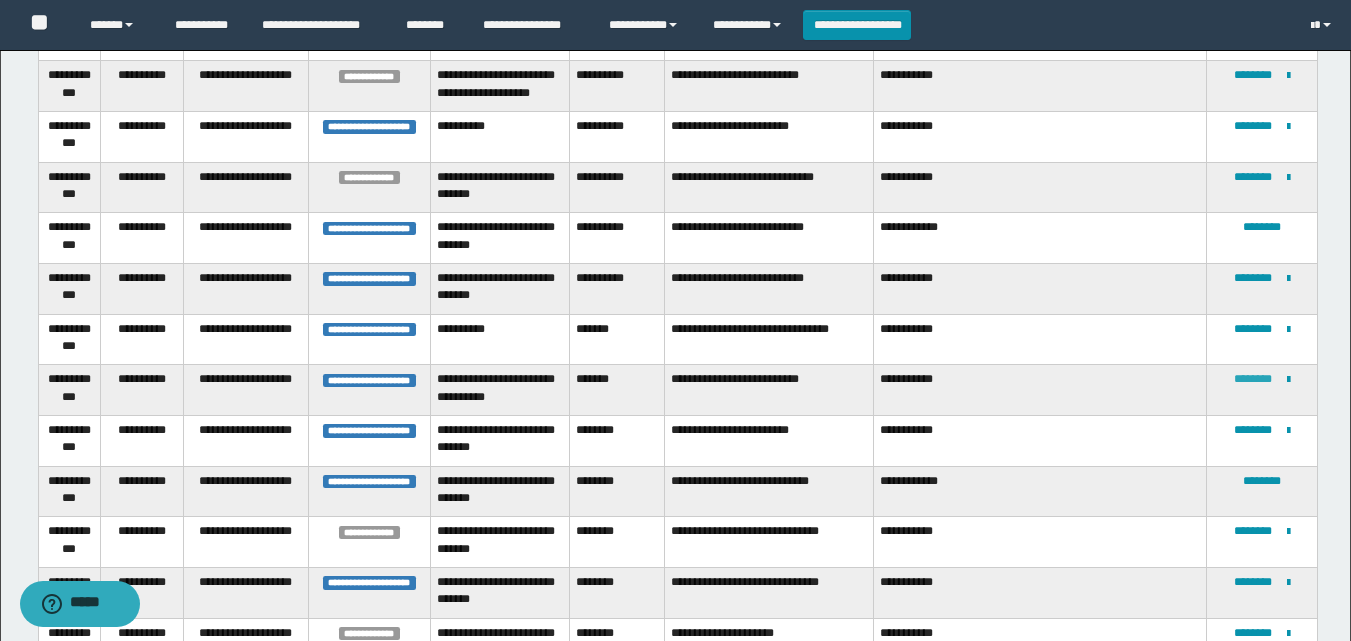 click on "********" at bounding box center (1253, 379) 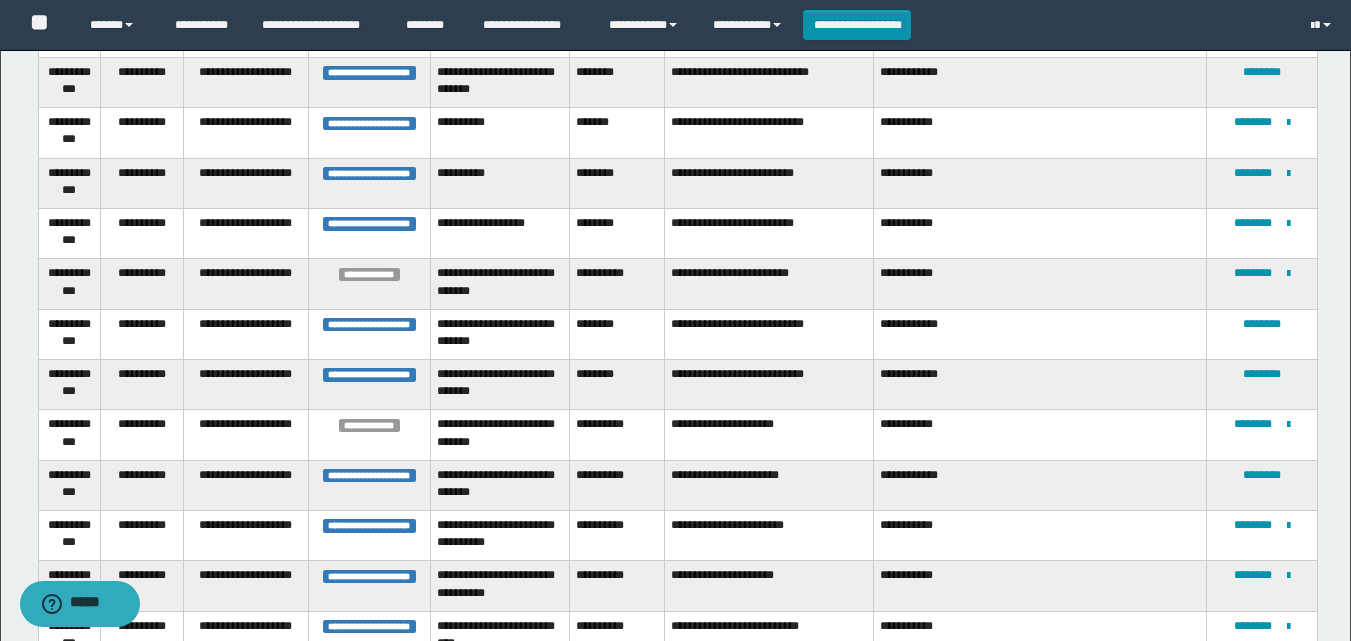 scroll, scrollTop: 2300, scrollLeft: 0, axis: vertical 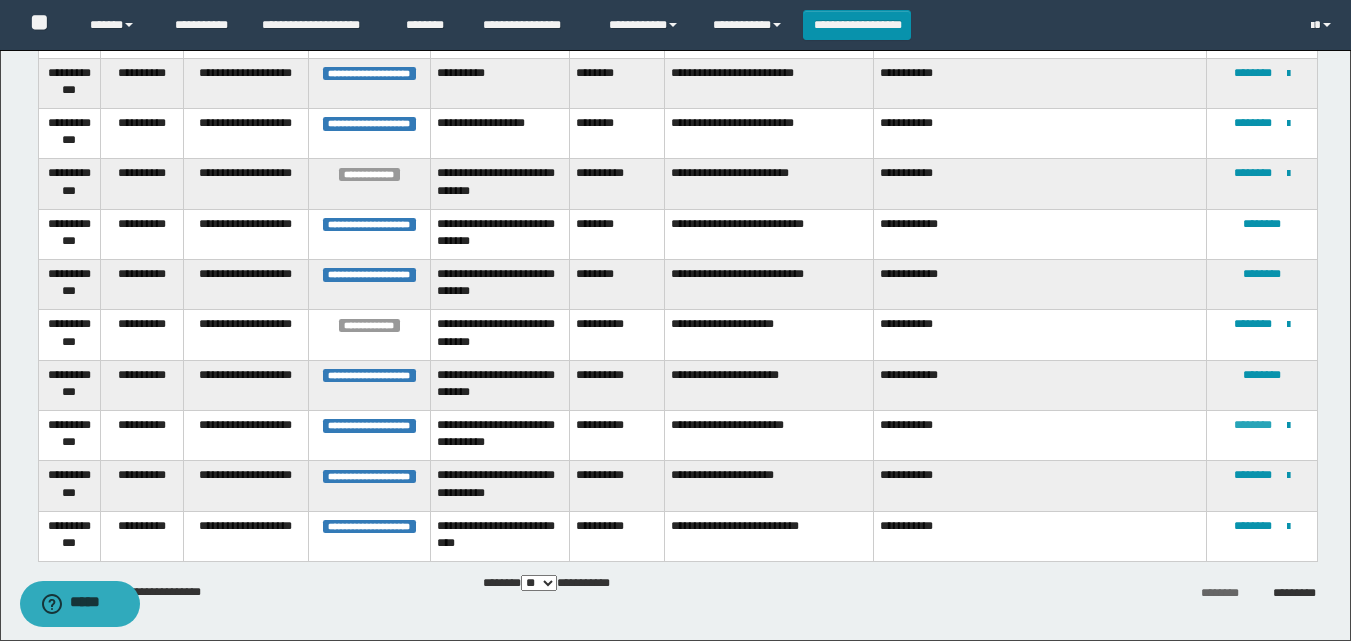 click on "********" at bounding box center (1253, 425) 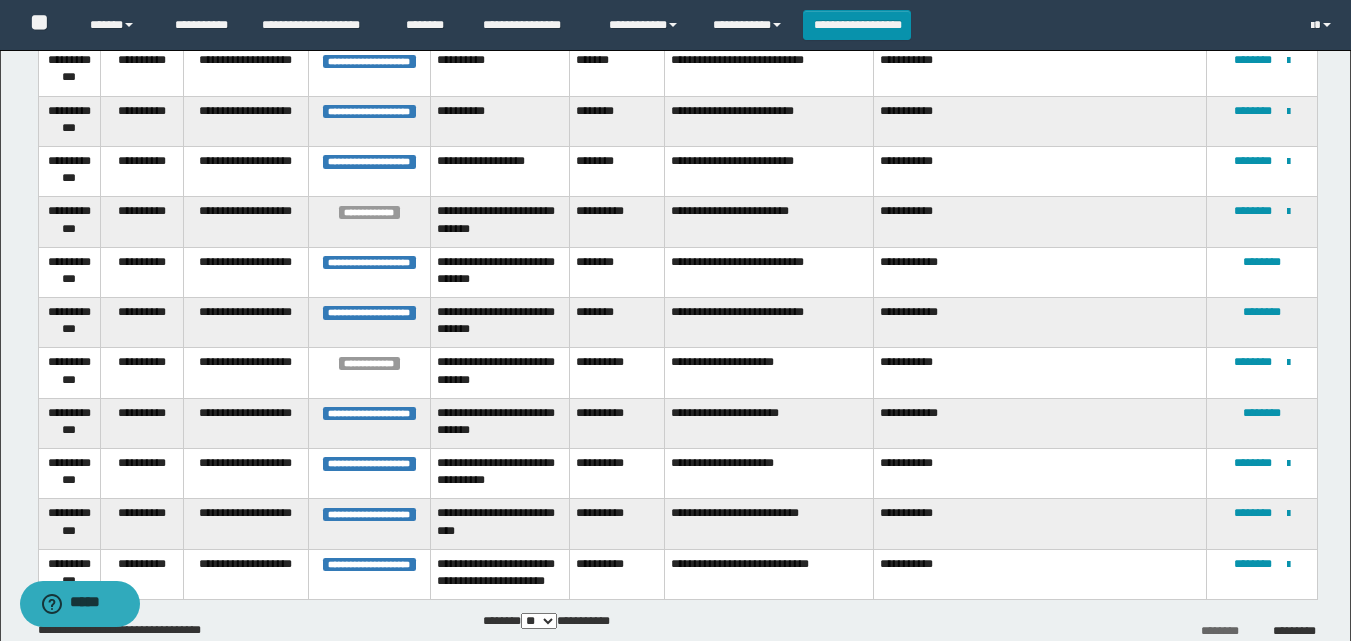 scroll, scrollTop: 2300, scrollLeft: 0, axis: vertical 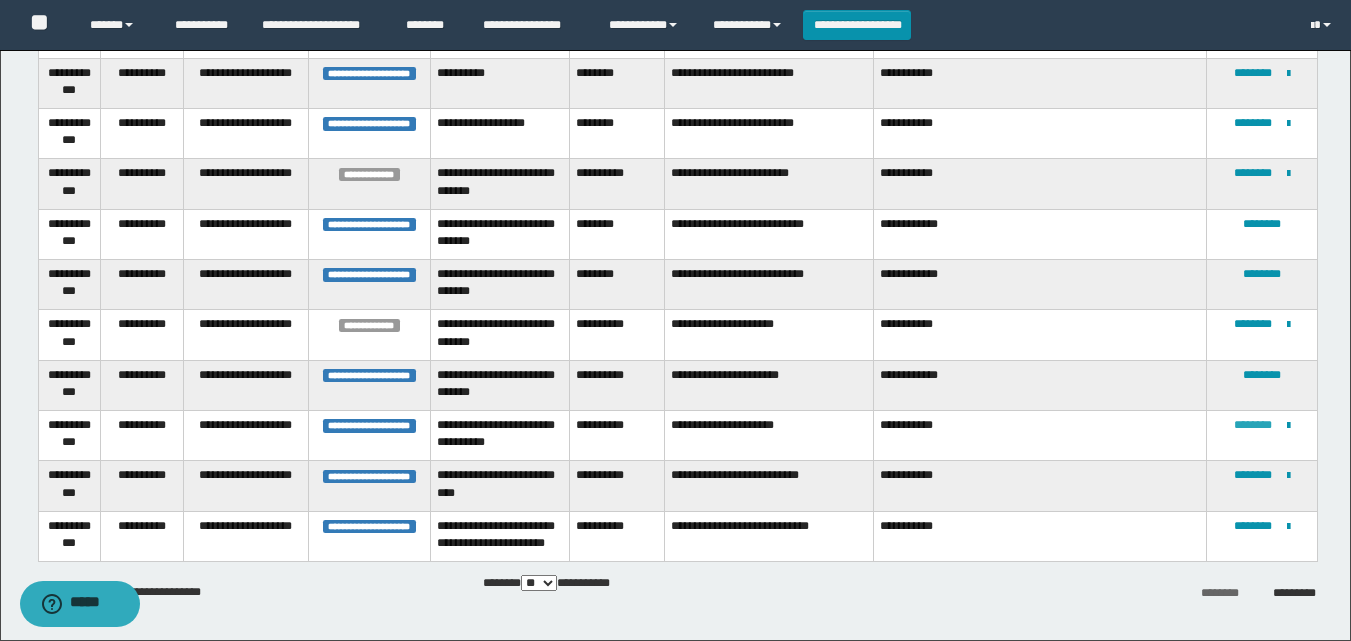 click on "********" at bounding box center (1253, 425) 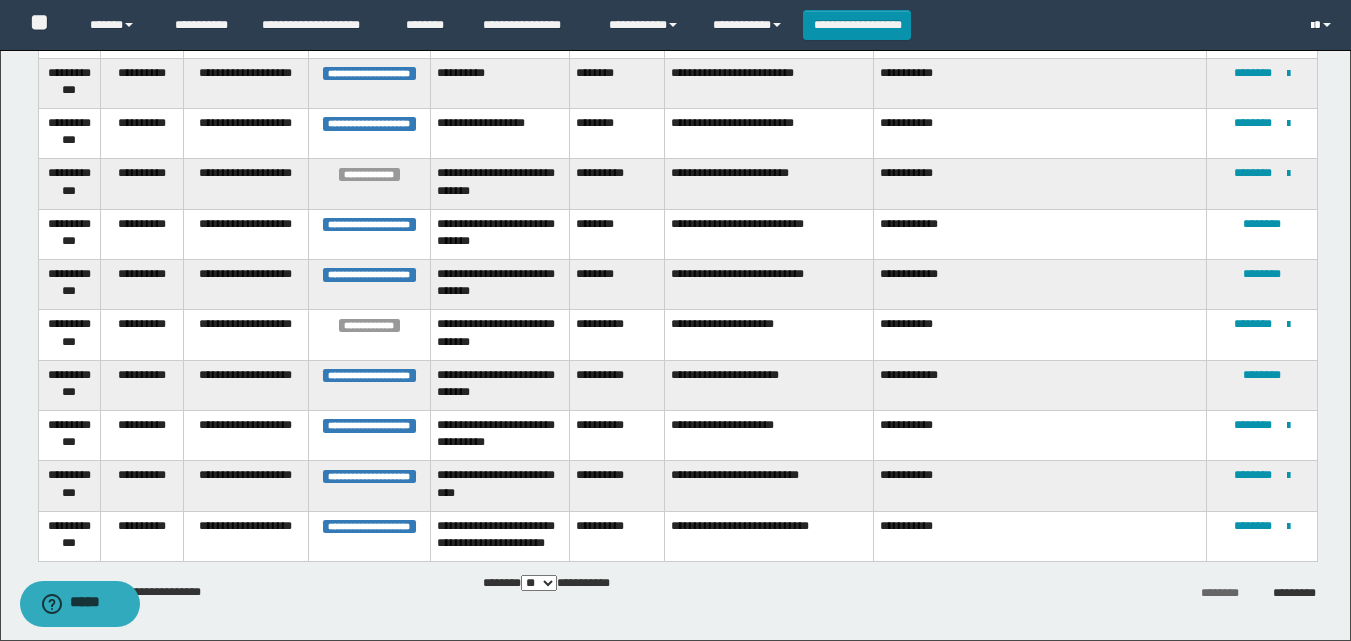 scroll, scrollTop: 0, scrollLeft: 0, axis: both 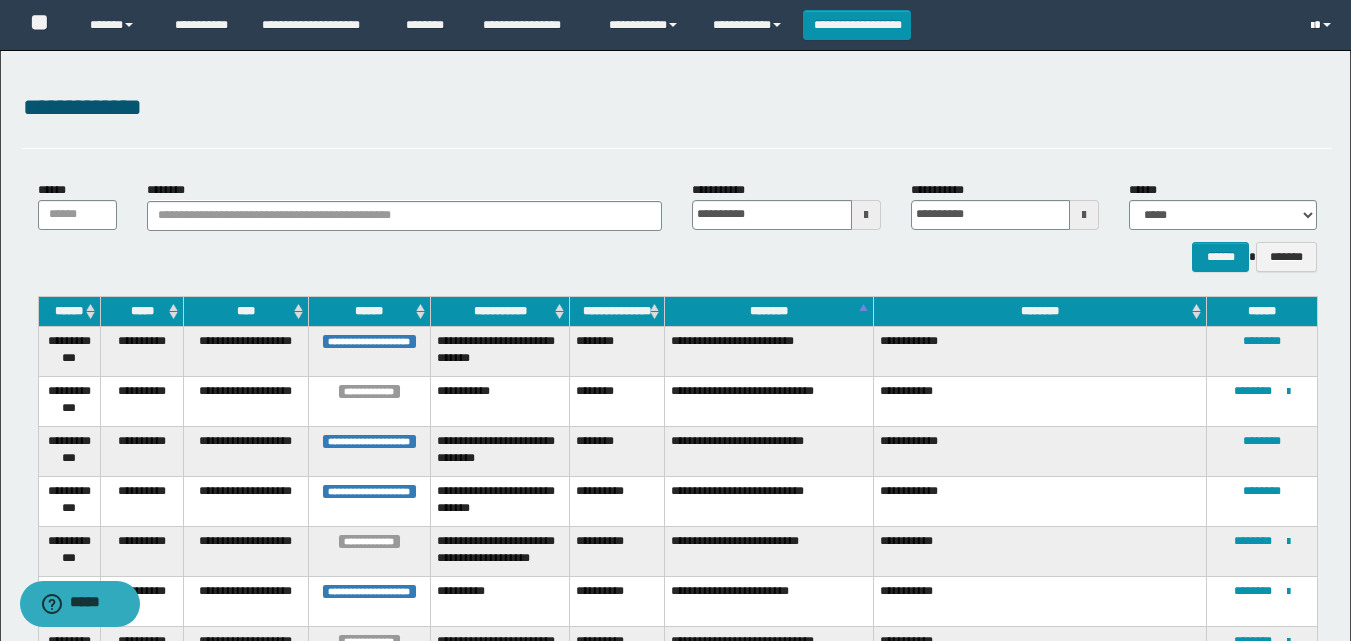click at bounding box center (1323, 25) 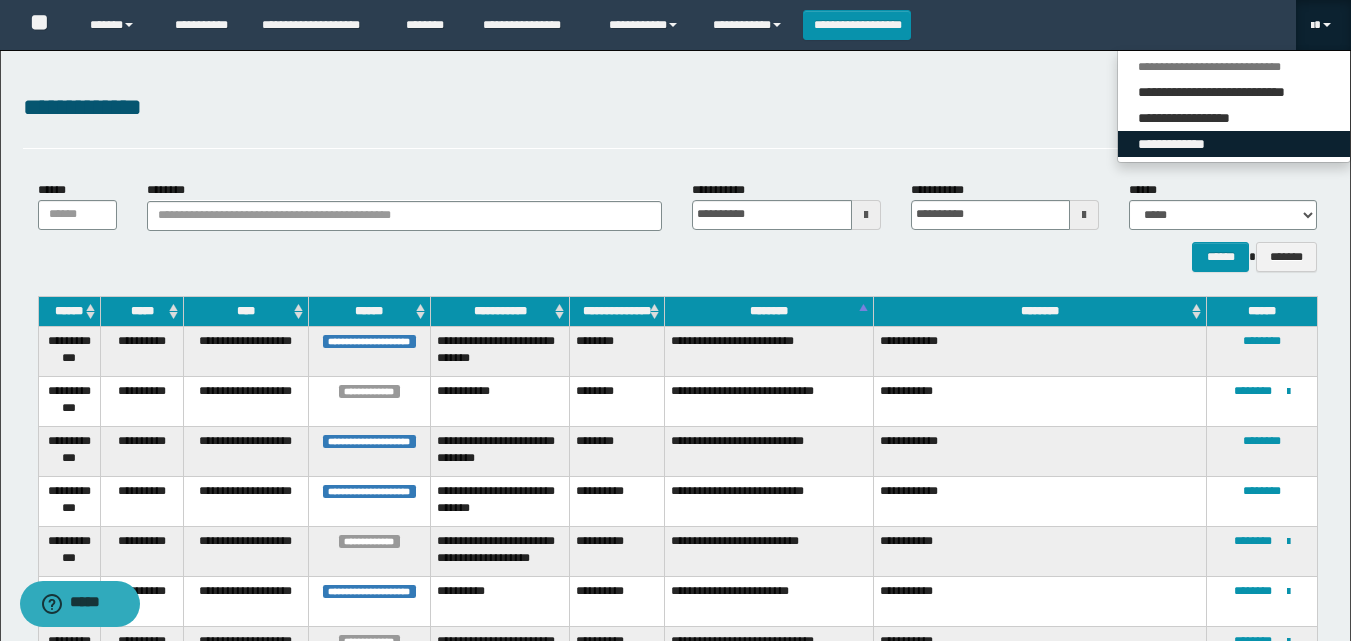 click on "**********" at bounding box center (1234, 144) 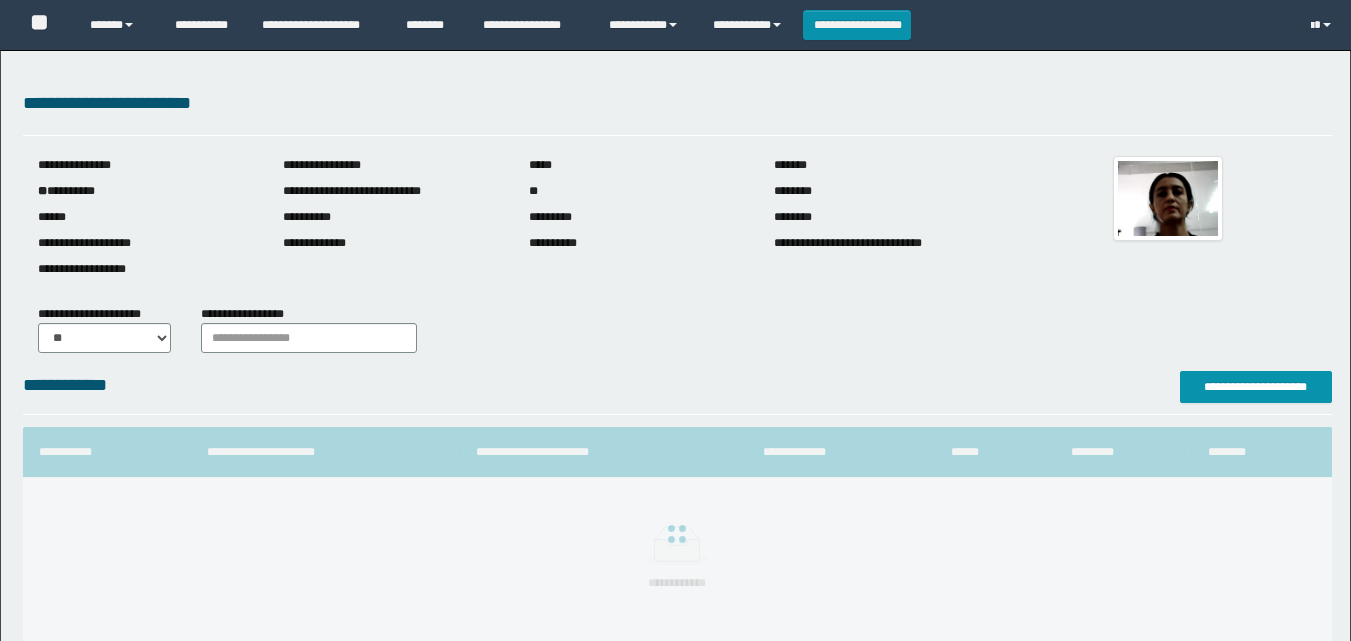 scroll, scrollTop: 0, scrollLeft: 0, axis: both 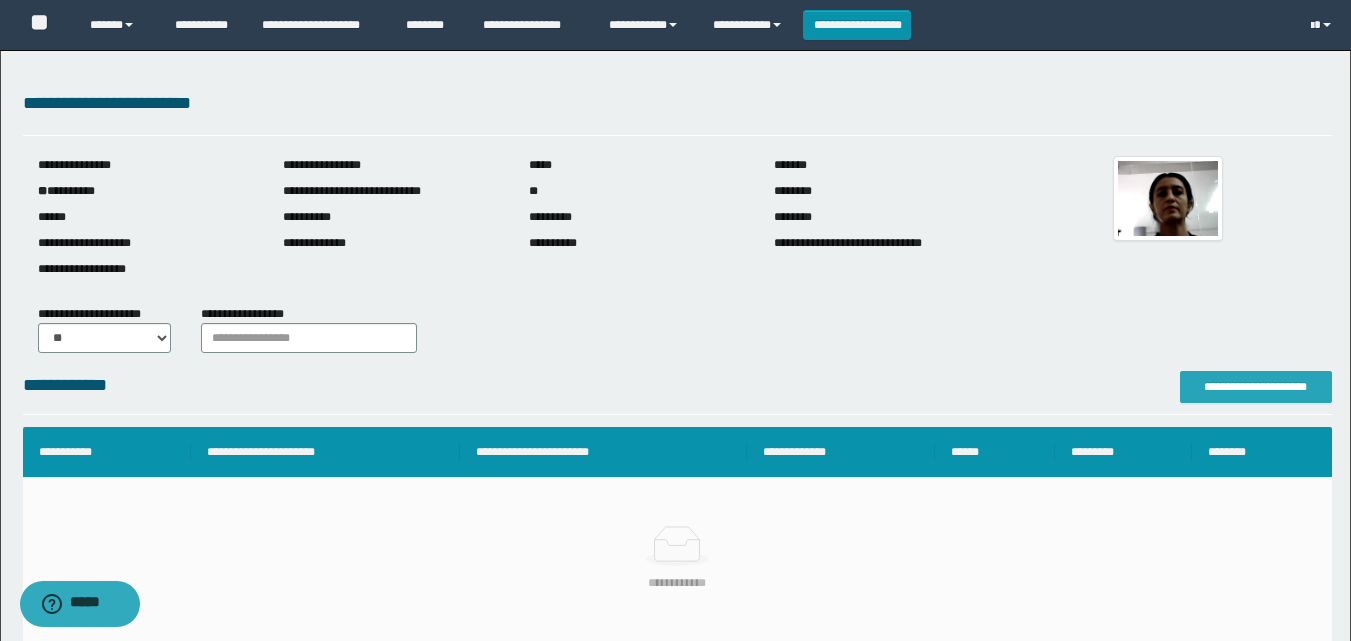 click on "**********" at bounding box center [1256, 387] 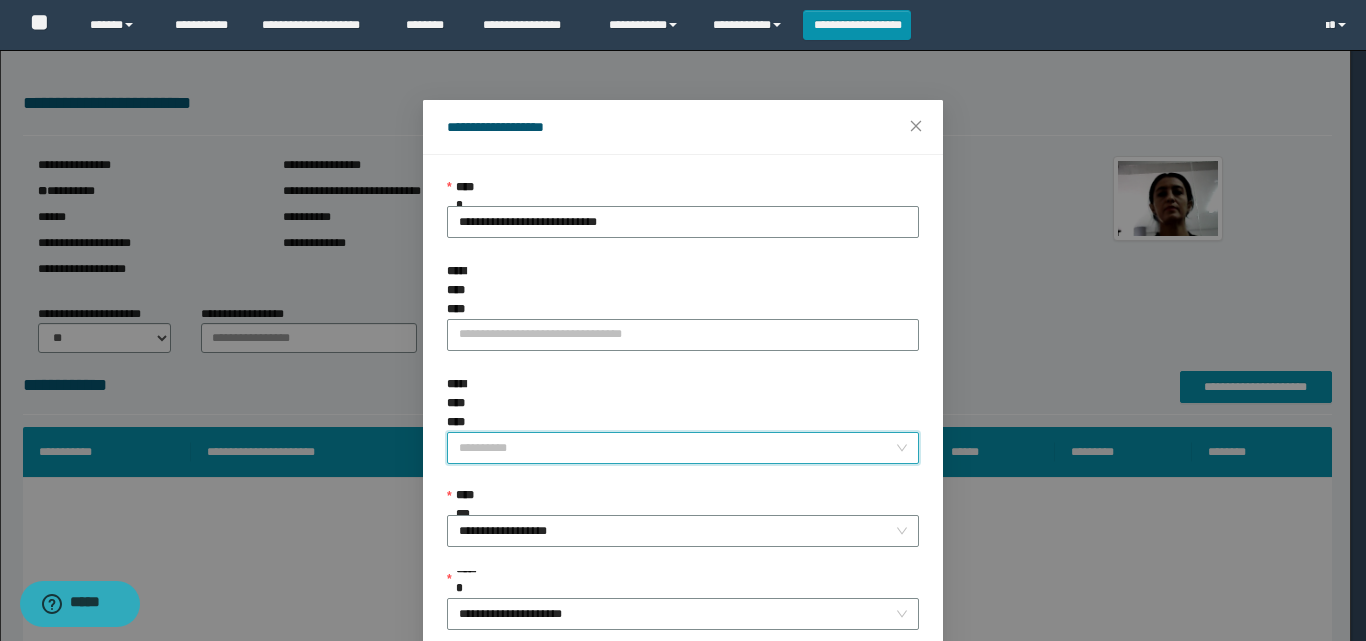 click on "**********" at bounding box center [677, 448] 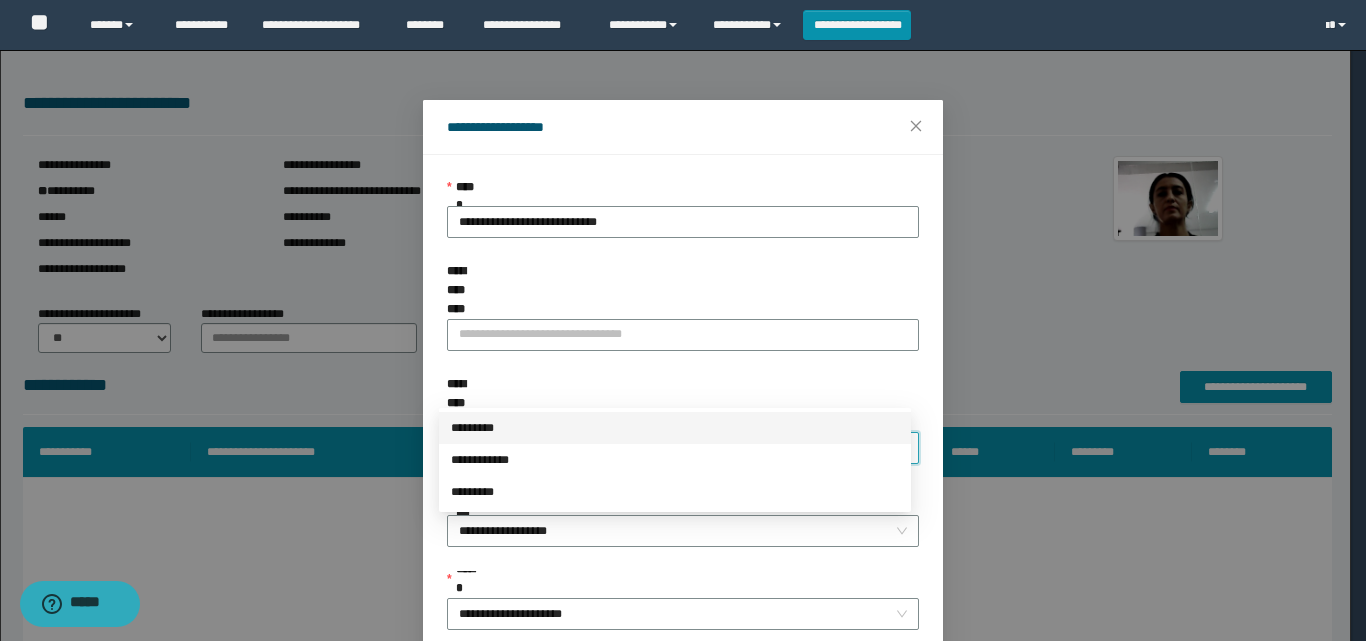 click on "*********" at bounding box center [675, 428] 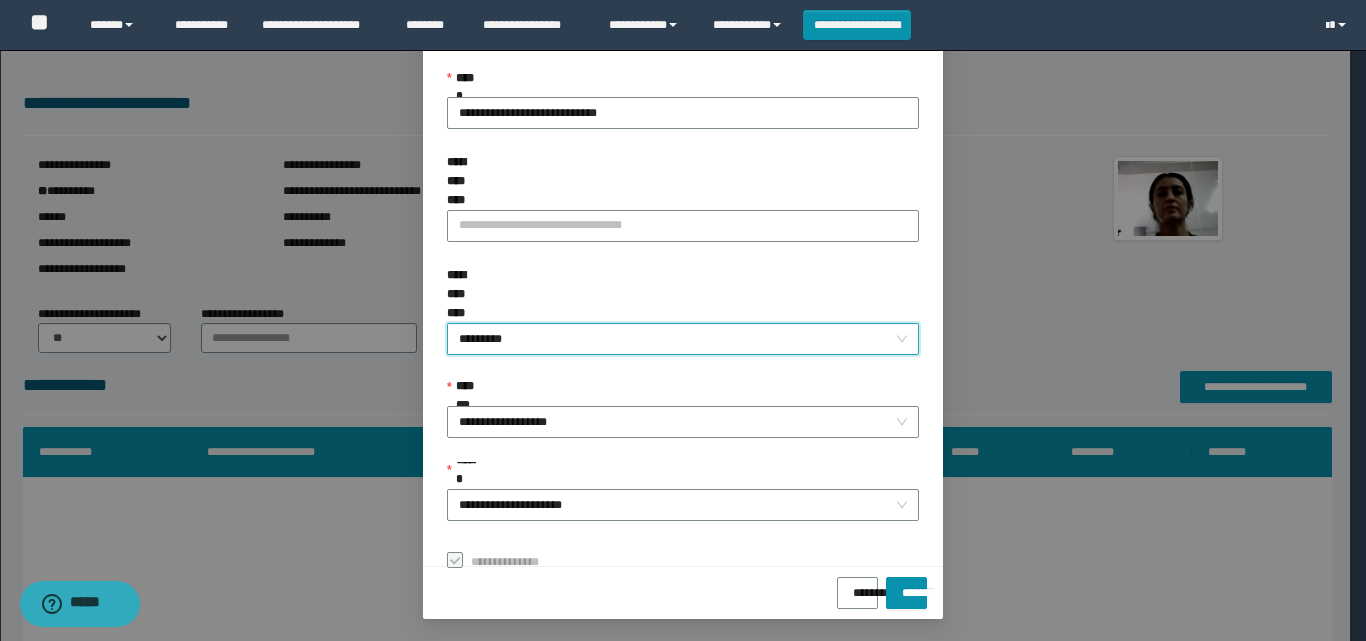 scroll, scrollTop: 111, scrollLeft: 0, axis: vertical 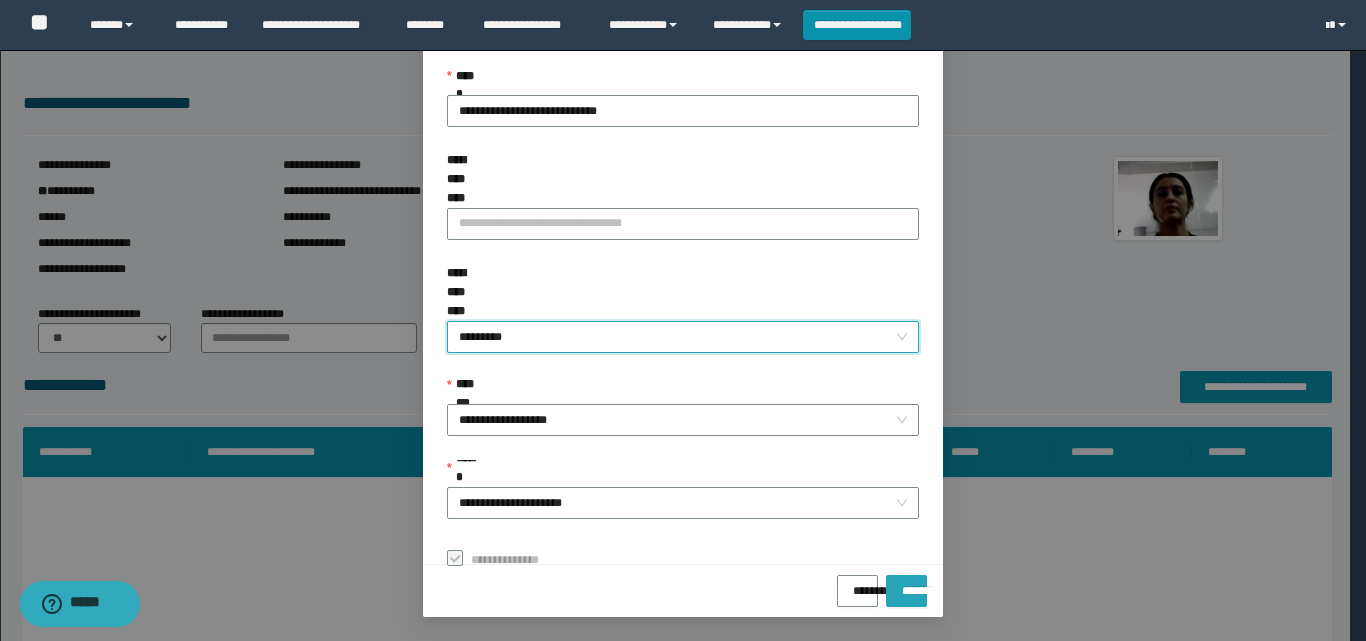 click on "*******" at bounding box center (906, 584) 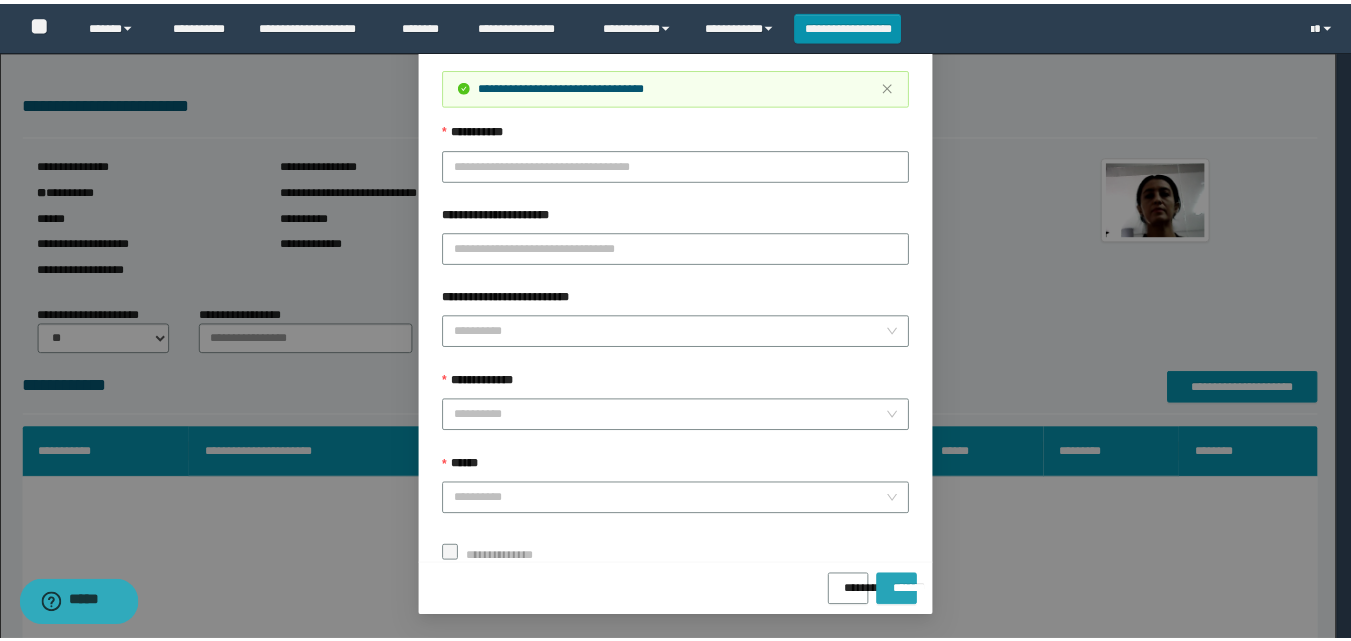 scroll, scrollTop: 64, scrollLeft: 0, axis: vertical 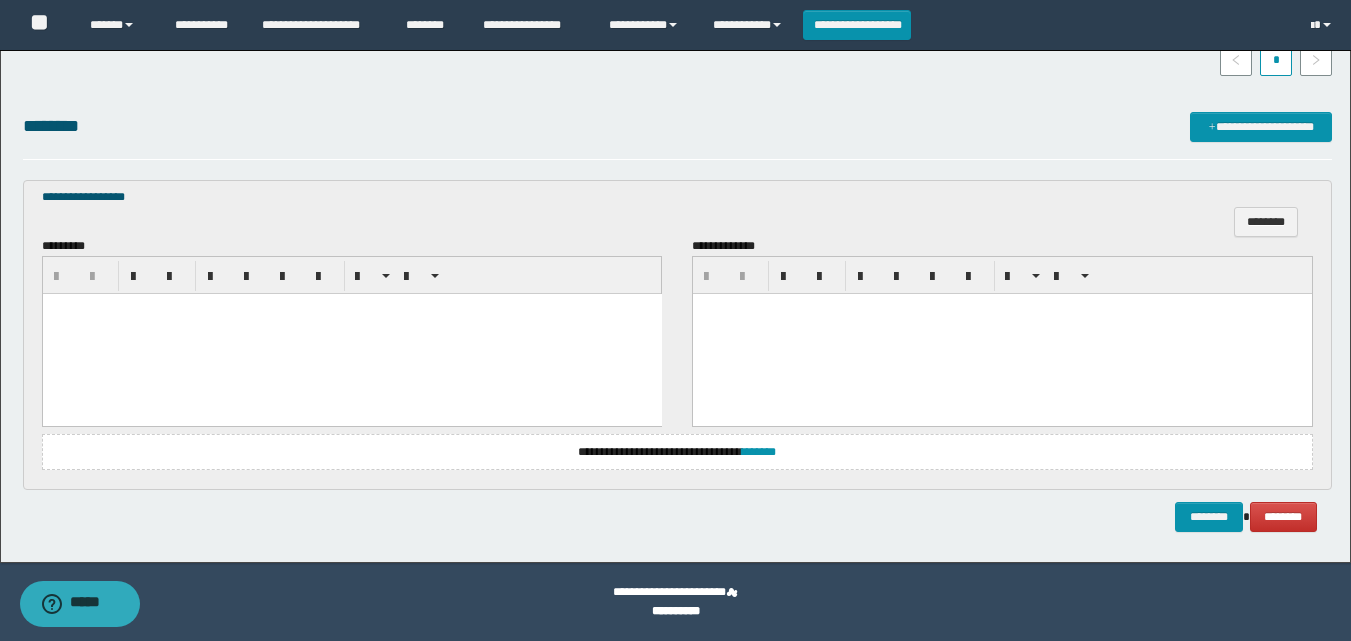 click at bounding box center (351, 333) 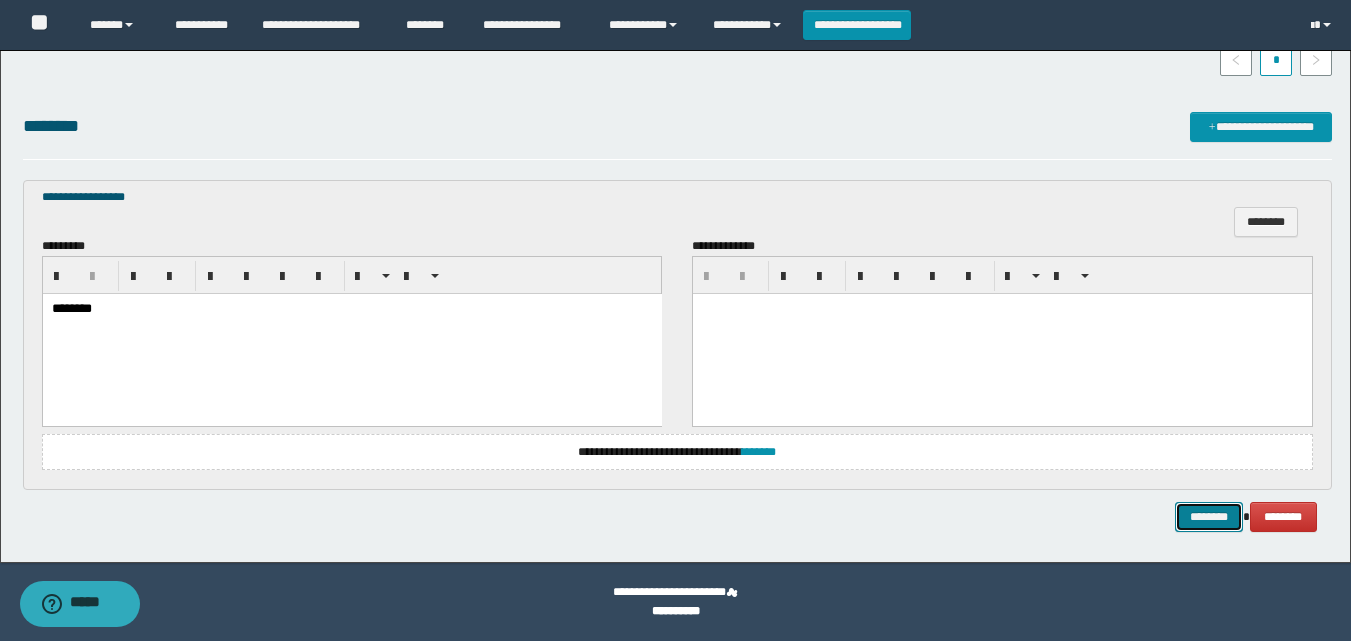 click on "********" at bounding box center [1209, 517] 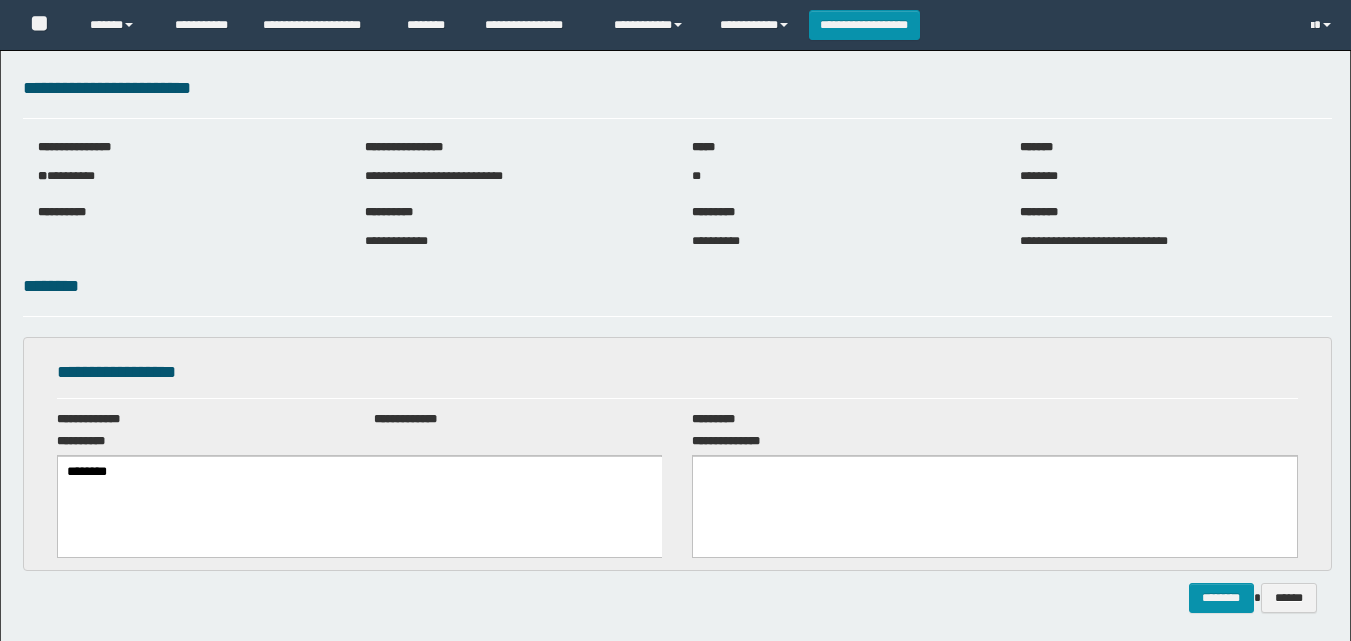 scroll, scrollTop: 0, scrollLeft: 0, axis: both 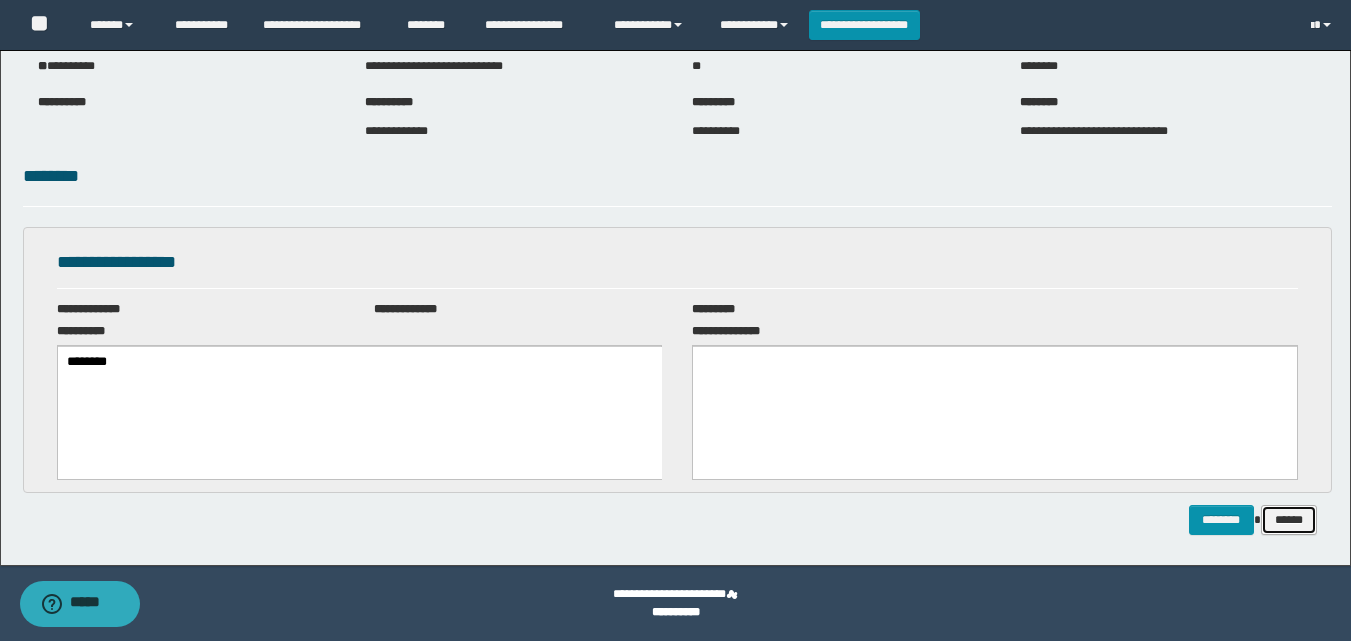 click on "******" at bounding box center [1289, 520] 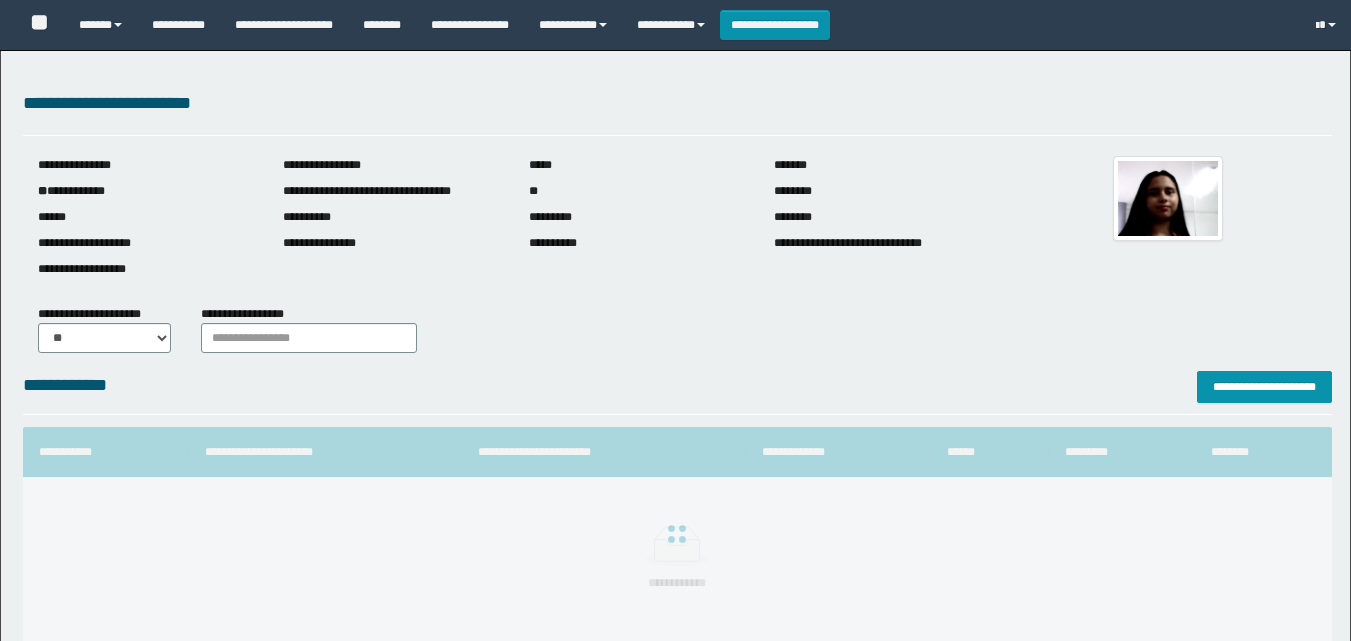 scroll, scrollTop: 0, scrollLeft: 0, axis: both 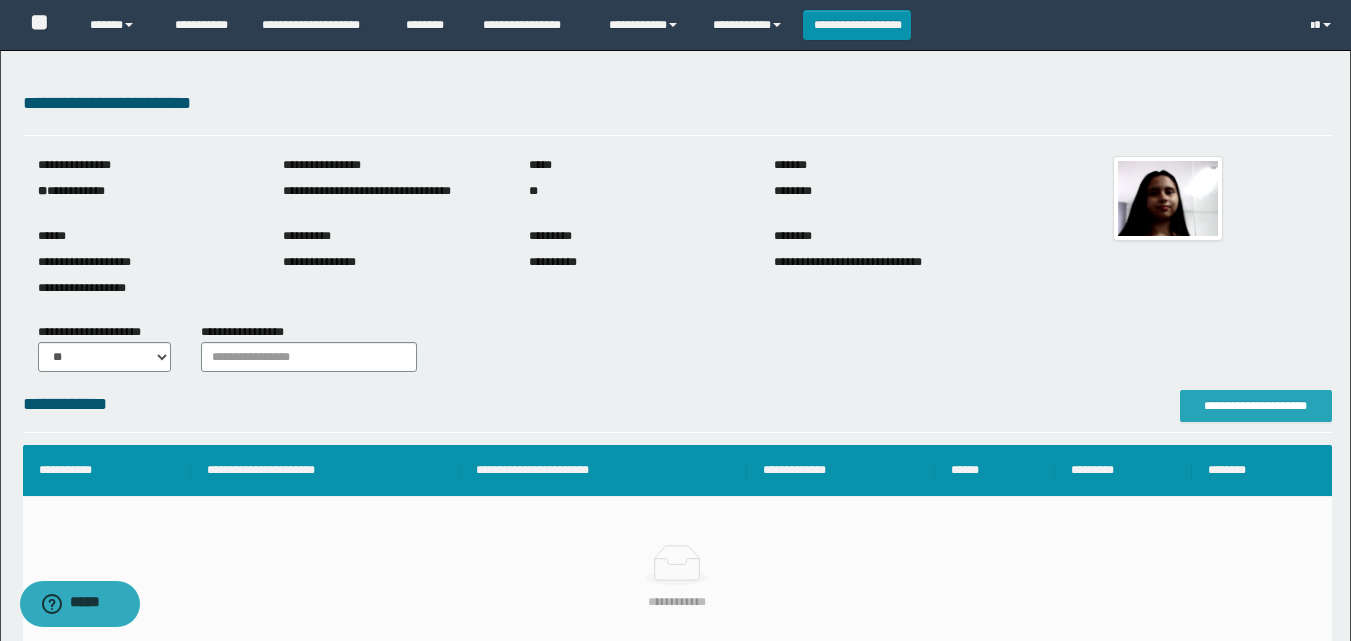 click on "**********" at bounding box center [1256, 406] 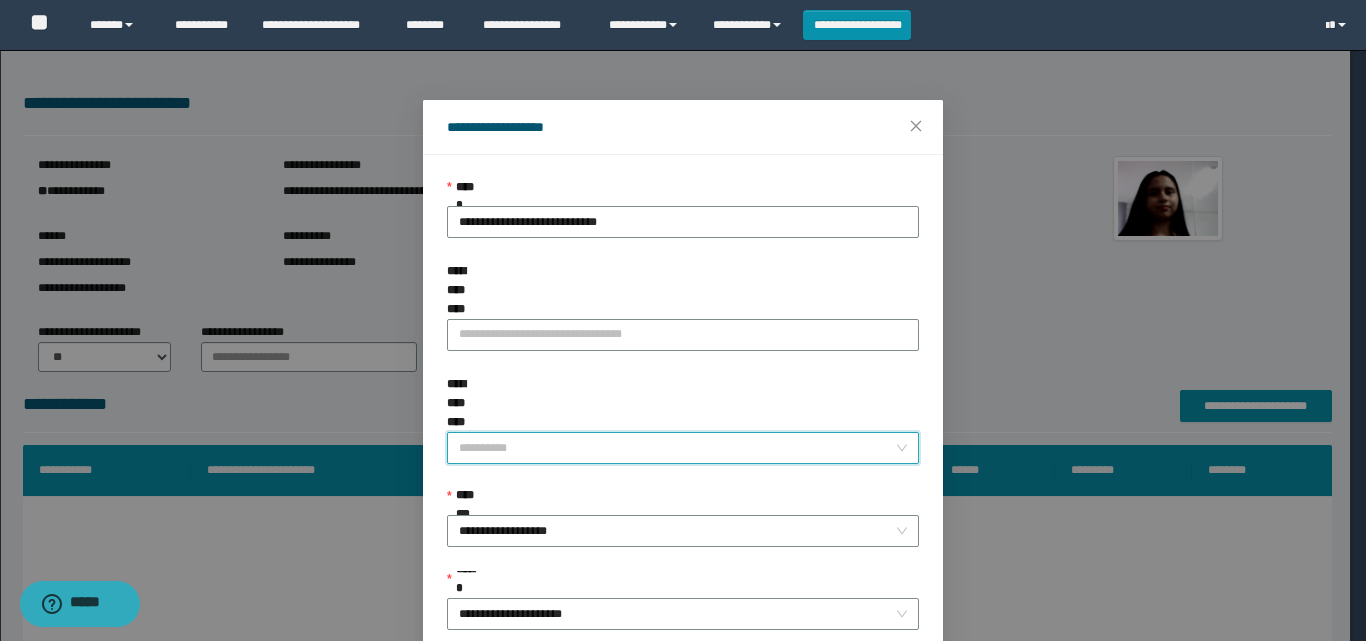 click on "**********" at bounding box center [677, 448] 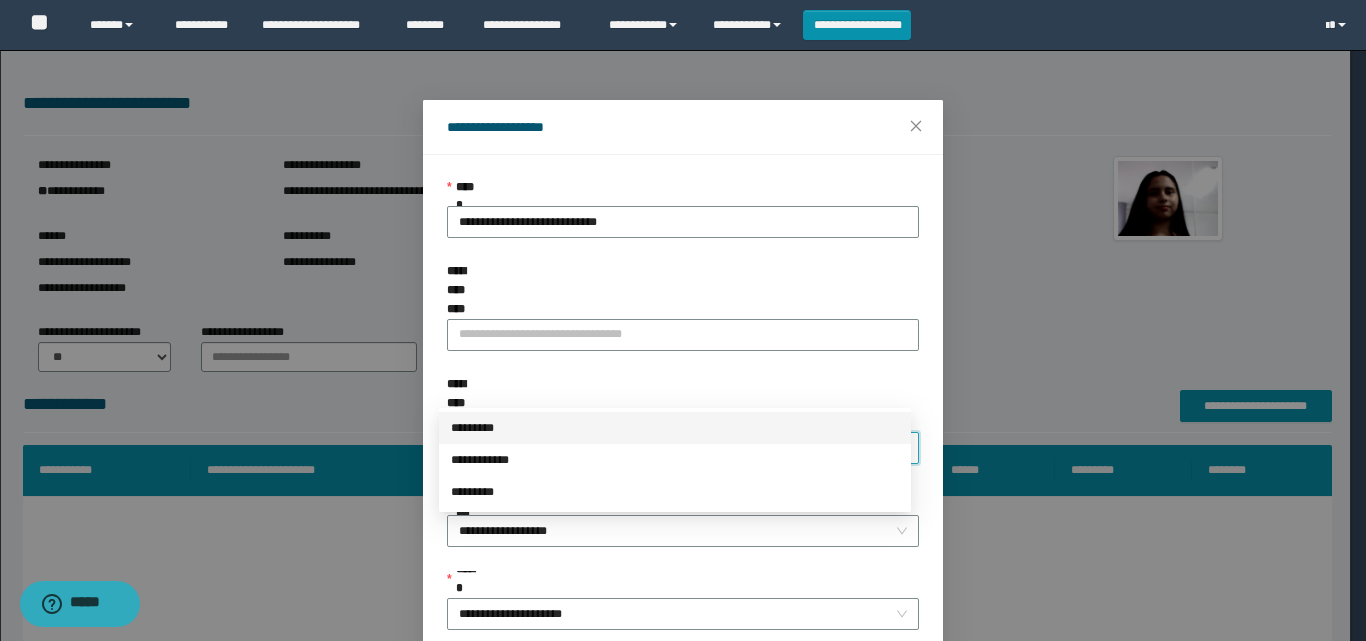 click on "*********" at bounding box center (675, 428) 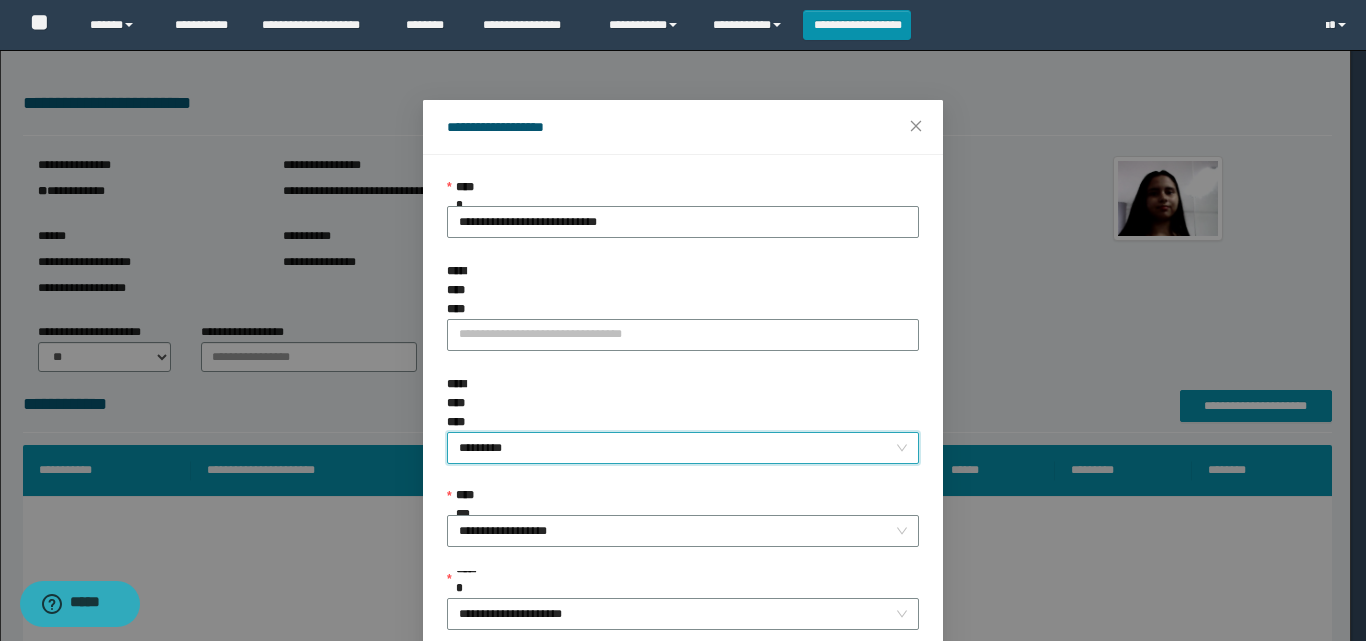 scroll, scrollTop: 111, scrollLeft: 0, axis: vertical 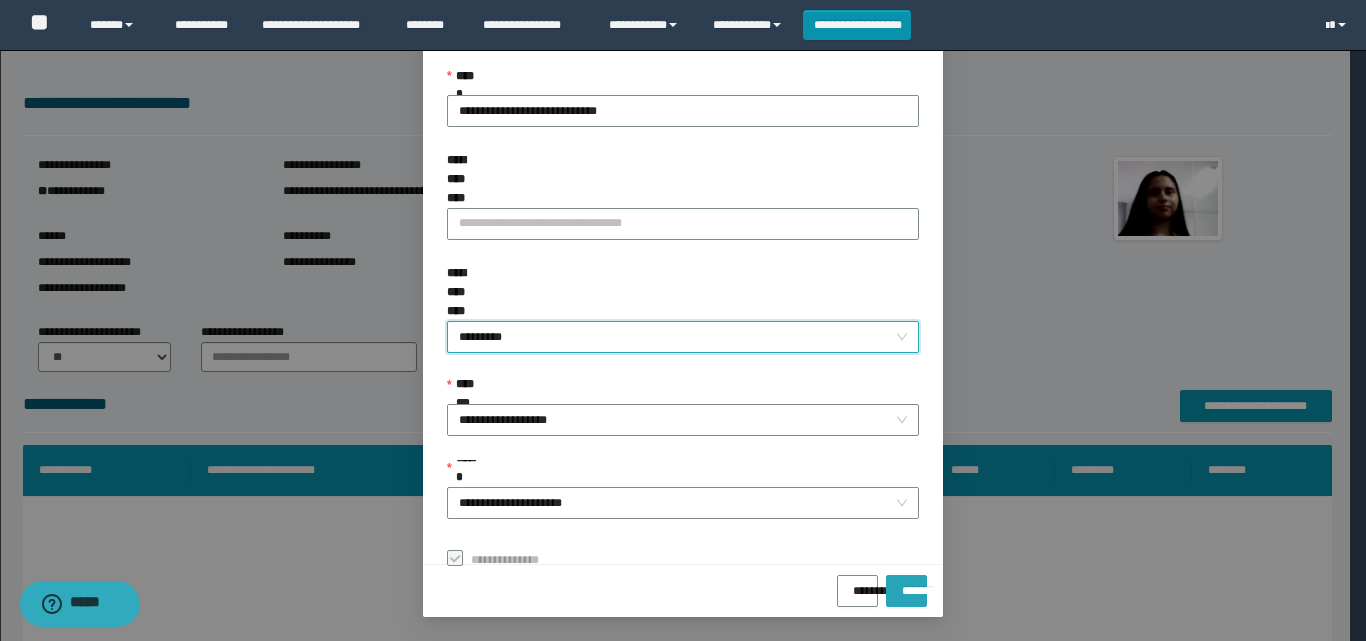 drag, startPoint x: 901, startPoint y: 570, endPoint x: 895, endPoint y: 584, distance: 15.231546 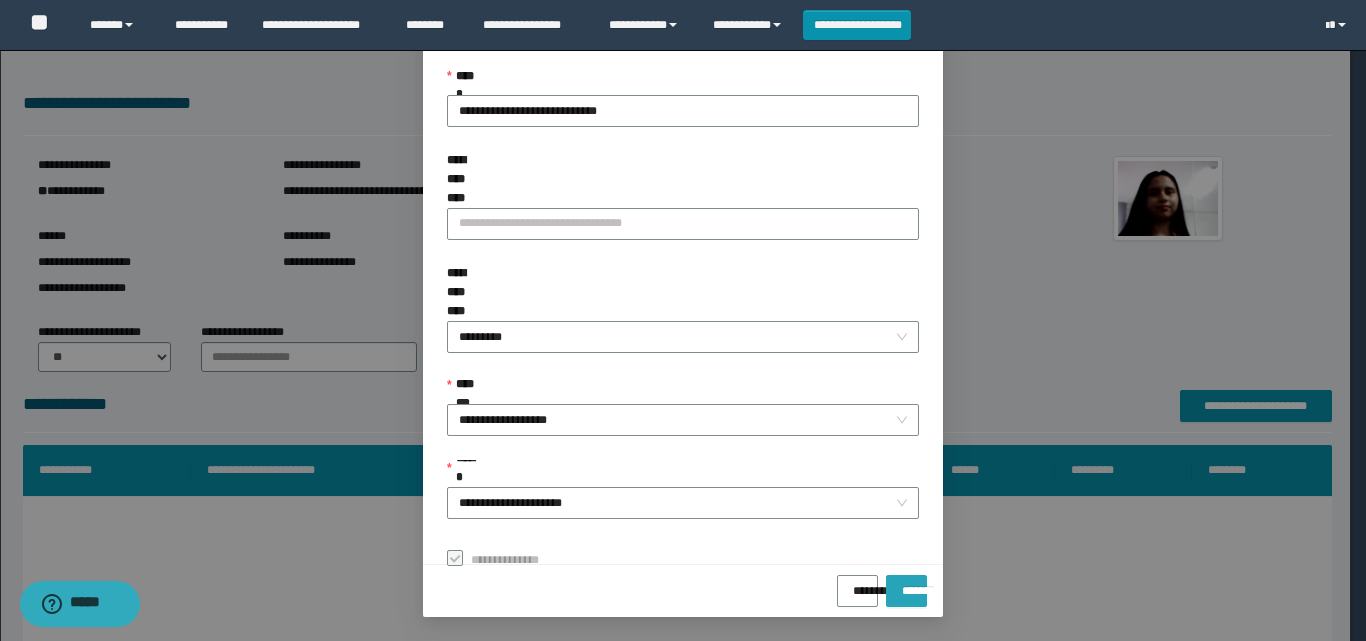 click on "*******" at bounding box center [906, 584] 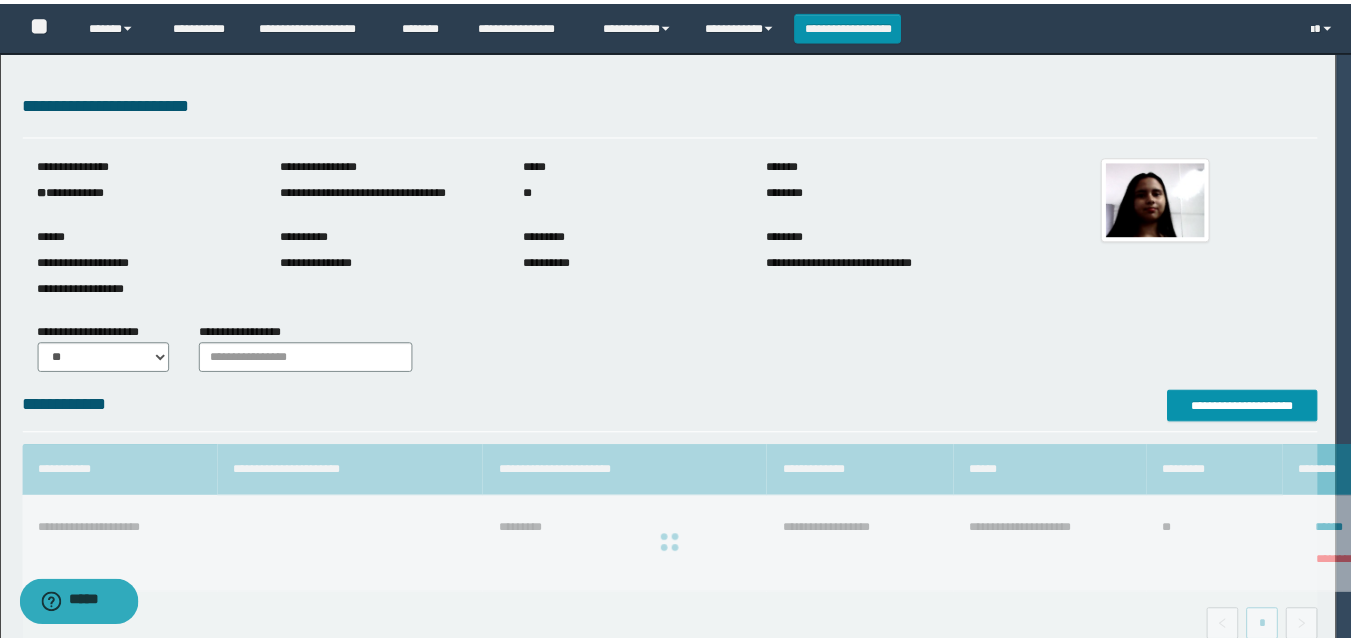 scroll, scrollTop: 64, scrollLeft: 0, axis: vertical 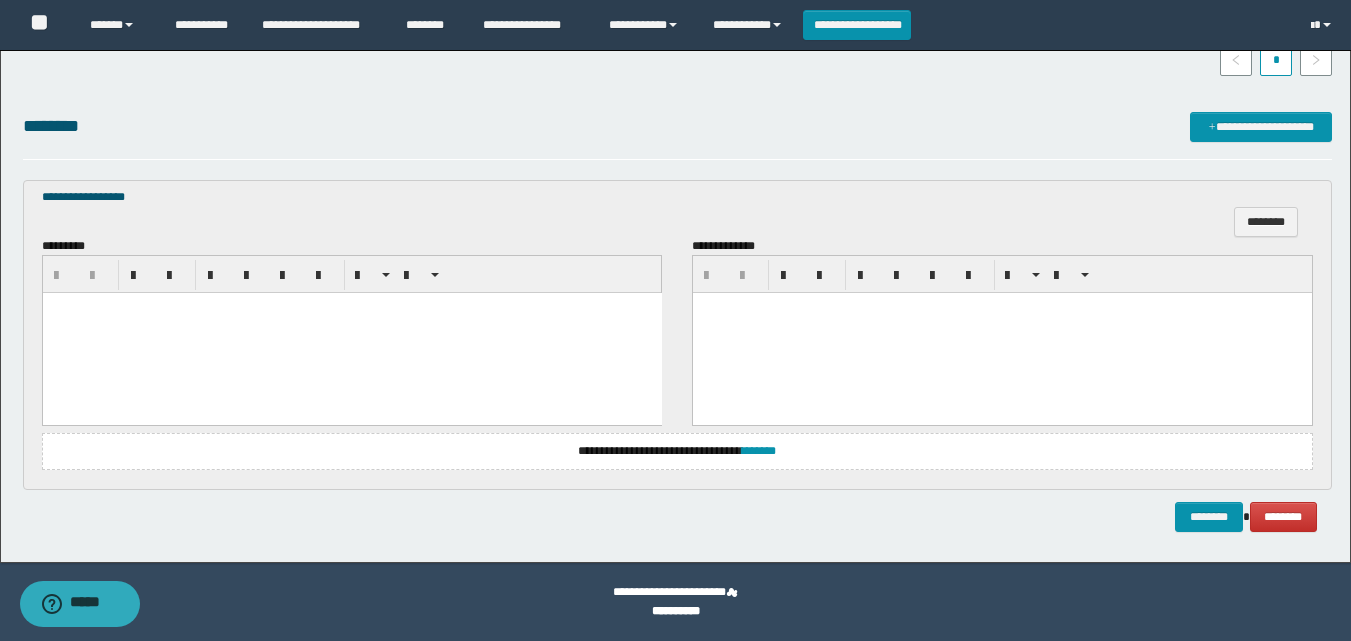 click at bounding box center (351, 333) 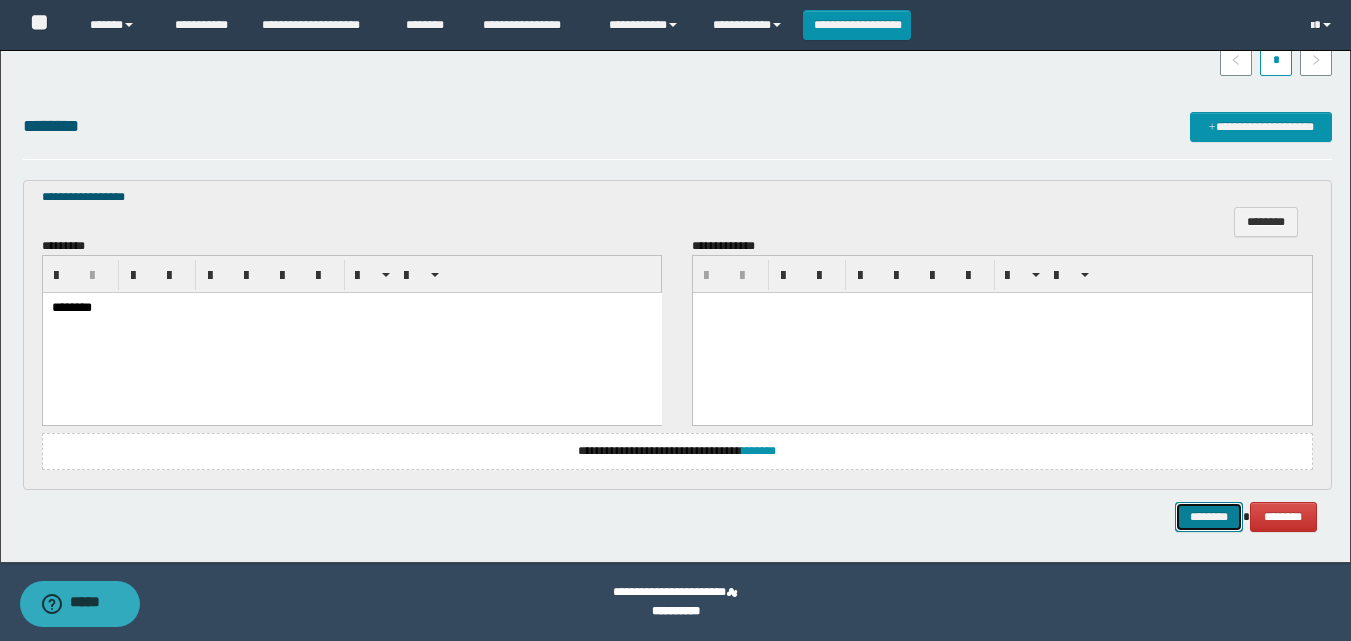 click on "********" at bounding box center (1209, 517) 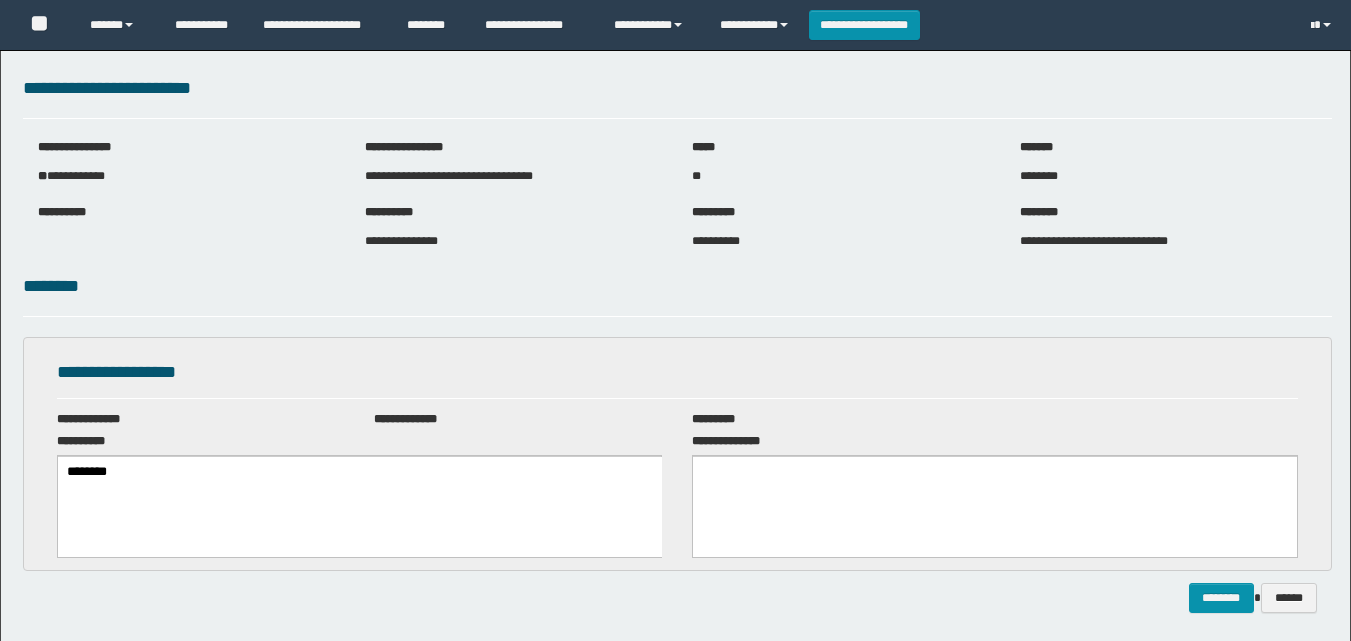 scroll, scrollTop: 0, scrollLeft: 0, axis: both 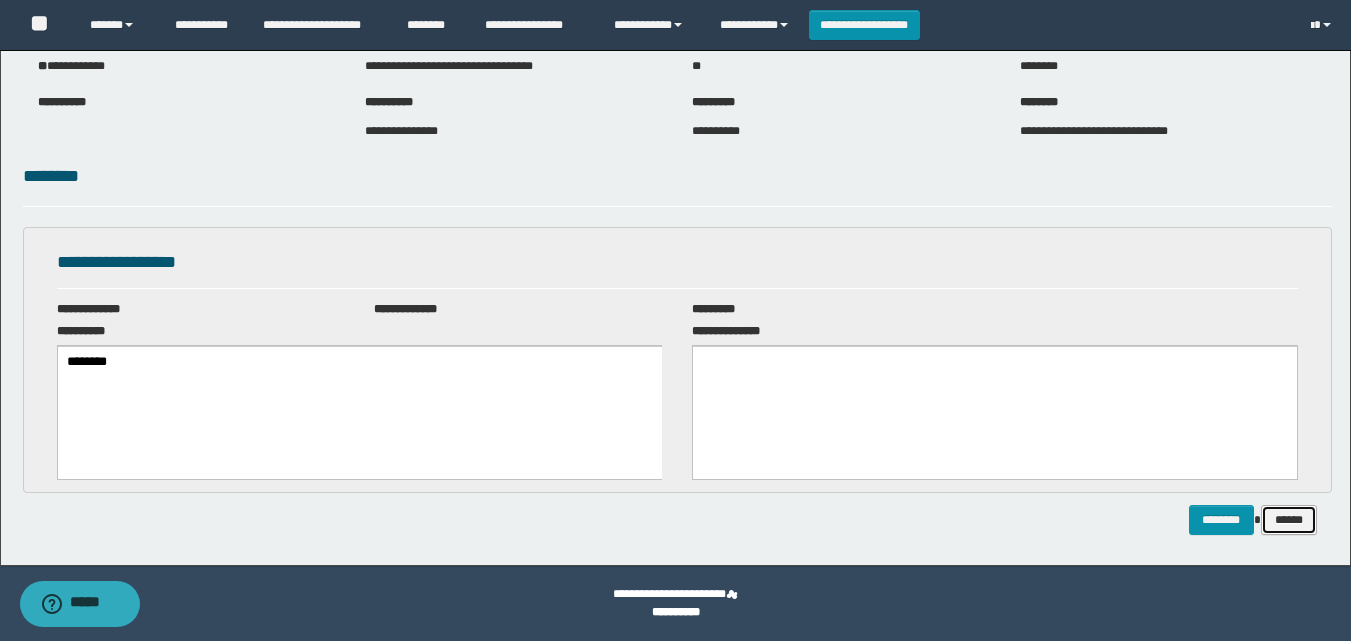 click on "******" at bounding box center [1289, 520] 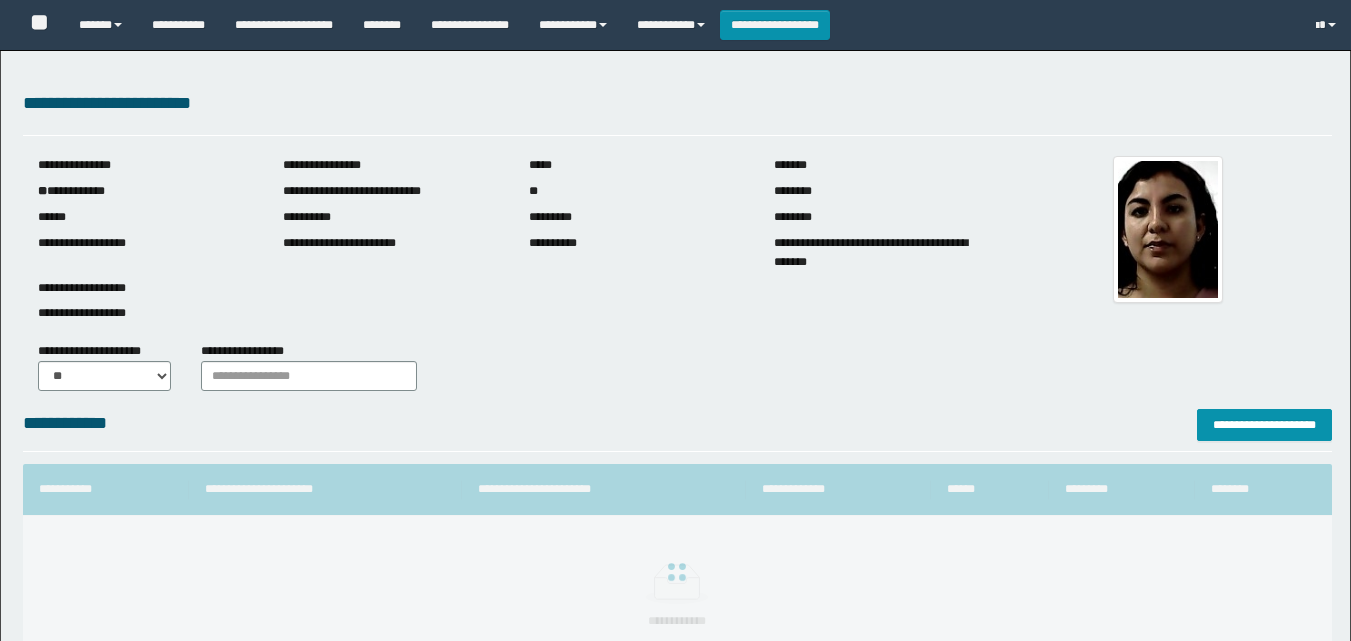 scroll, scrollTop: 0, scrollLeft: 0, axis: both 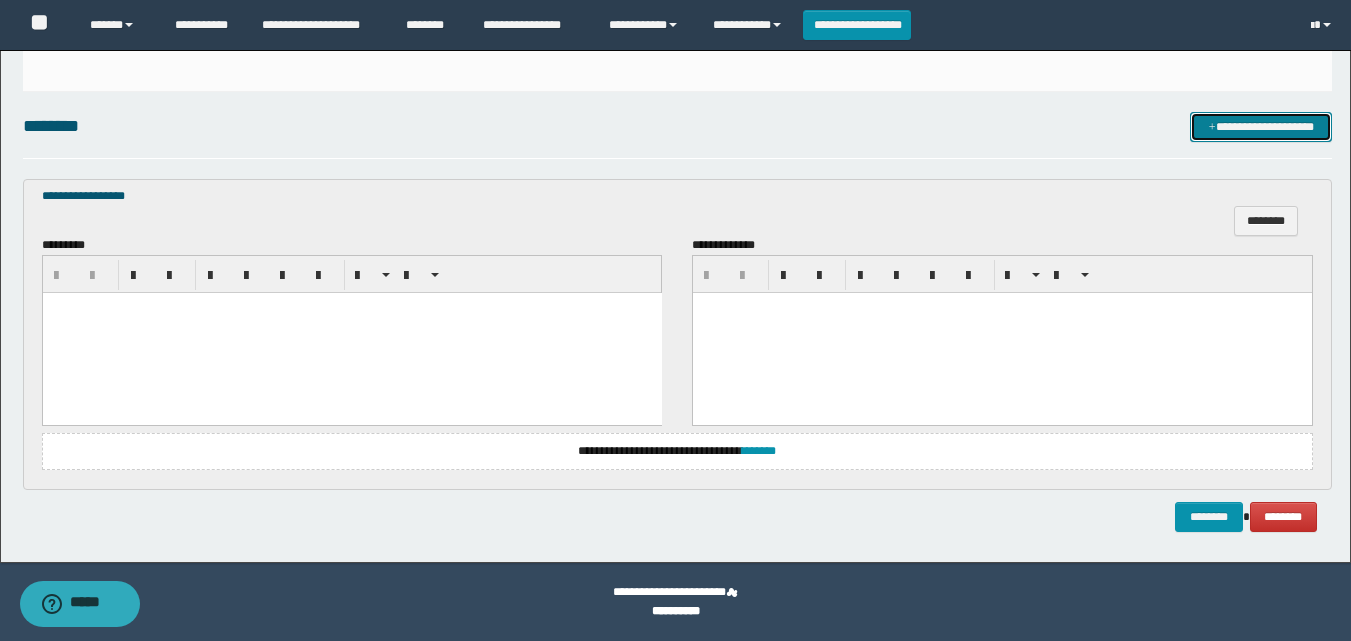 drag, startPoint x: 1271, startPoint y: 129, endPoint x: 1250, endPoint y: 145, distance: 26.400757 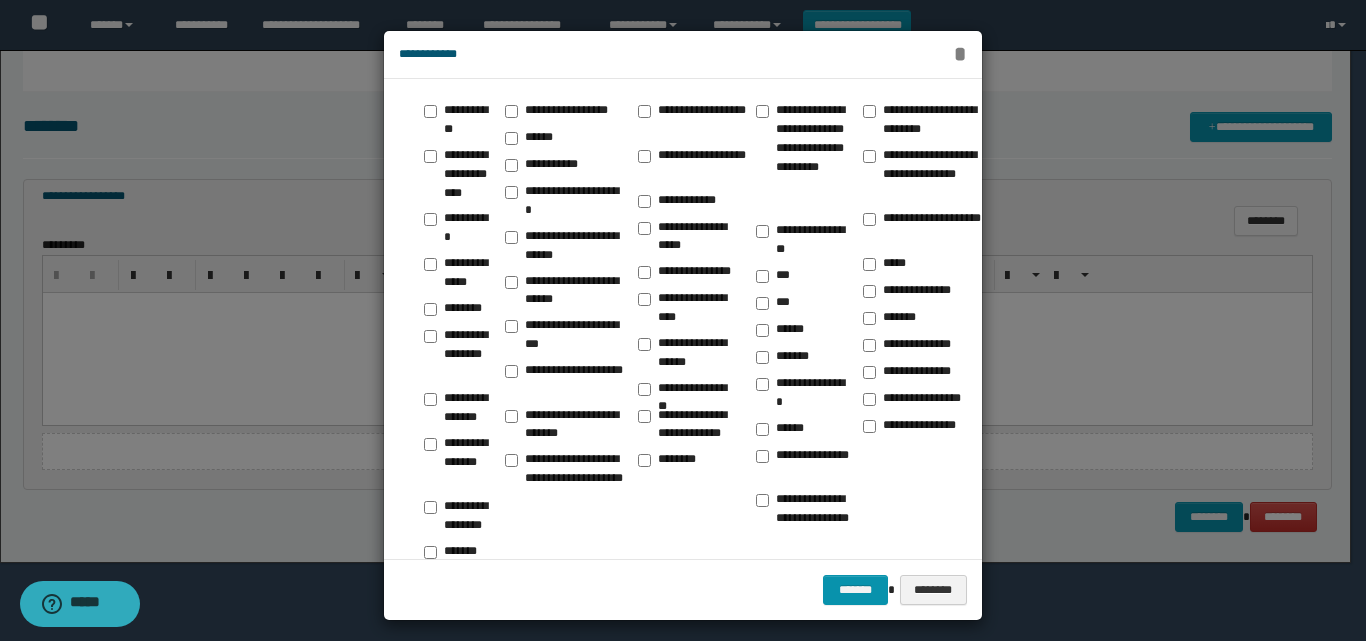 click on "*" at bounding box center [959, 54] 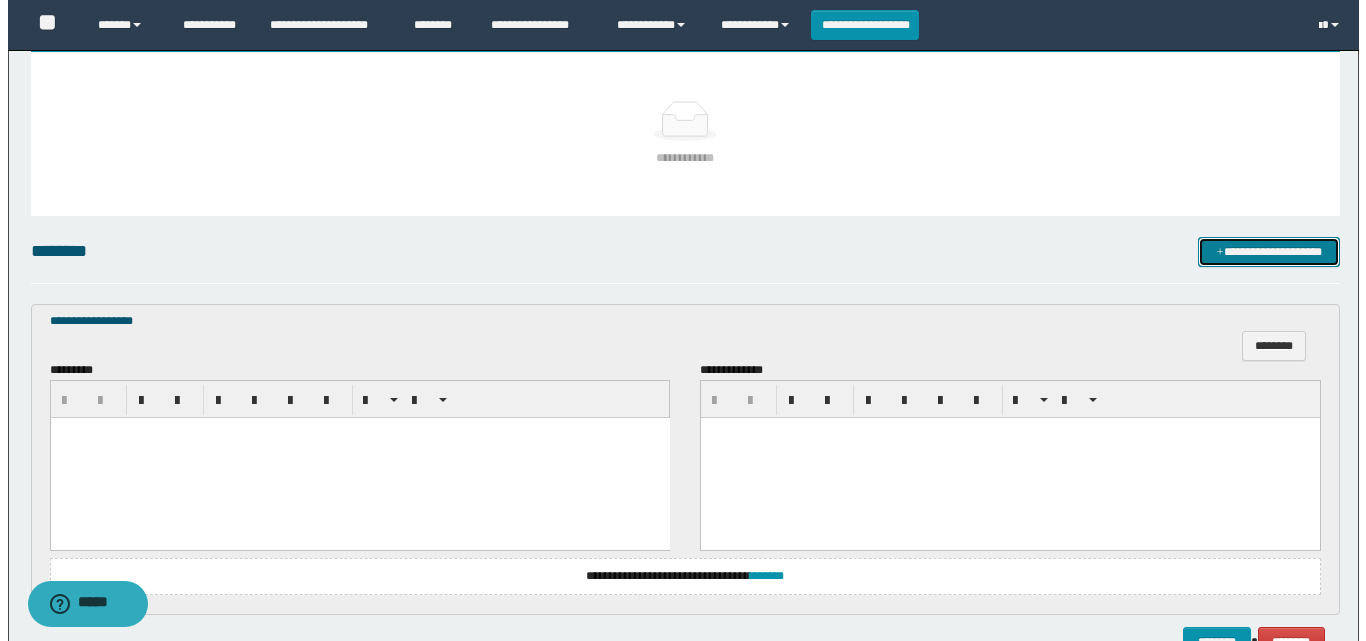 scroll, scrollTop: 288, scrollLeft: 0, axis: vertical 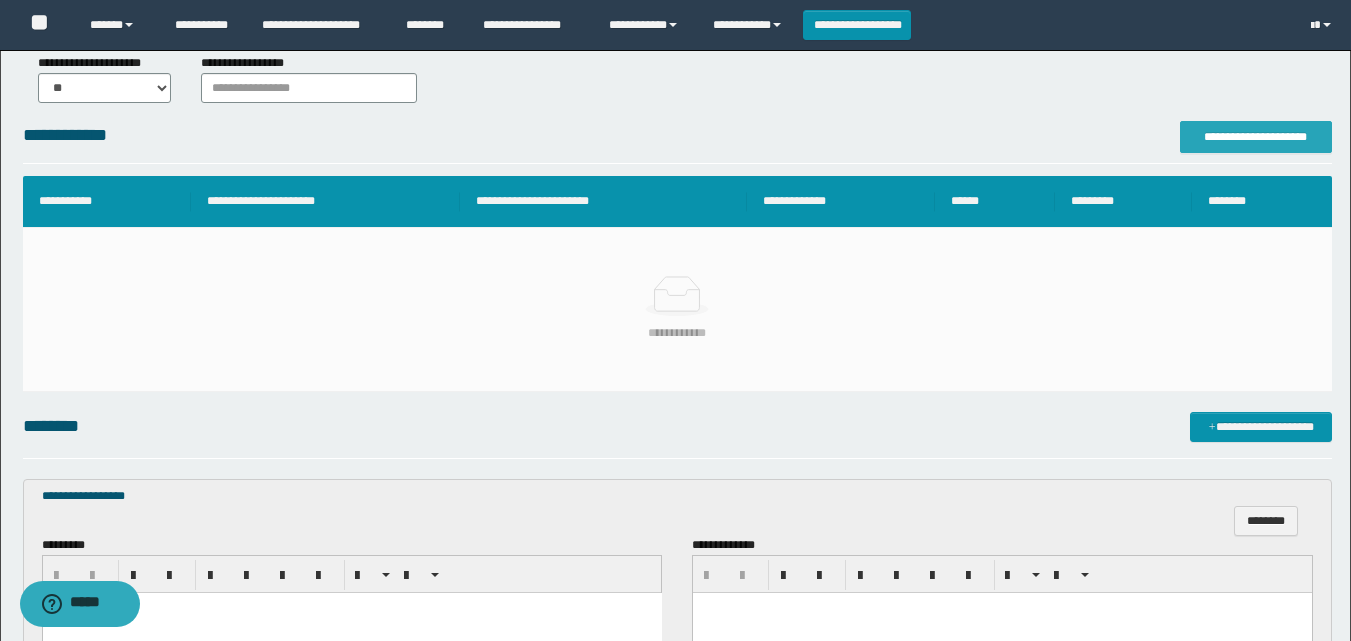 click on "**********" at bounding box center (1256, 137) 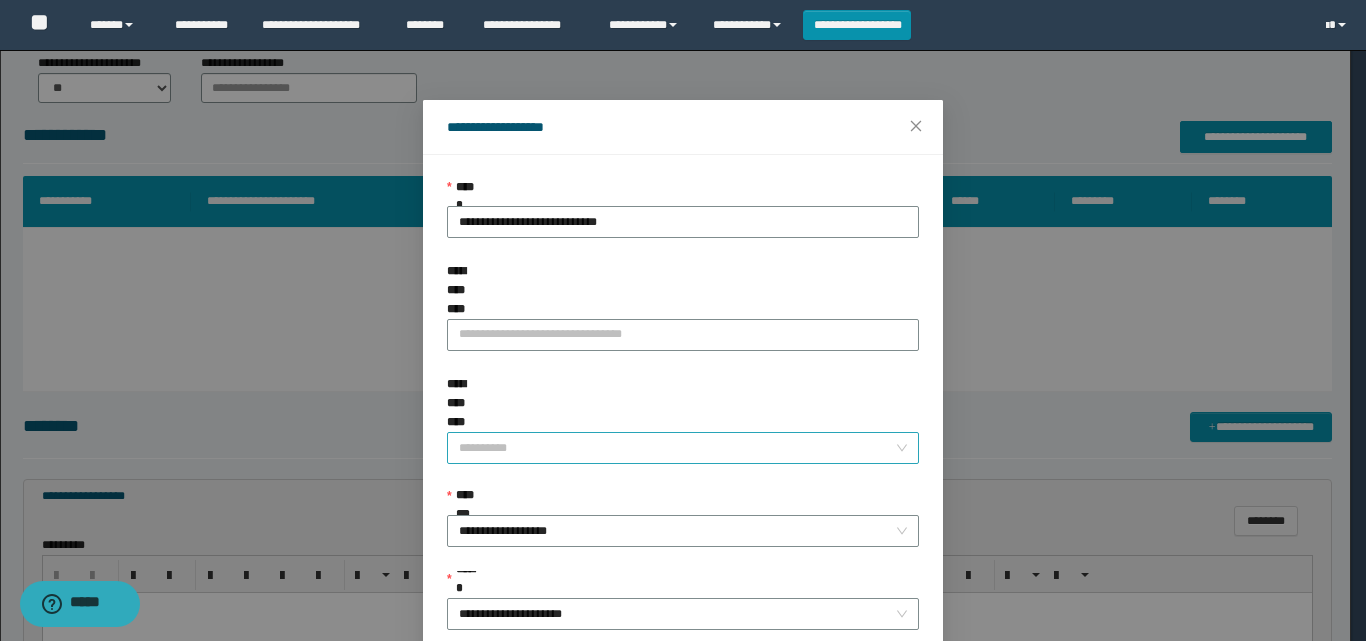 click on "**********" at bounding box center (677, 448) 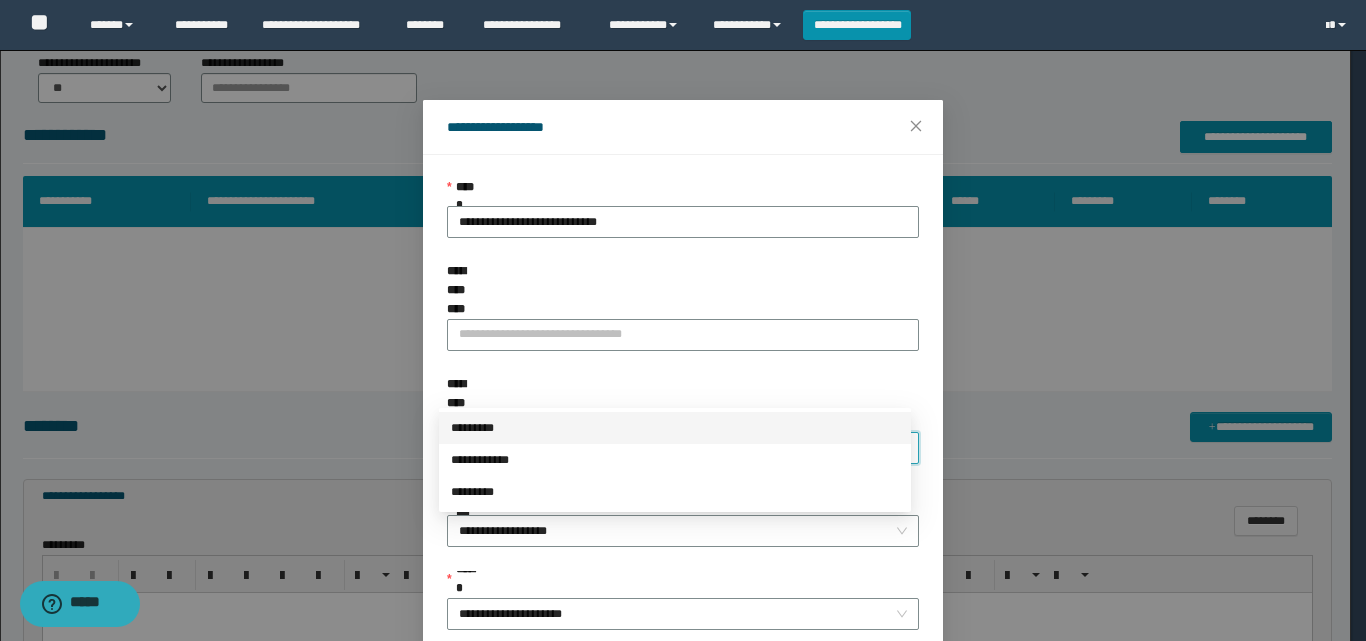 click on "*********" at bounding box center [675, 428] 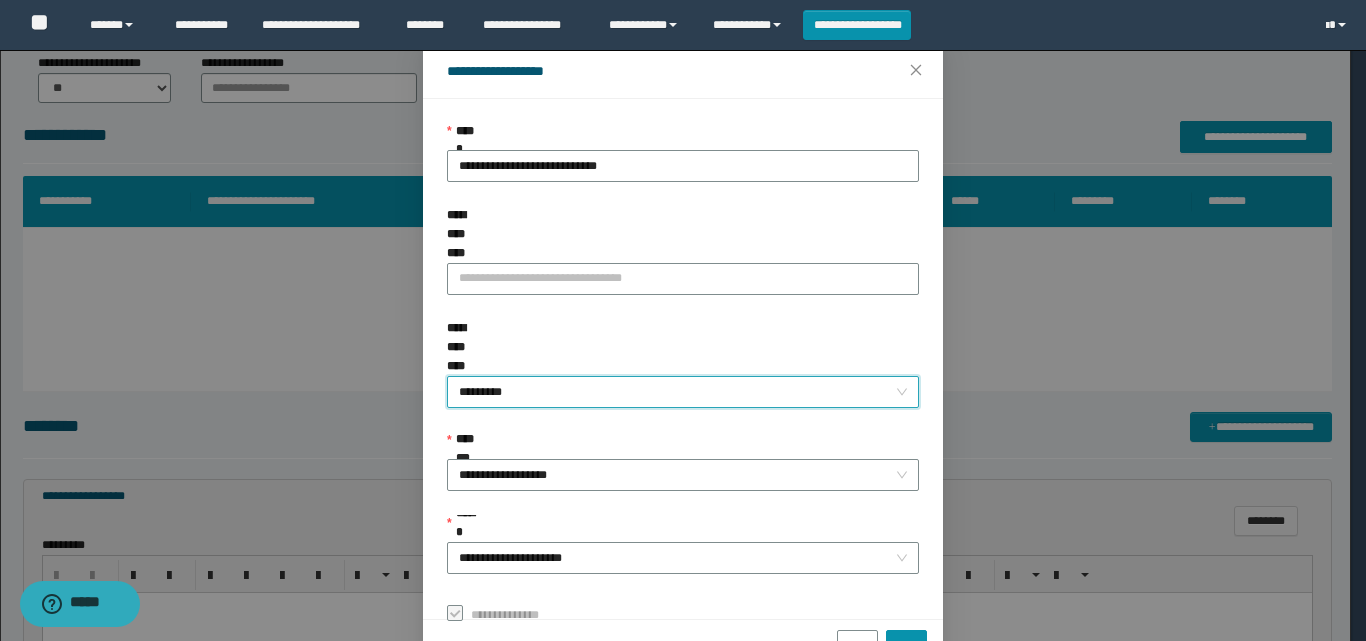 scroll, scrollTop: 111, scrollLeft: 0, axis: vertical 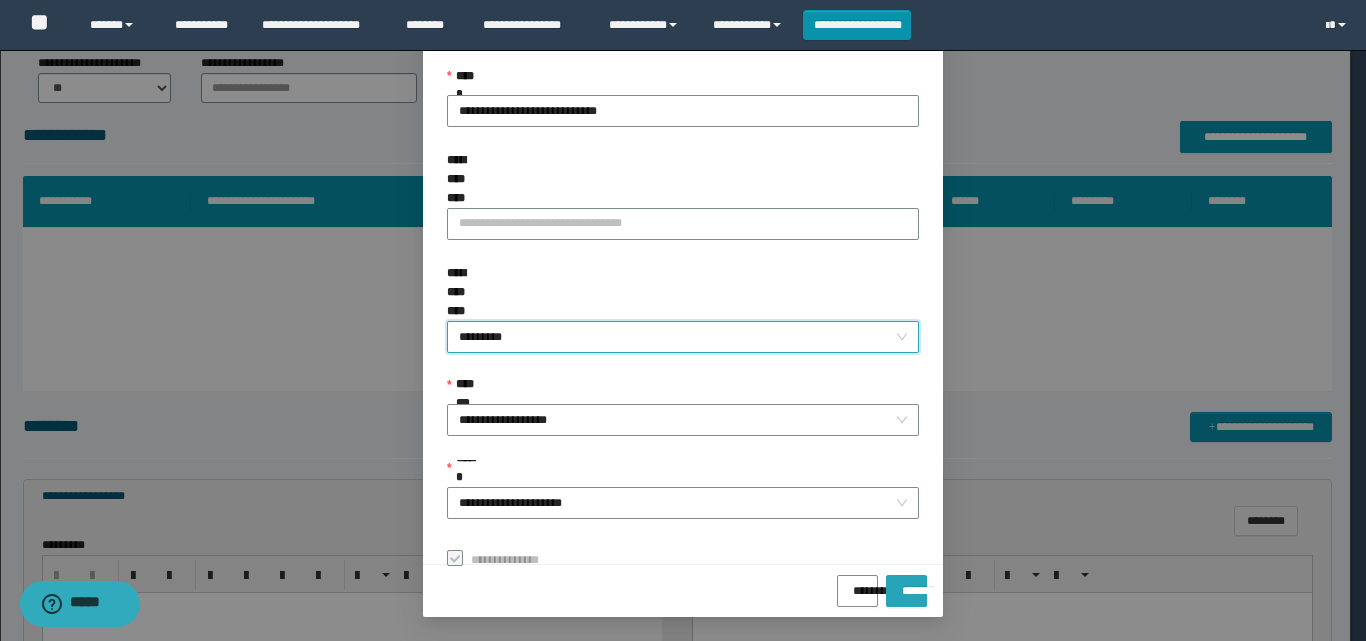 click on "*******" at bounding box center [906, 584] 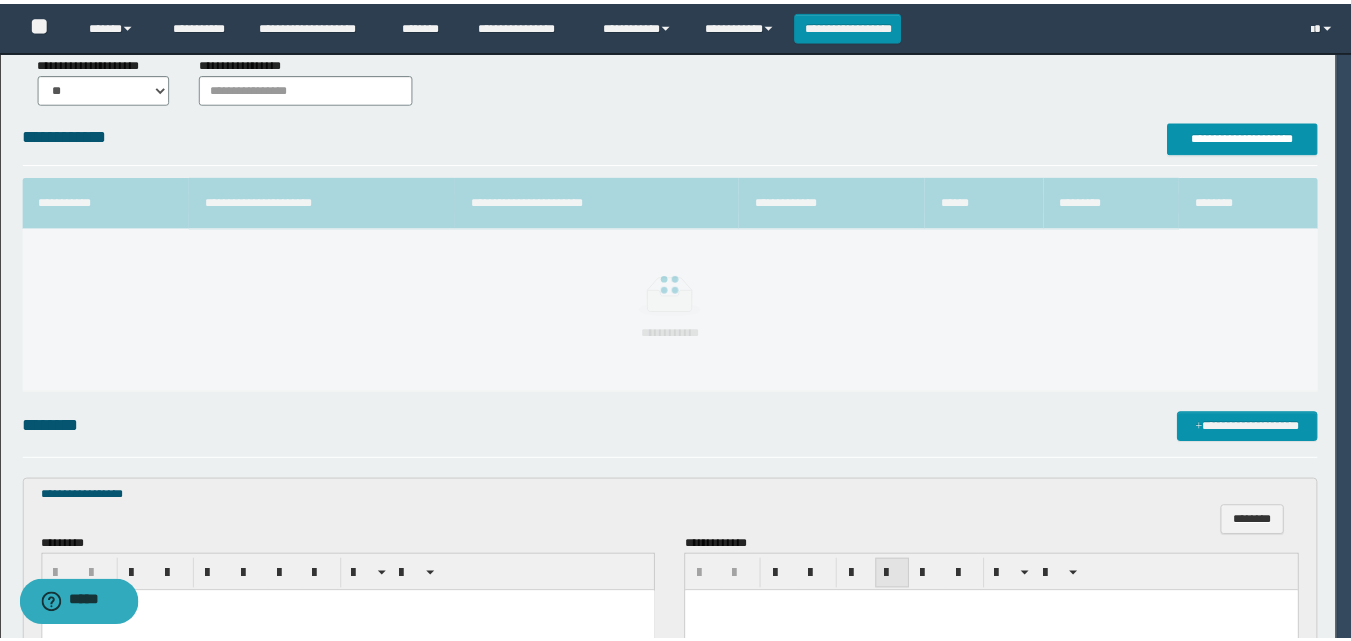 scroll, scrollTop: 64, scrollLeft: 0, axis: vertical 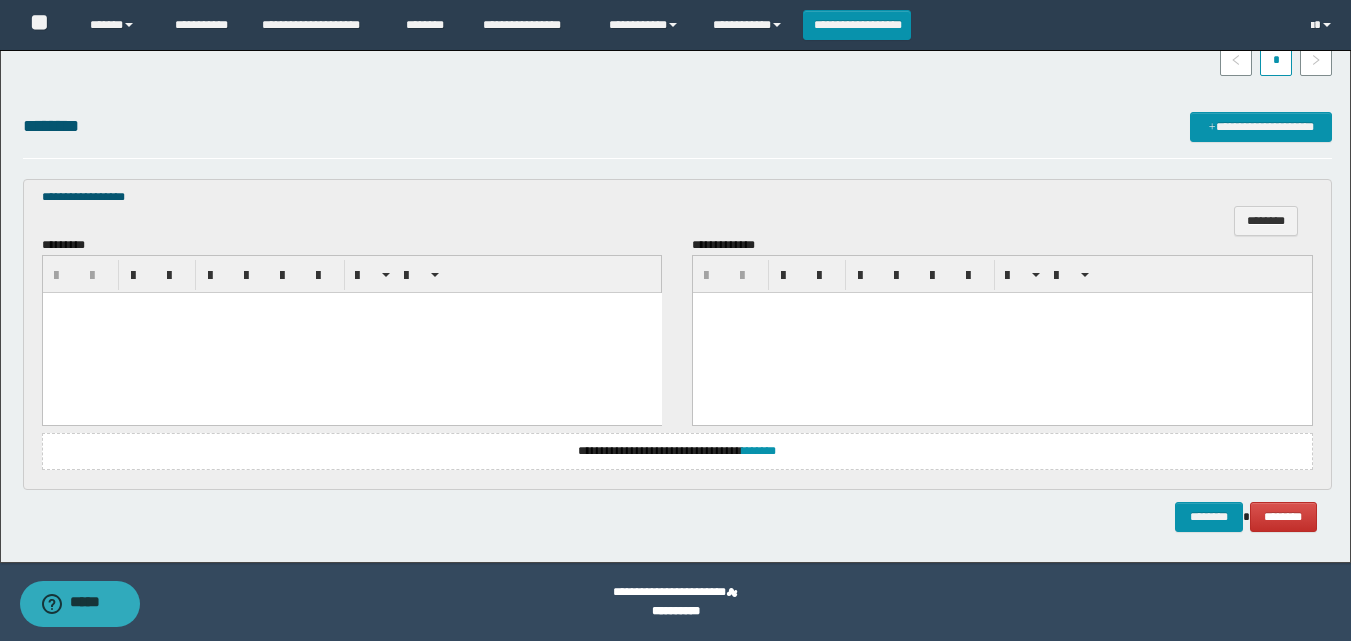 click at bounding box center (351, 333) 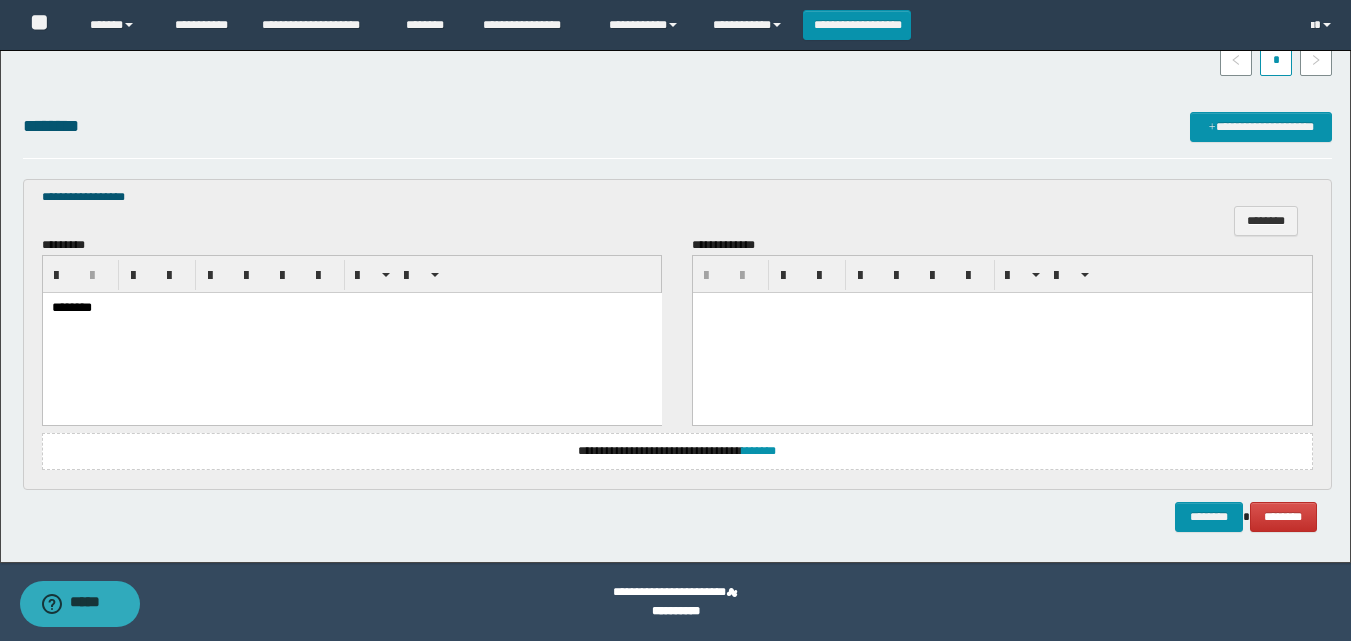 click on "**********" at bounding box center [675, 30] 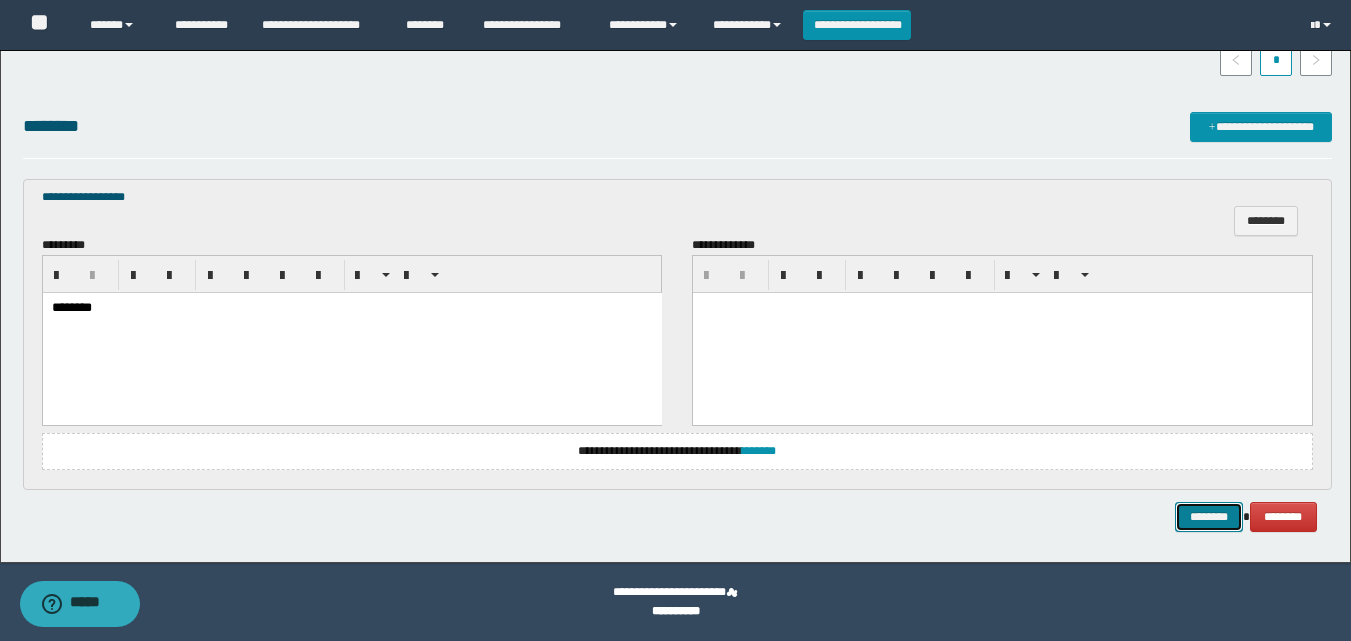 click on "********" at bounding box center (1209, 517) 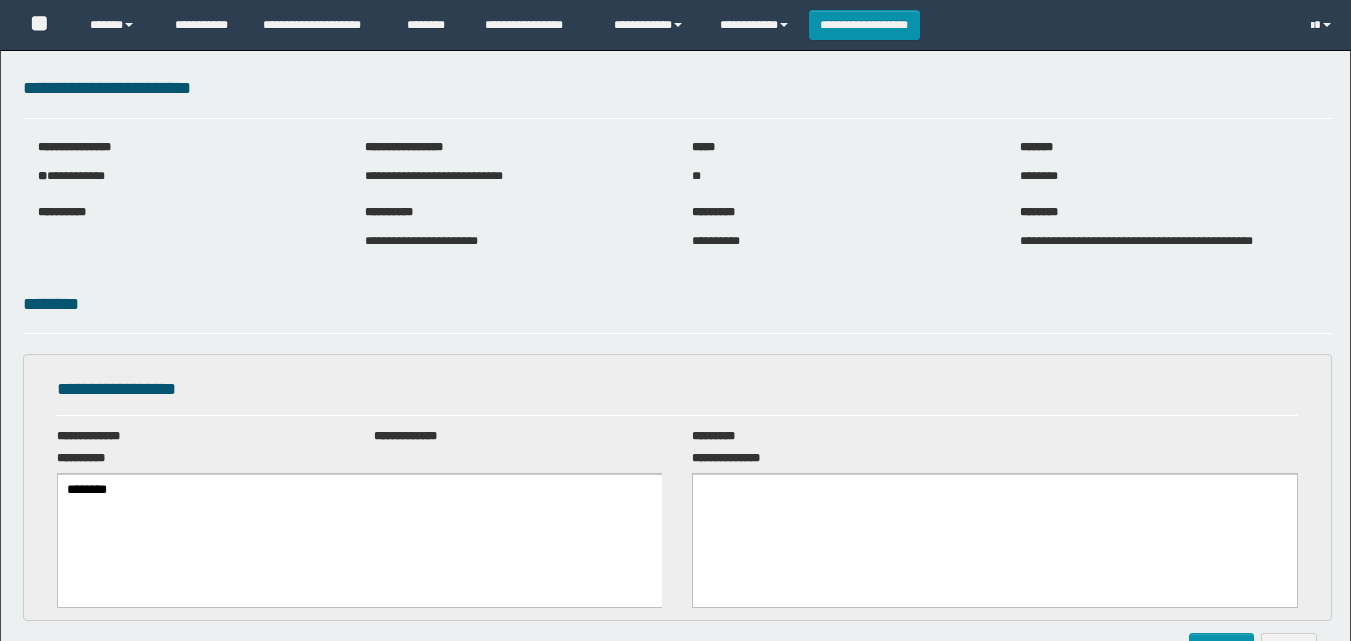 scroll, scrollTop: 0, scrollLeft: 0, axis: both 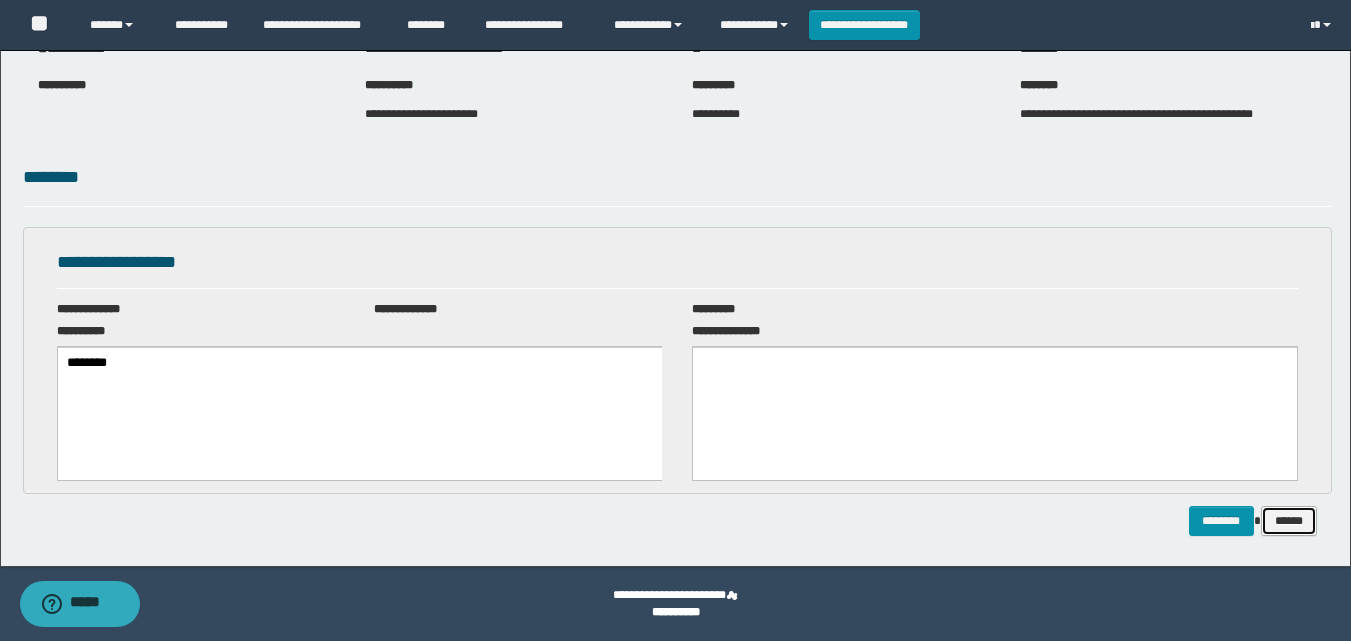 click on "******" at bounding box center (1289, 521) 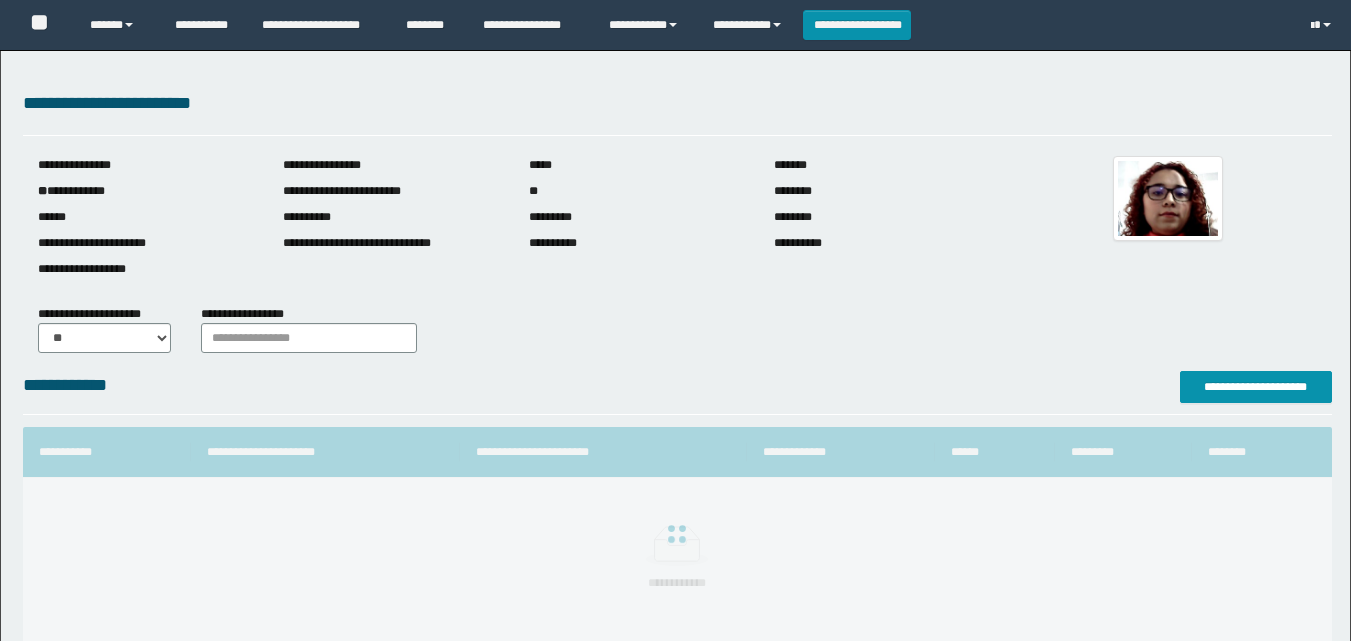 scroll, scrollTop: 0, scrollLeft: 0, axis: both 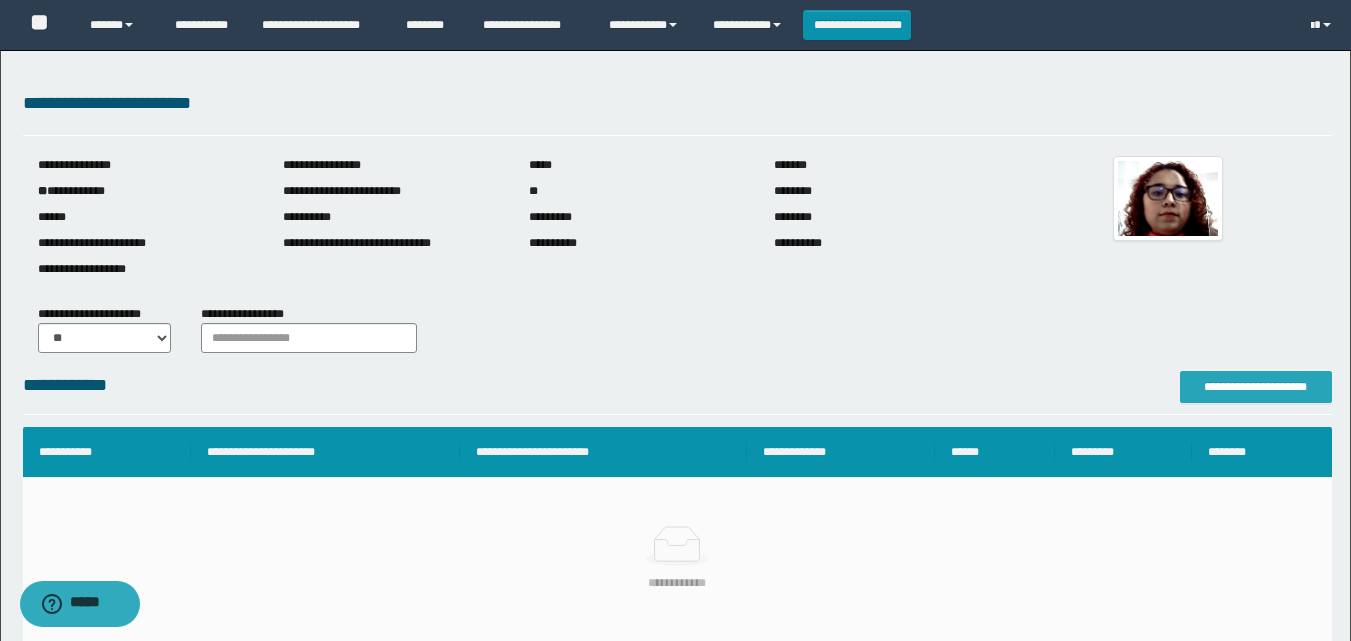 click on "**********" at bounding box center [1256, 387] 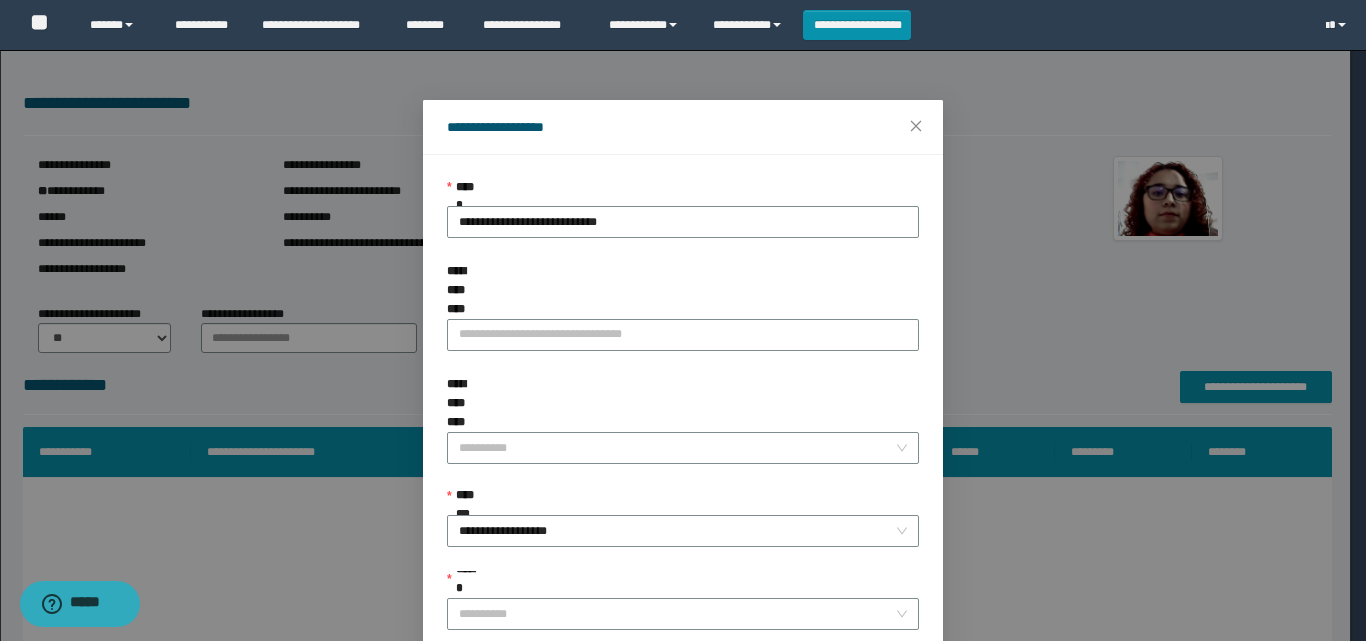 click on "**********" at bounding box center (683, 432) 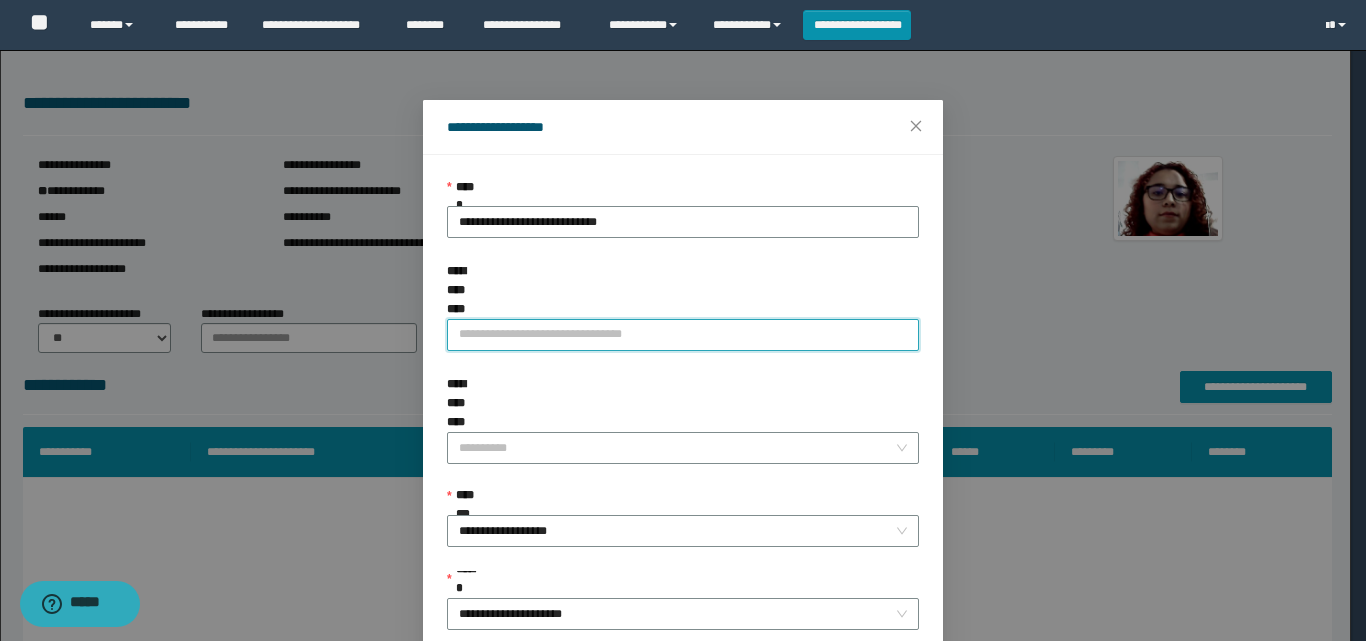 click on "**********" at bounding box center (683, 335) 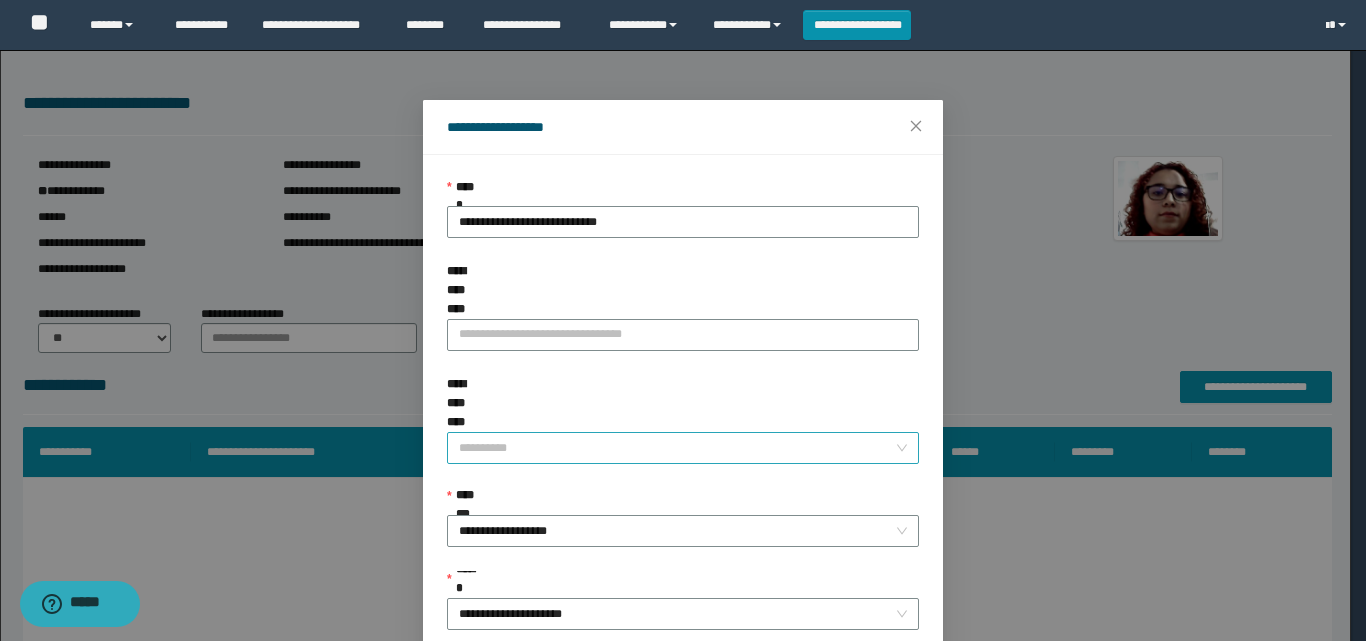 click on "**********" at bounding box center [677, 448] 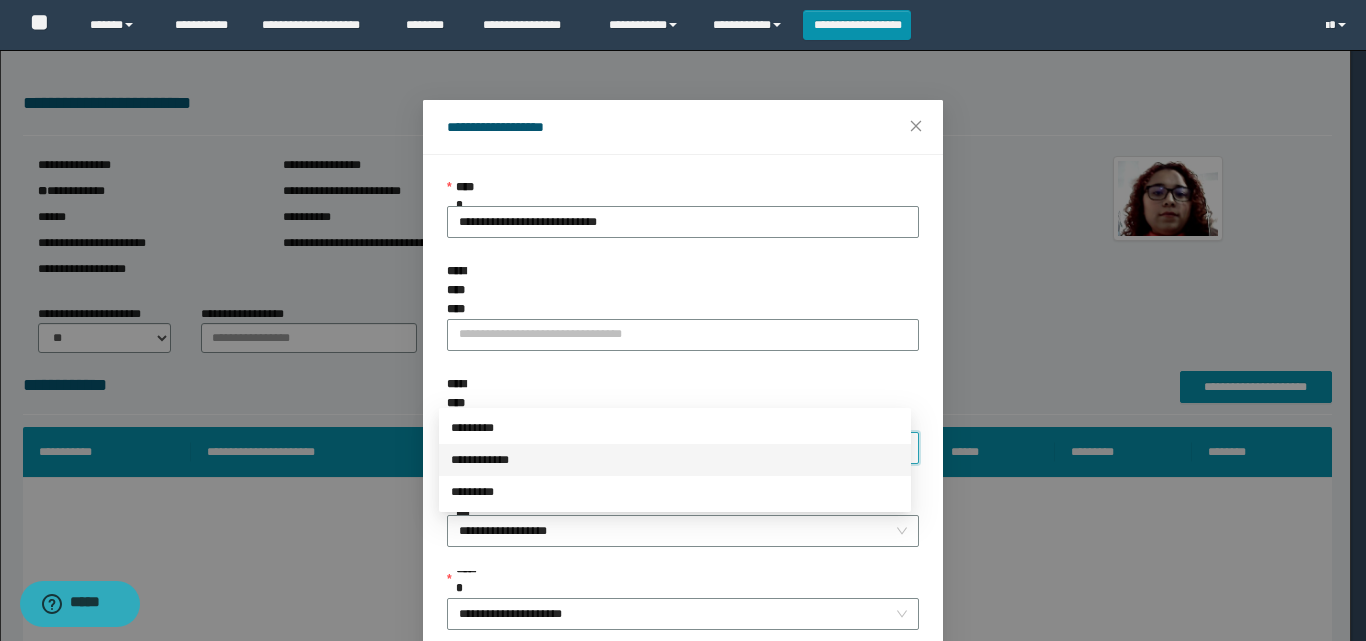 click on "*********" at bounding box center (675, 428) 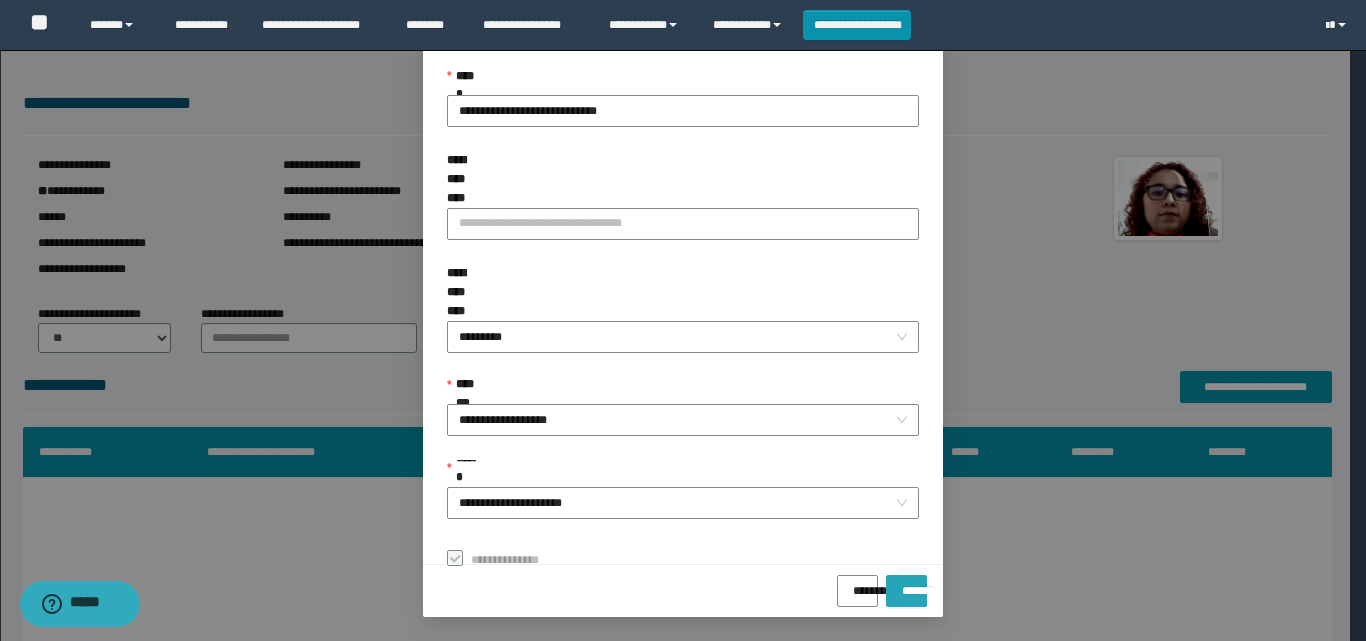 click on "*******" at bounding box center (906, 584) 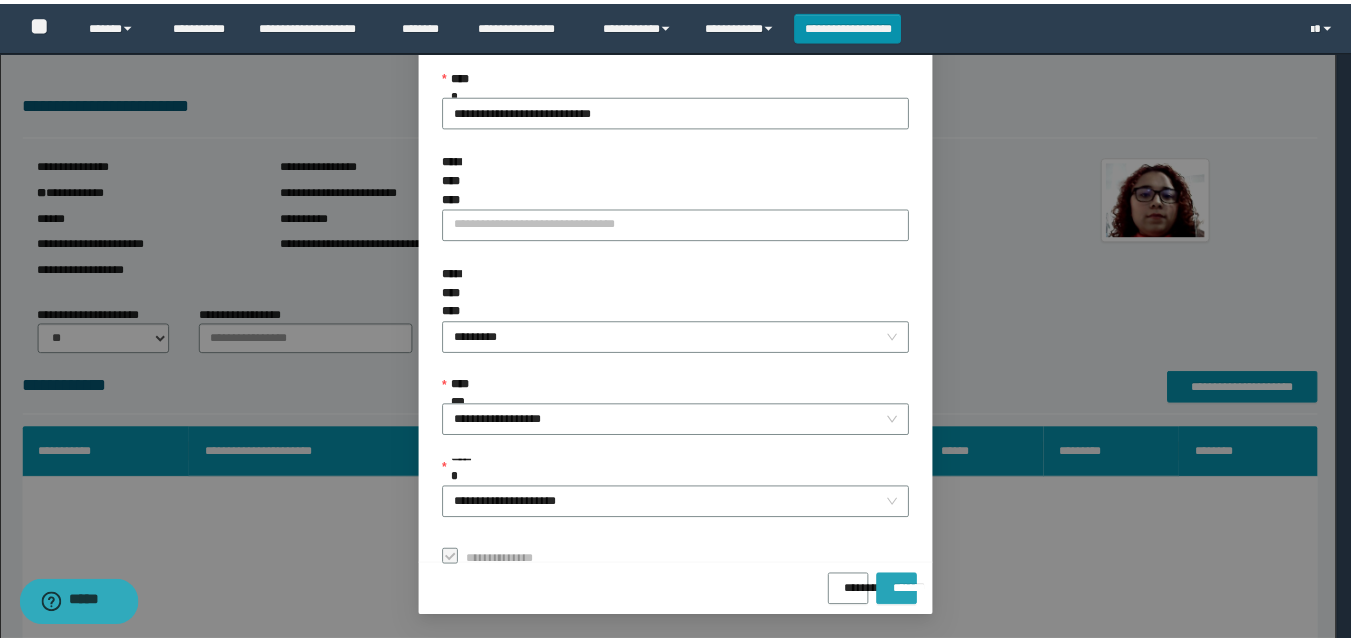 scroll, scrollTop: 64, scrollLeft: 0, axis: vertical 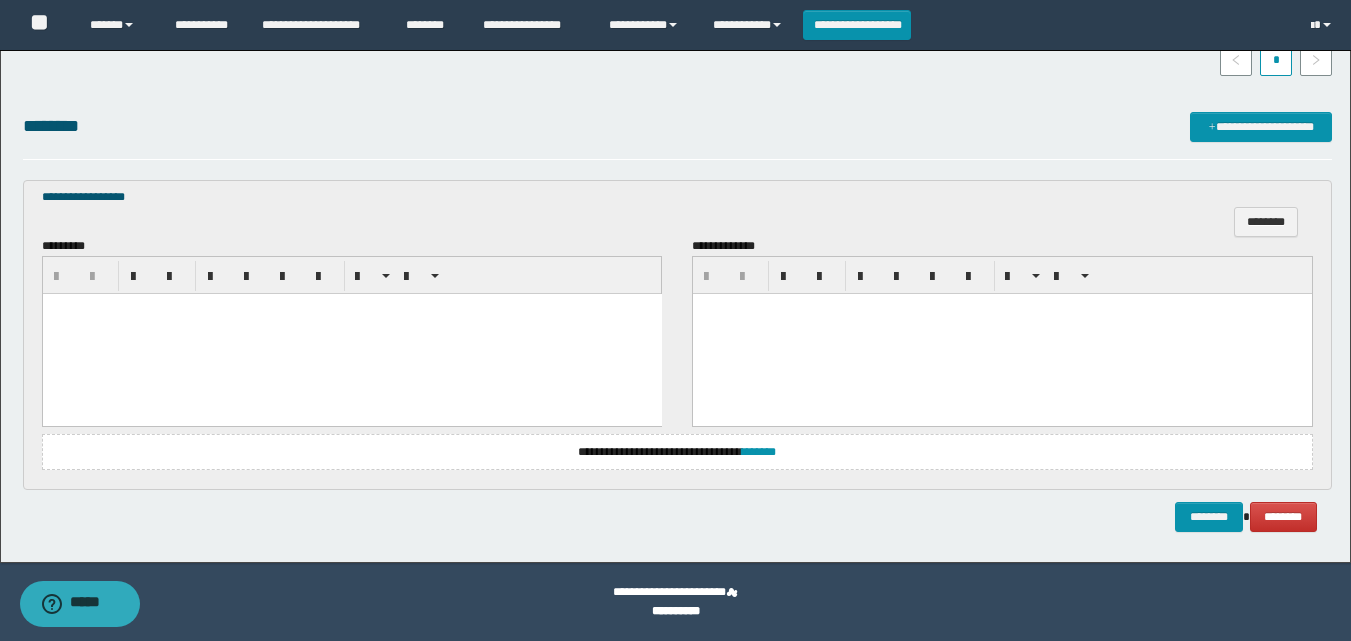 click at bounding box center [351, 333] 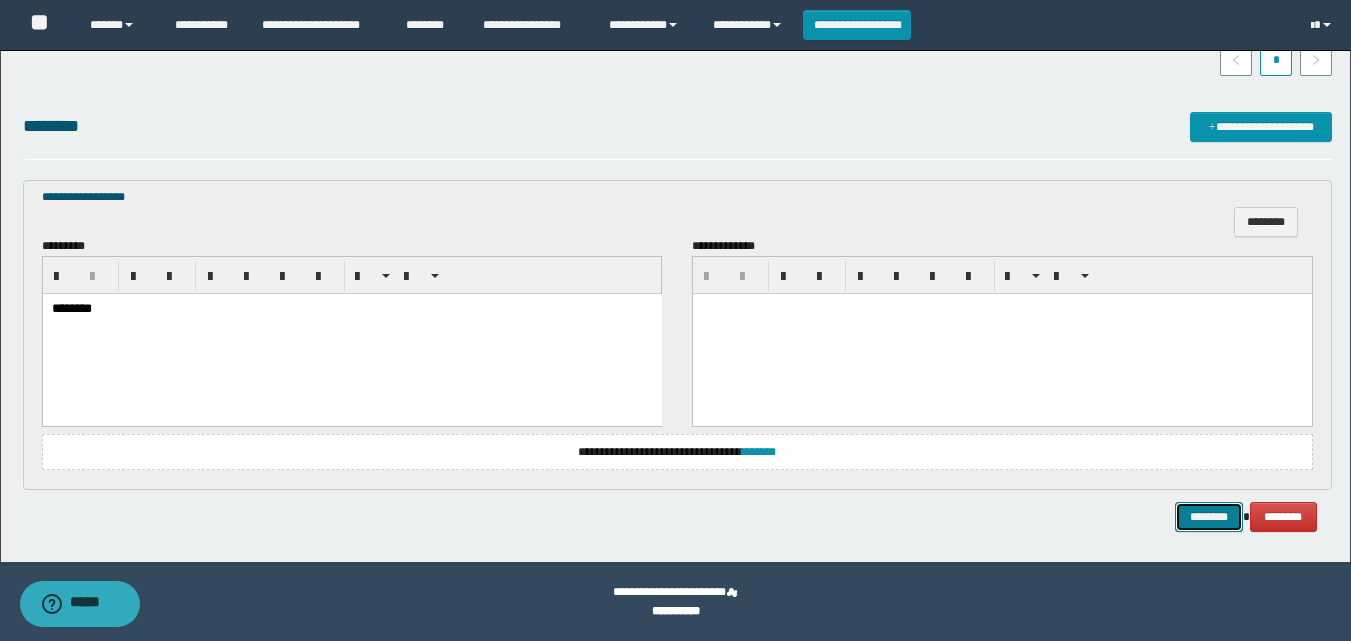click on "********" at bounding box center [1209, 517] 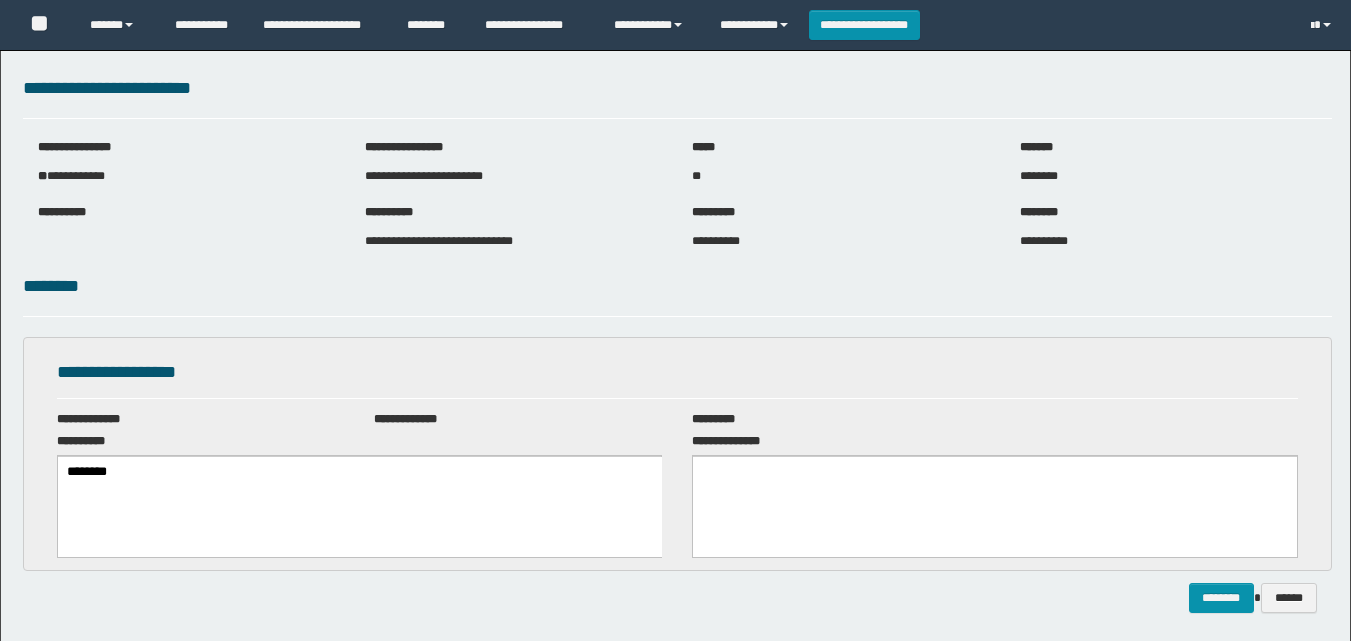 scroll, scrollTop: 0, scrollLeft: 0, axis: both 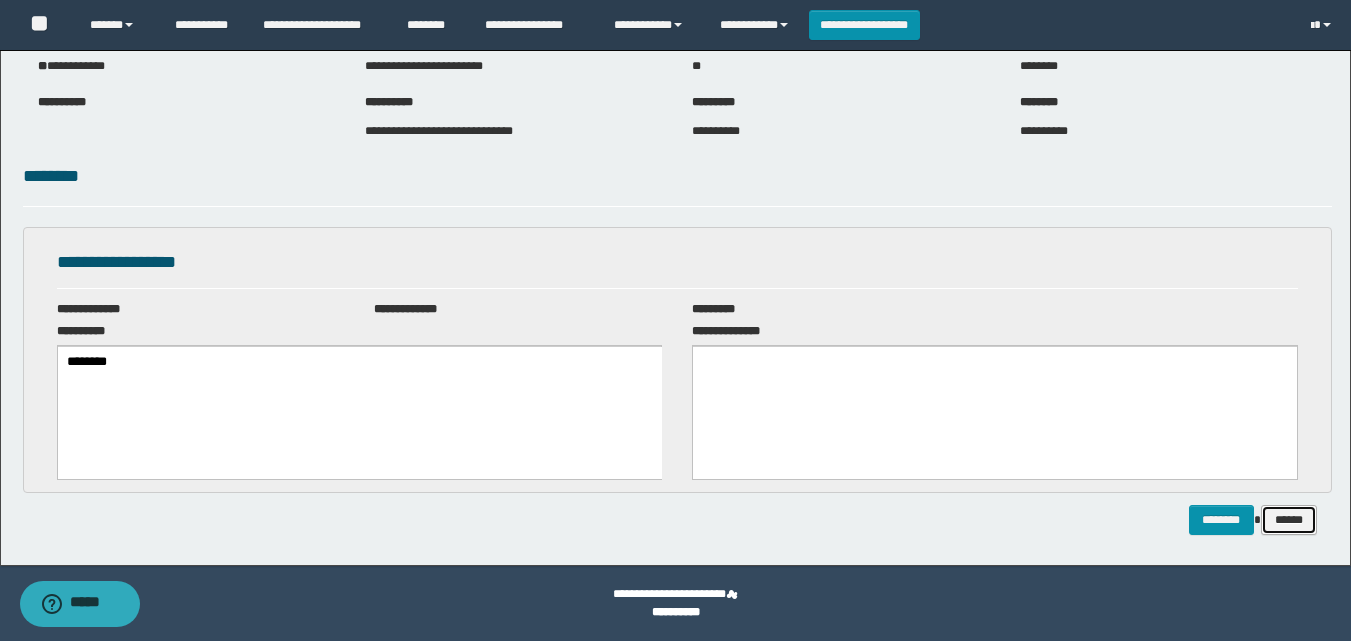 click on "******" at bounding box center (1289, 520) 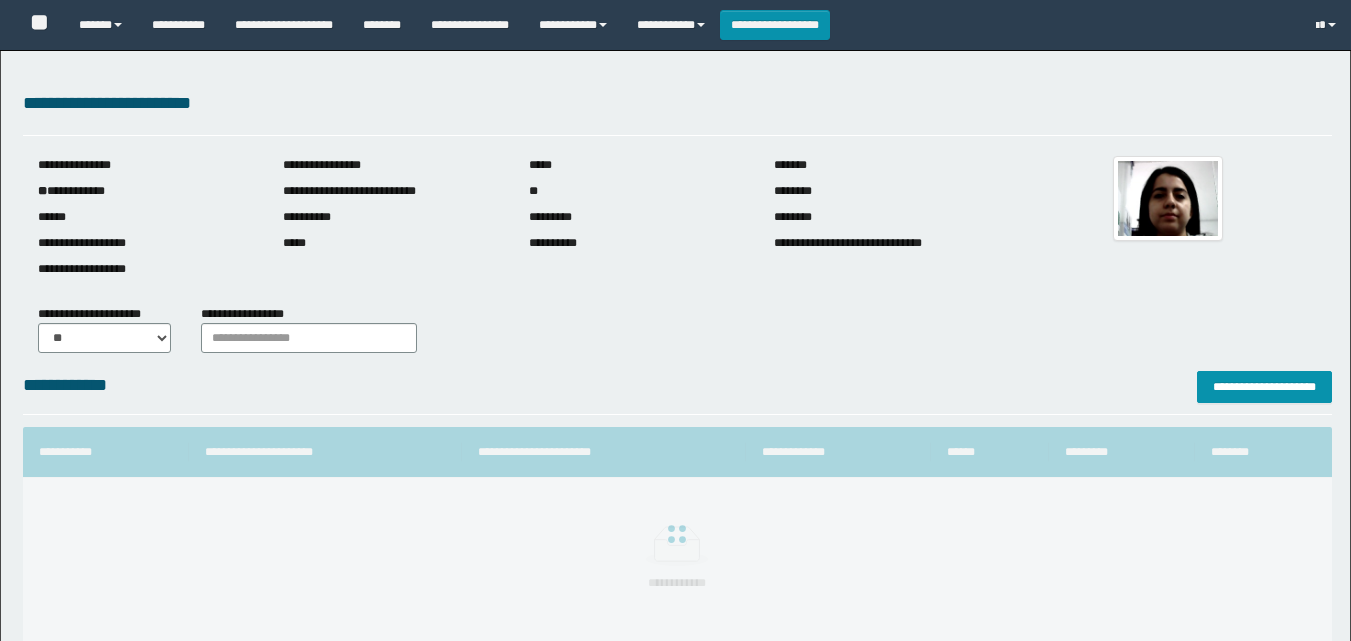 scroll, scrollTop: 0, scrollLeft: 0, axis: both 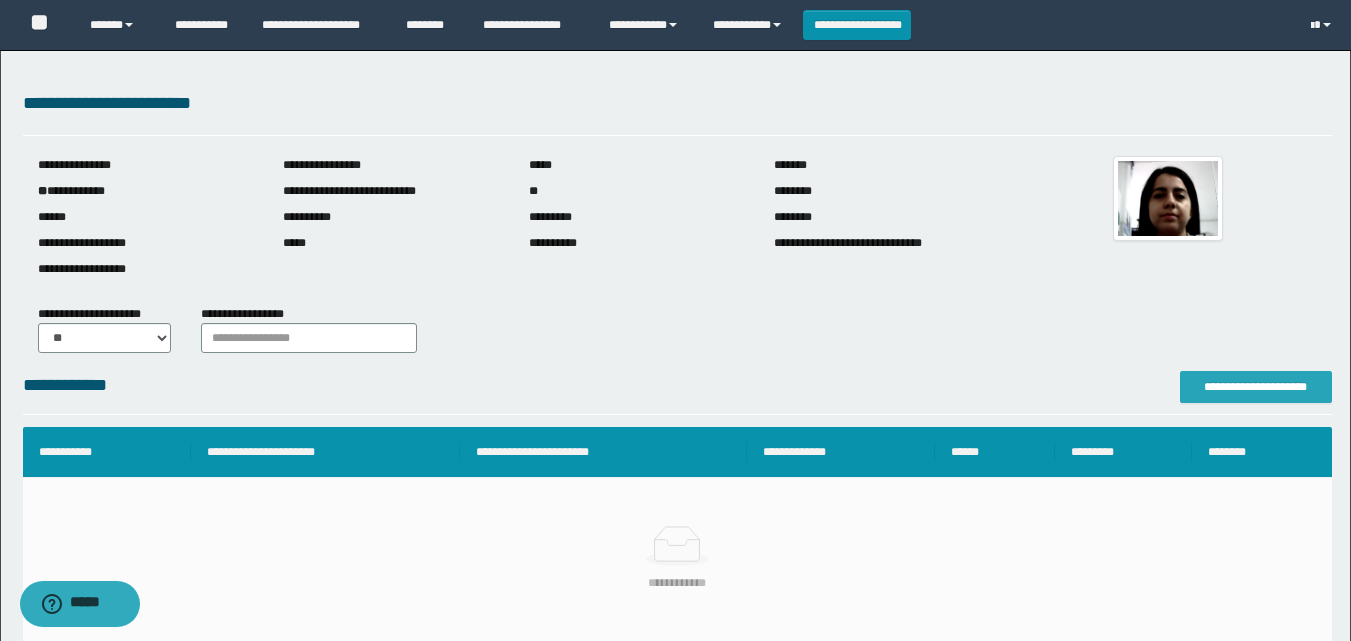 click on "**********" at bounding box center [1256, 387] 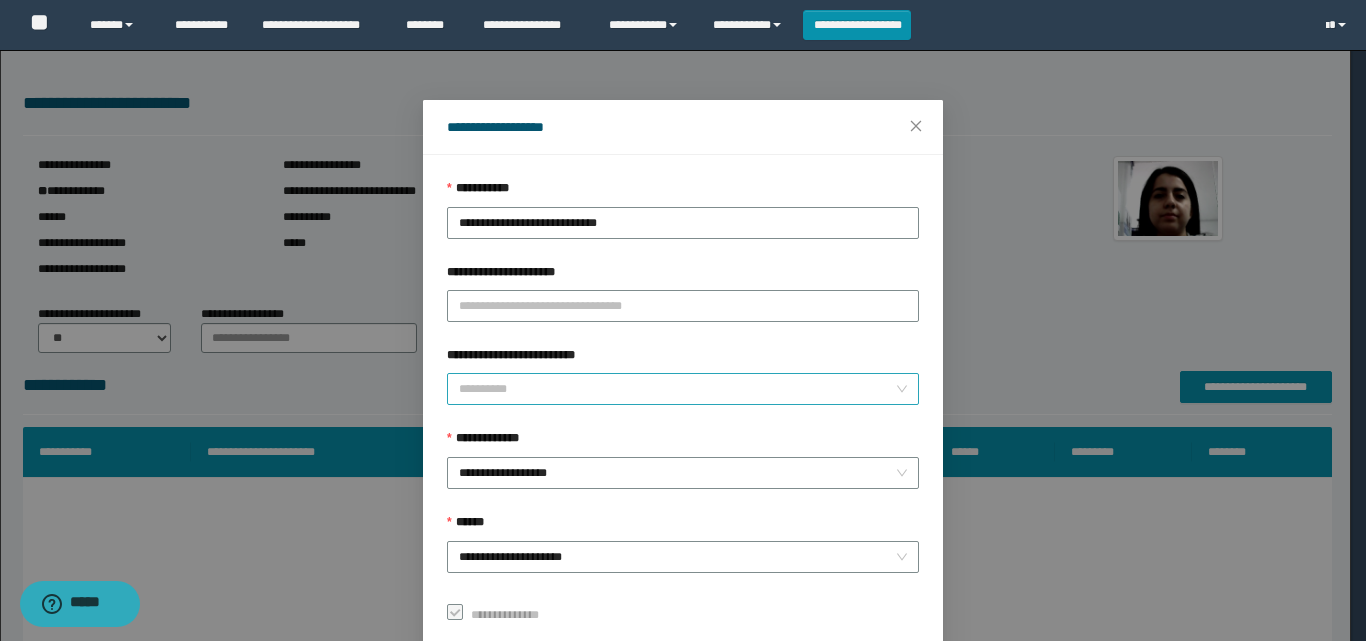 click on "**********" at bounding box center [677, 389] 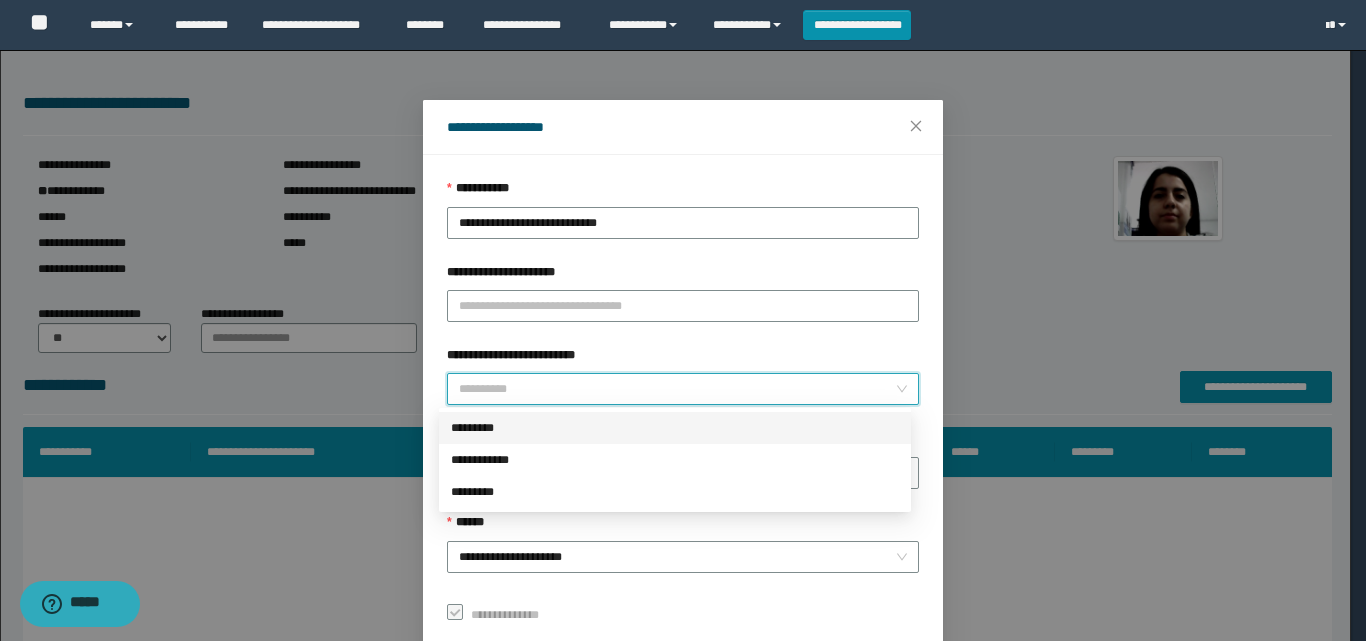 click on "*********" at bounding box center [675, 428] 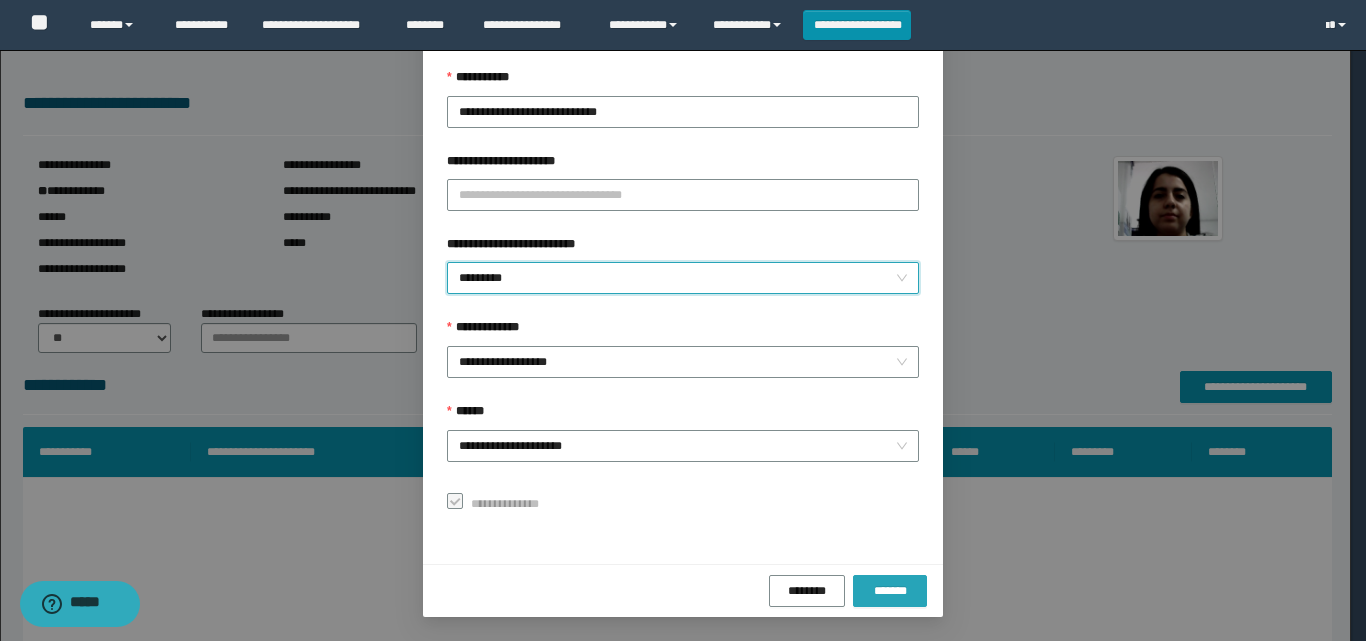 click on "*******" at bounding box center [890, 591] 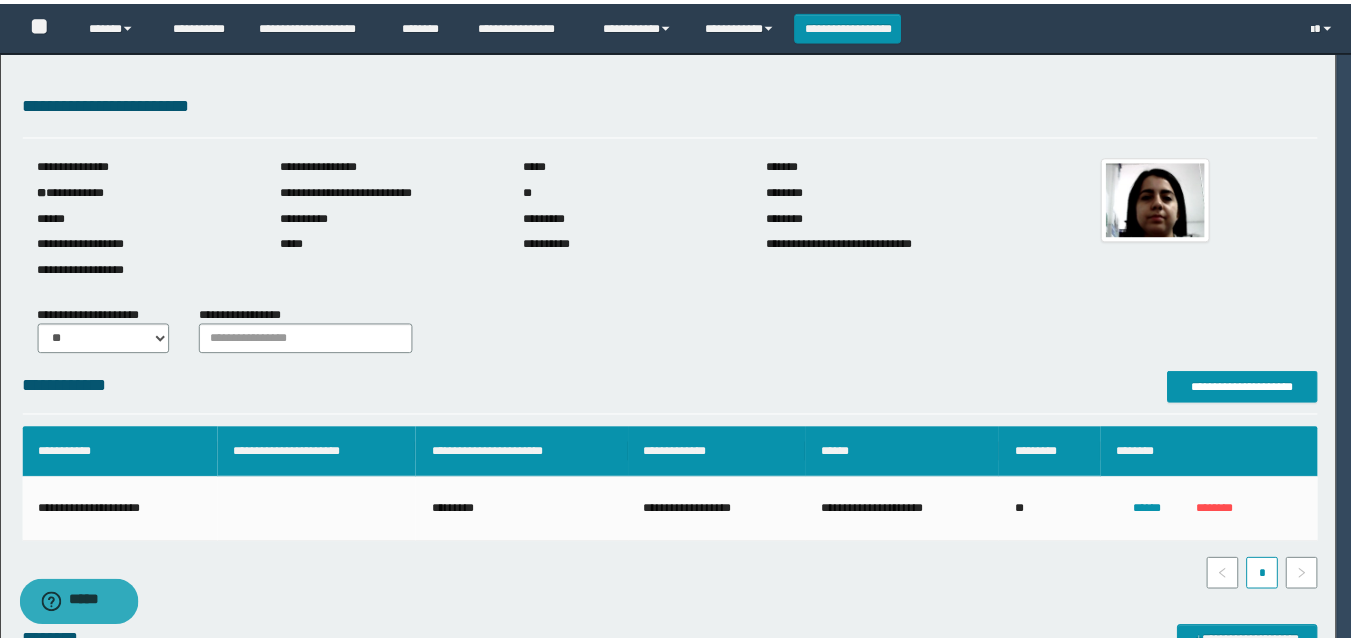scroll, scrollTop: 64, scrollLeft: 0, axis: vertical 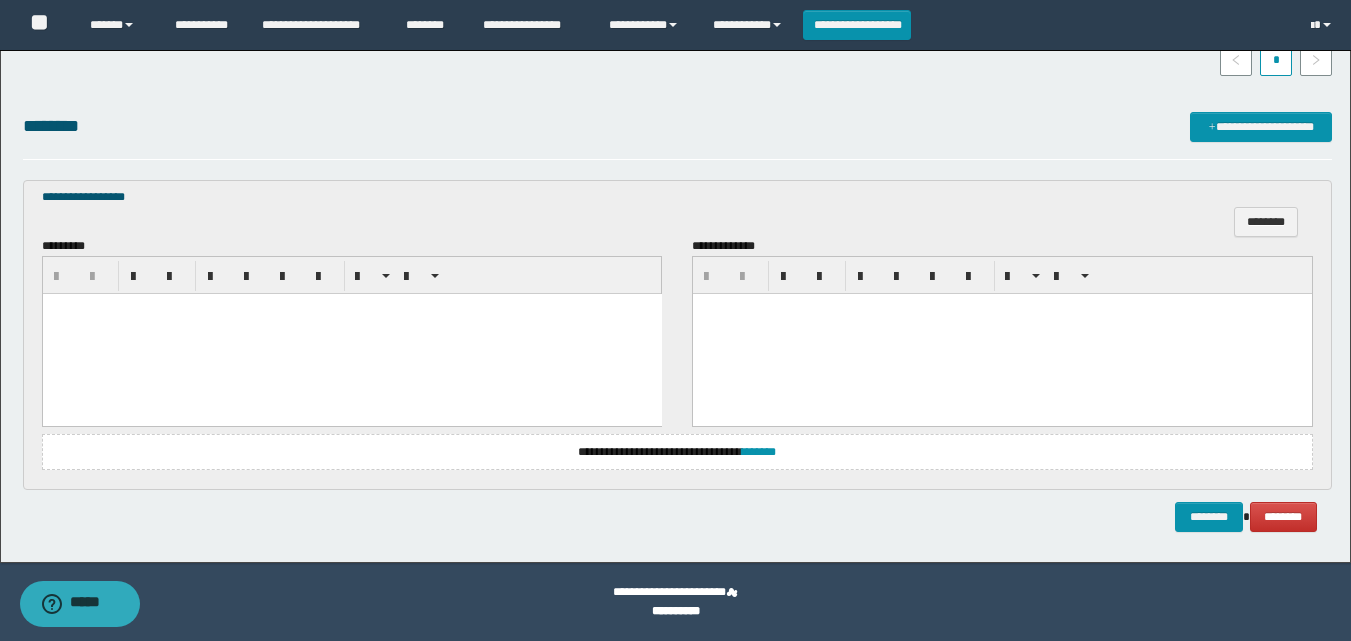 click at bounding box center [351, 333] 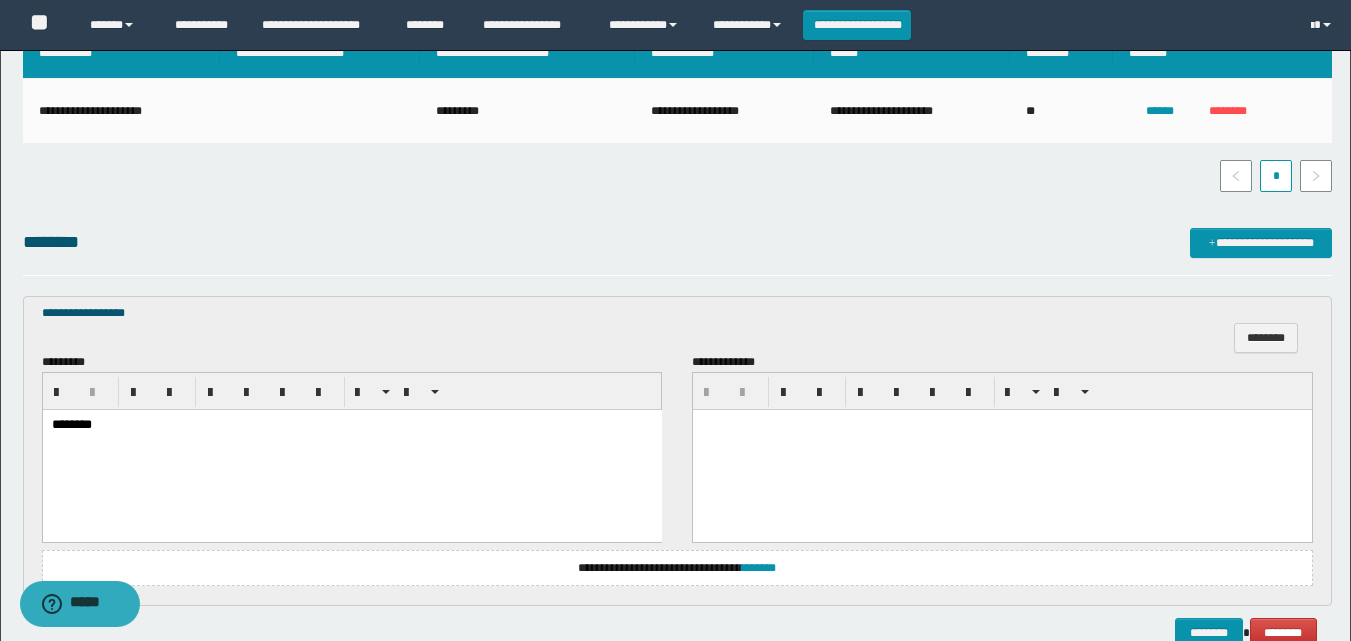 scroll, scrollTop: 515, scrollLeft: 0, axis: vertical 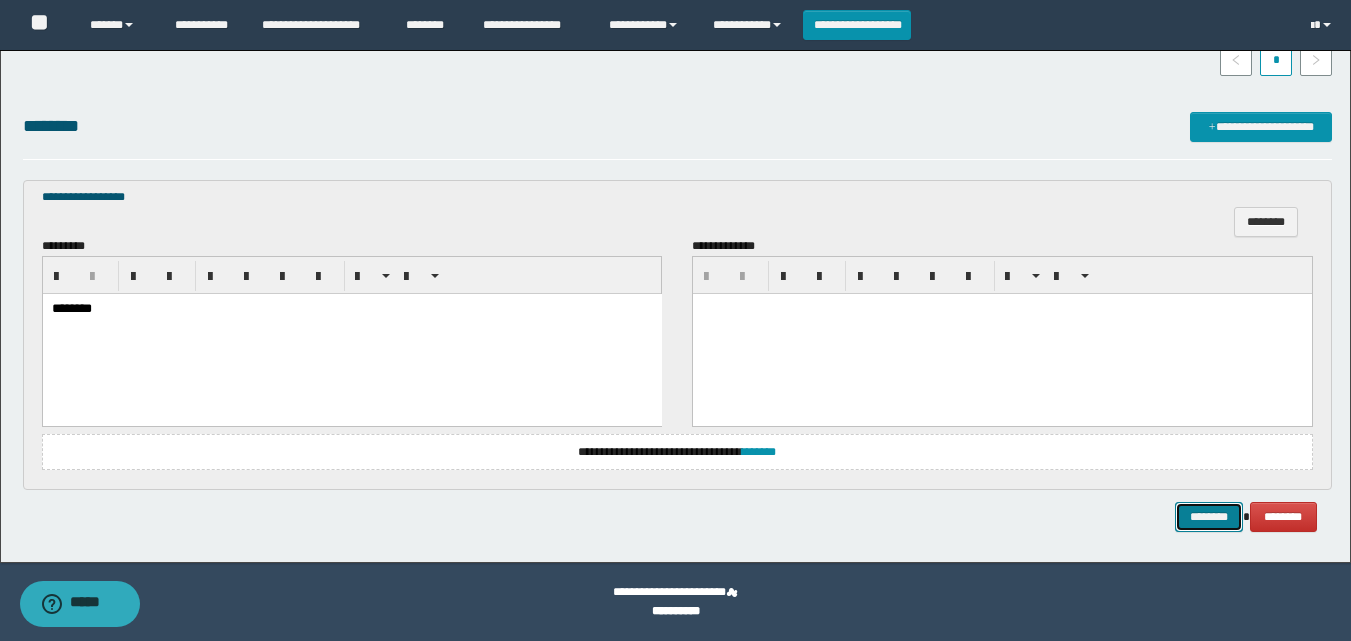 click on "********" at bounding box center [1209, 517] 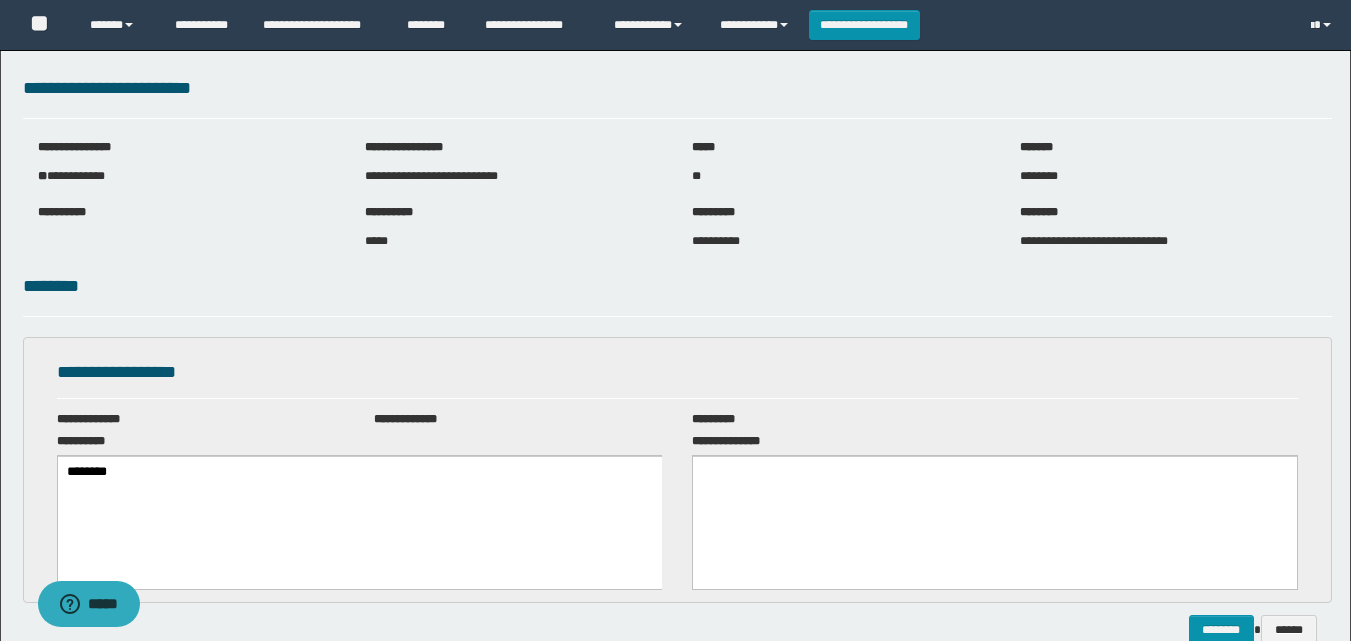 scroll, scrollTop: 0, scrollLeft: 0, axis: both 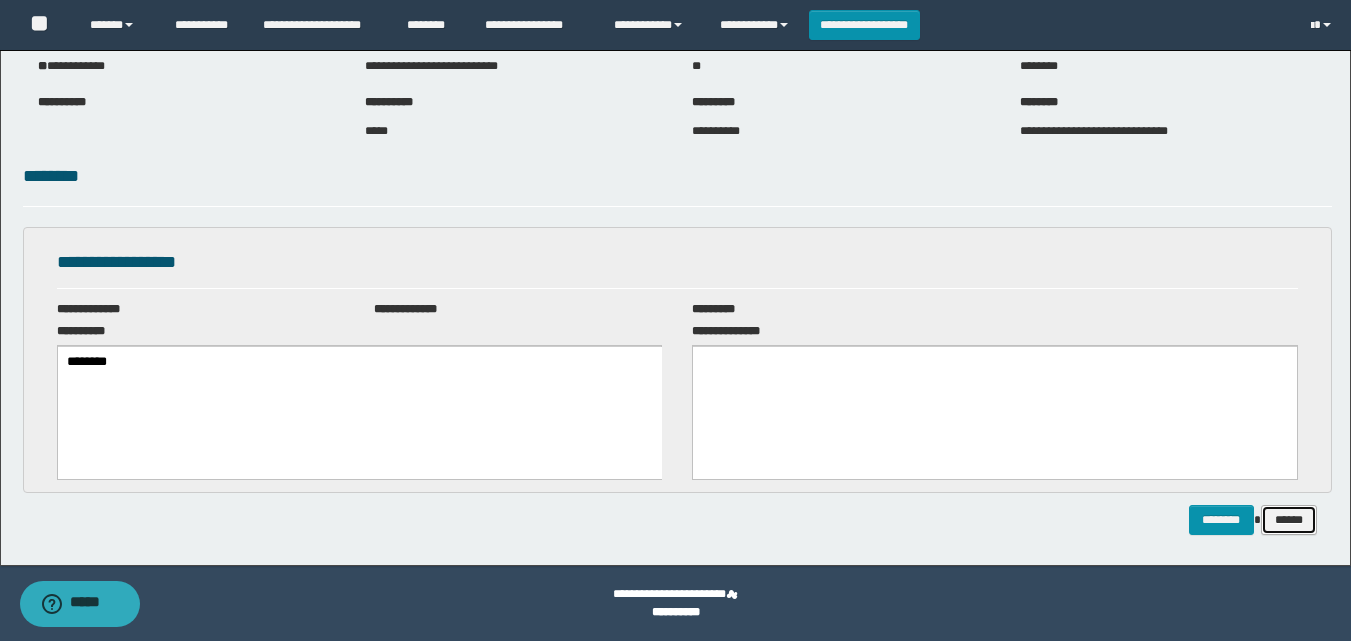 click on "******" at bounding box center (1289, 520) 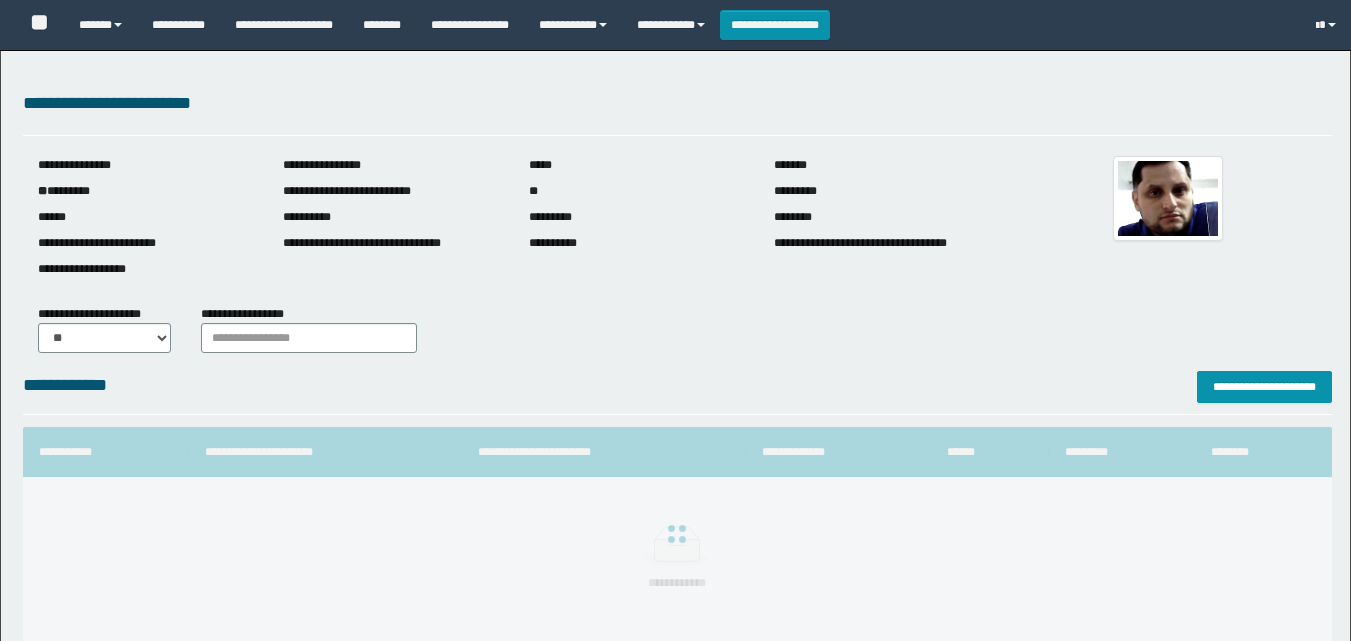scroll, scrollTop: 0, scrollLeft: 0, axis: both 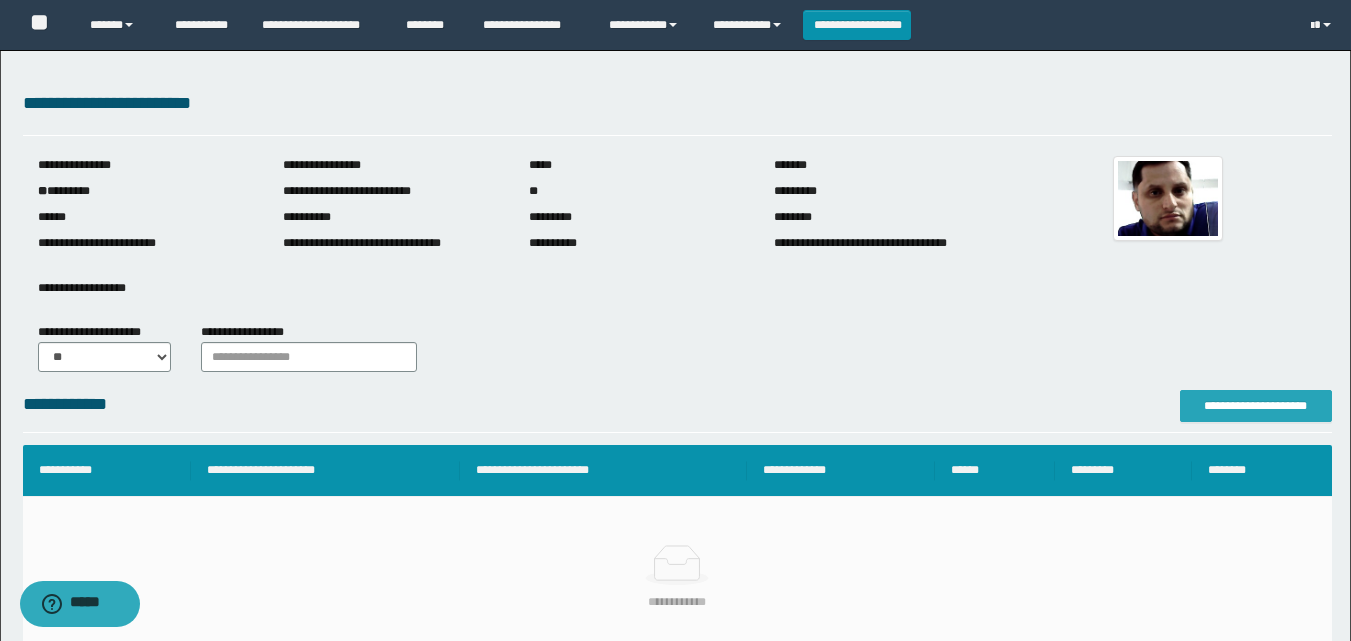 click on "**********" at bounding box center [1256, 406] 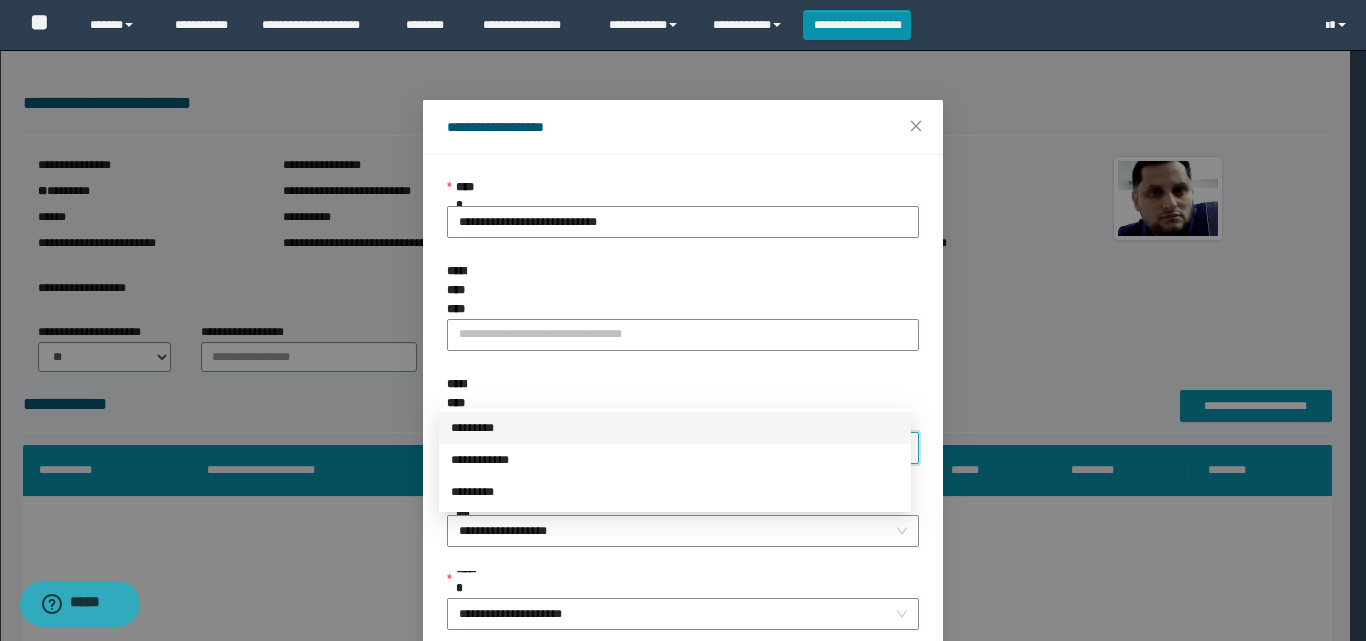 drag, startPoint x: 474, startPoint y: 379, endPoint x: 526, endPoint y: 476, distance: 110.059074 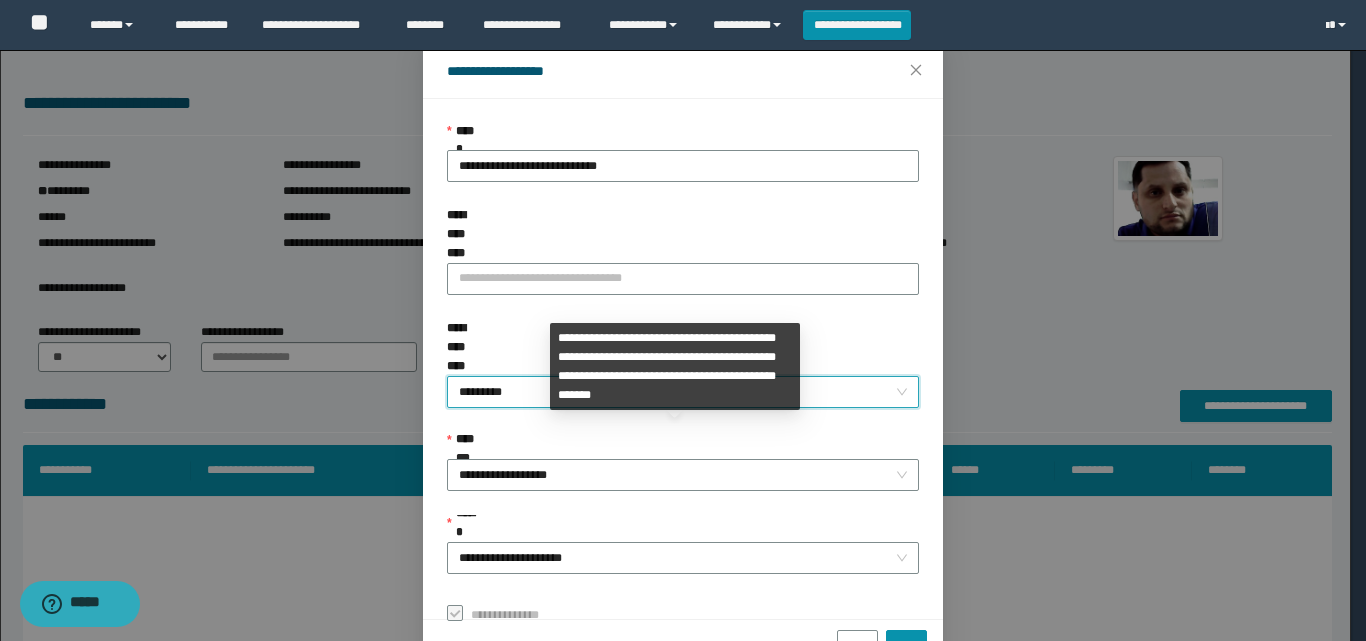 scroll, scrollTop: 111, scrollLeft: 0, axis: vertical 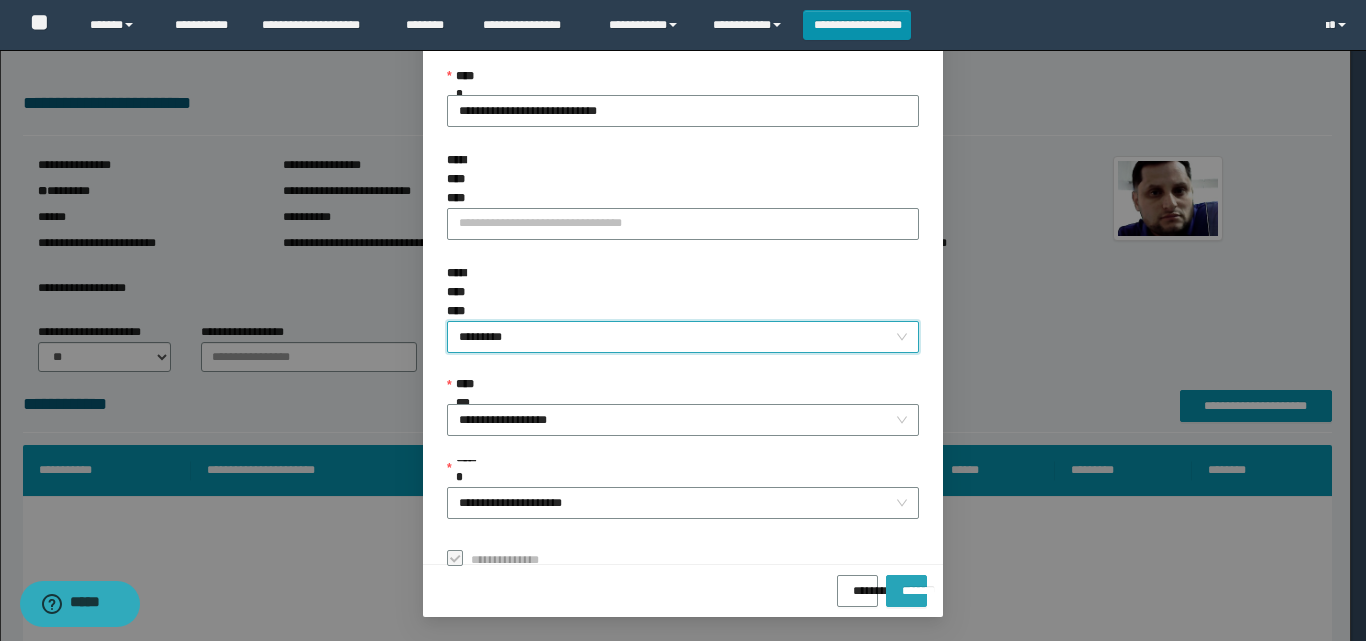 click on "*******" at bounding box center [906, 591] 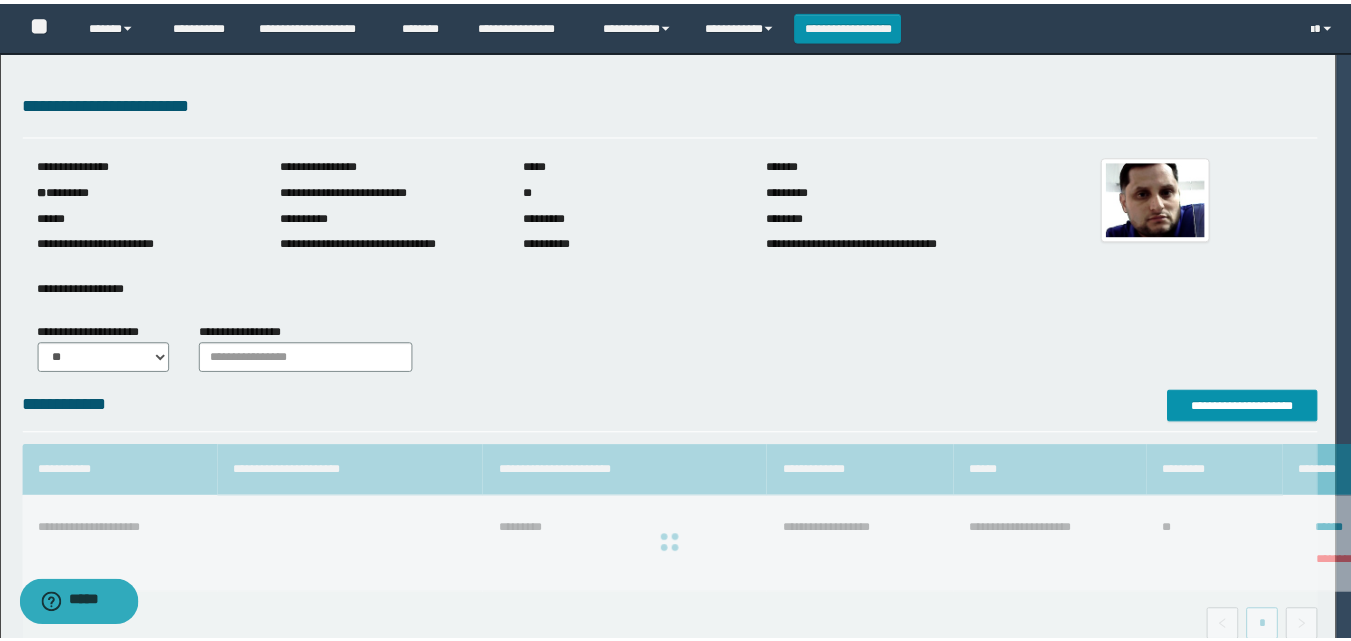 scroll, scrollTop: 64, scrollLeft: 0, axis: vertical 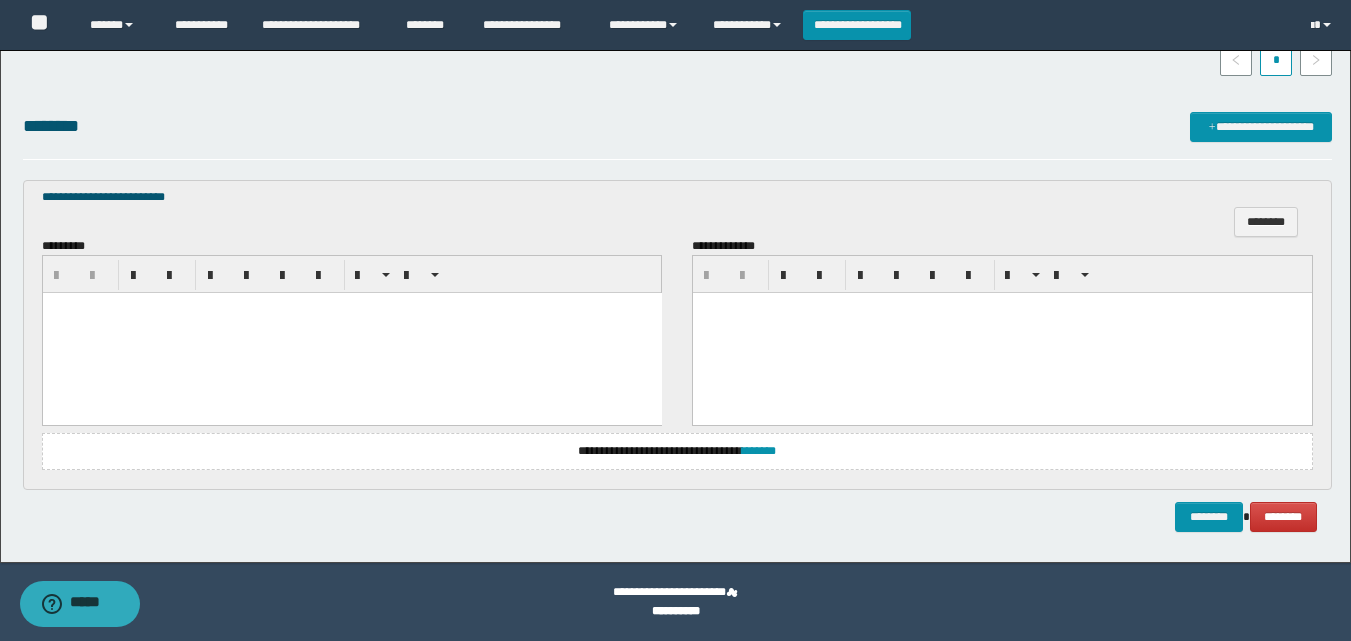 click at bounding box center [351, 333] 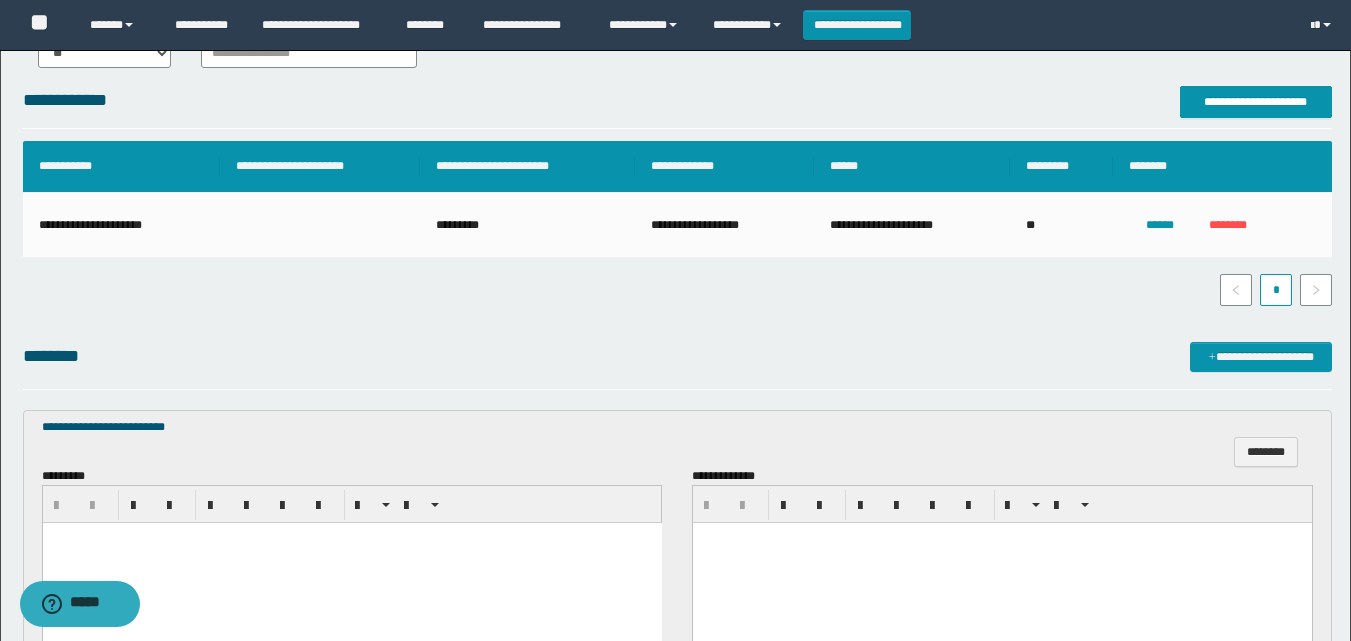 scroll, scrollTop: 400, scrollLeft: 0, axis: vertical 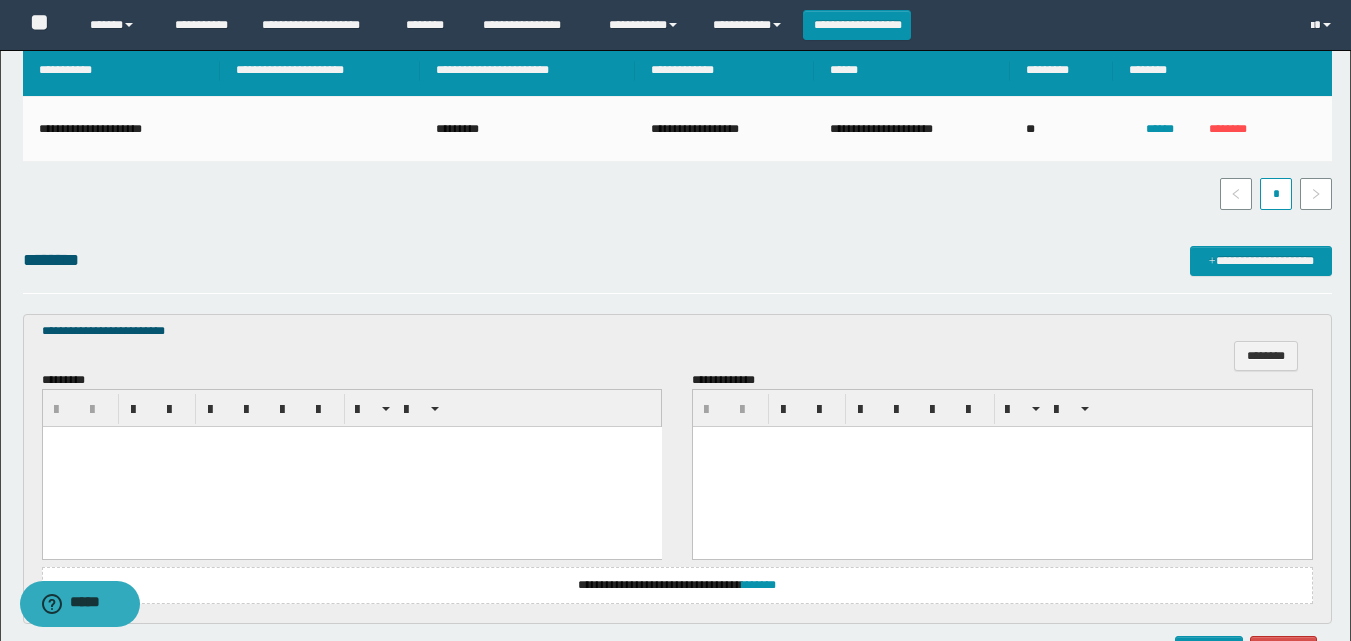 paste 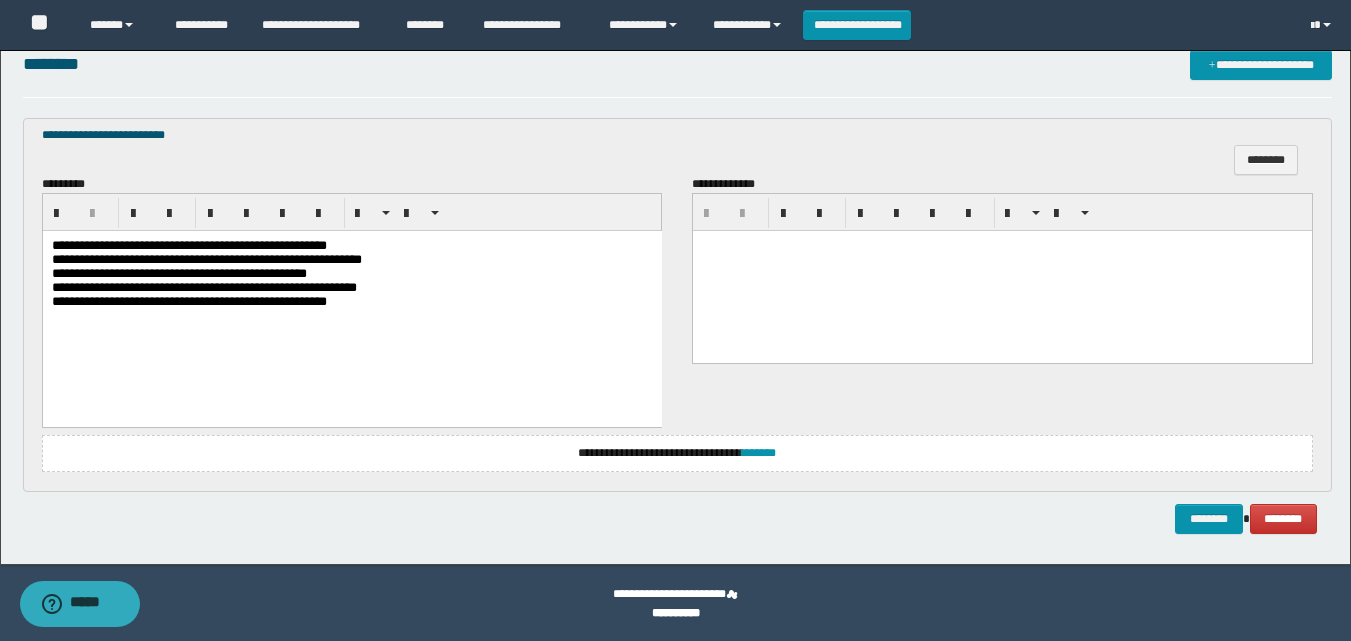 scroll, scrollTop: 598, scrollLeft: 0, axis: vertical 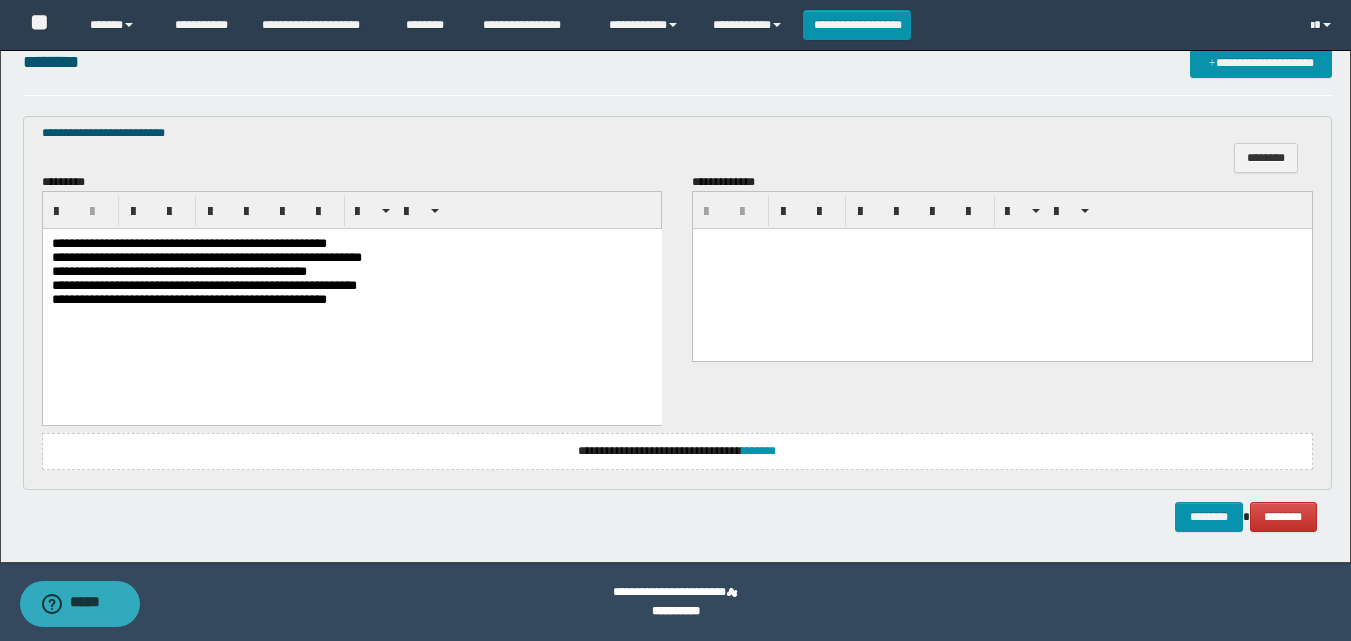 click on "**********" at bounding box center (351, 277) 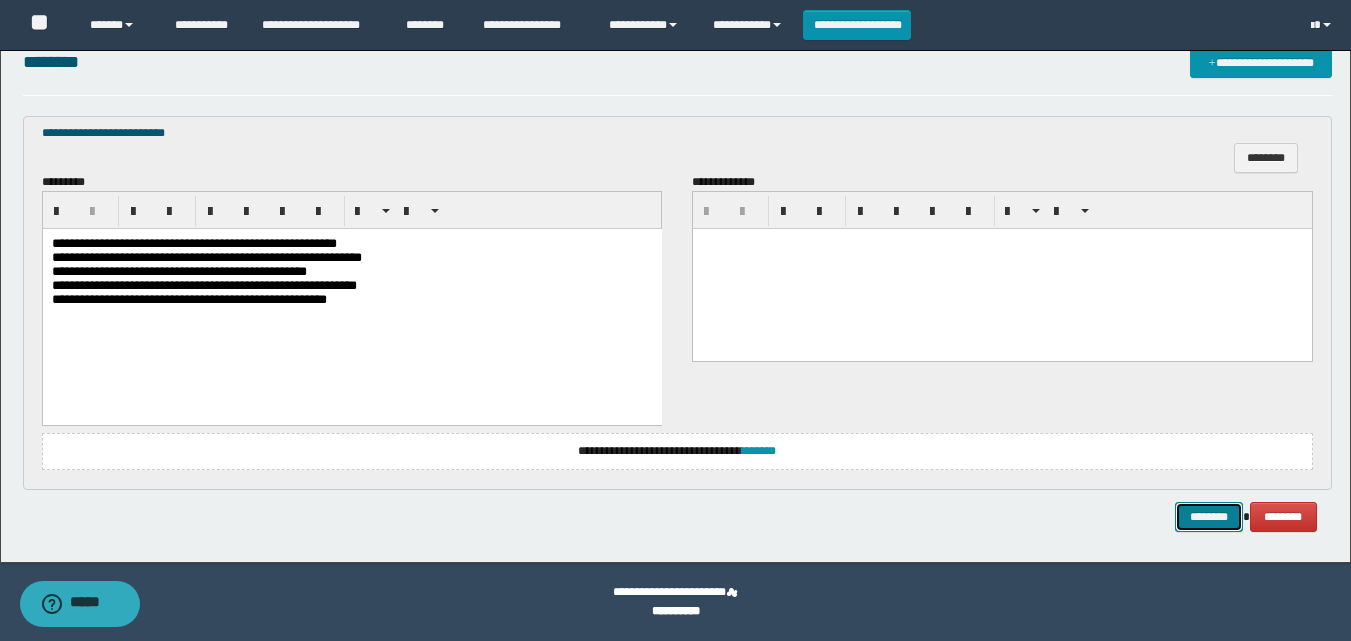 click on "********" at bounding box center (1209, 517) 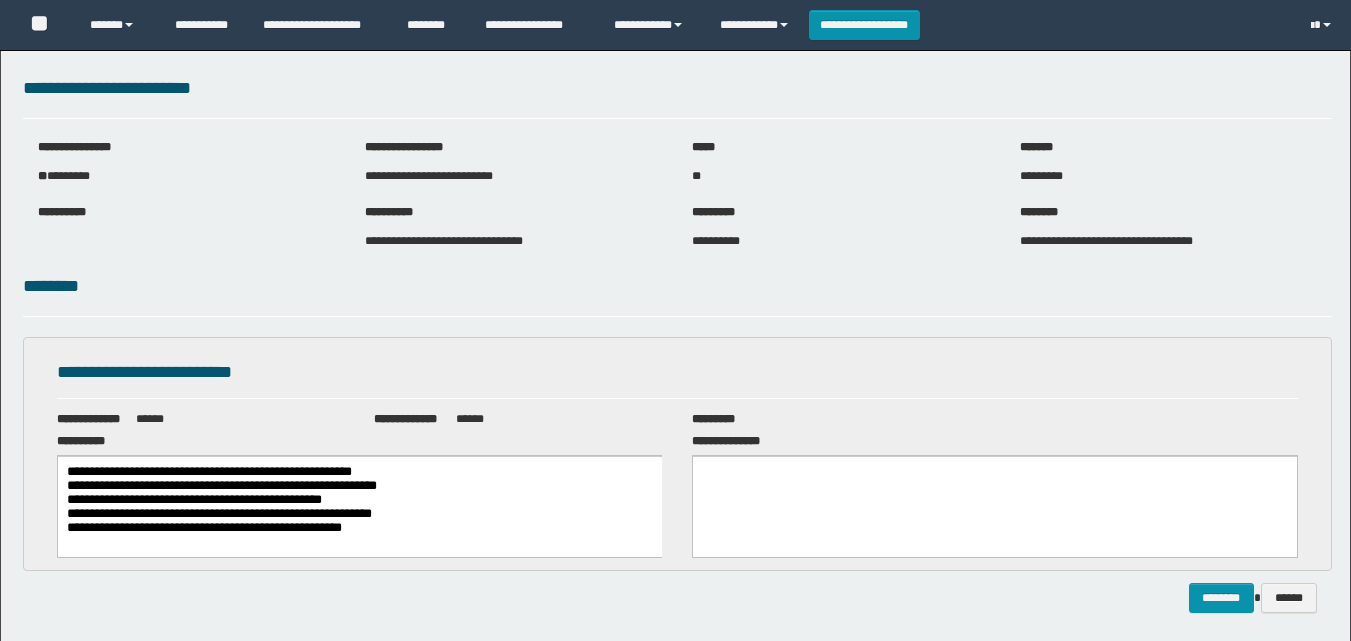 scroll, scrollTop: 0, scrollLeft: 0, axis: both 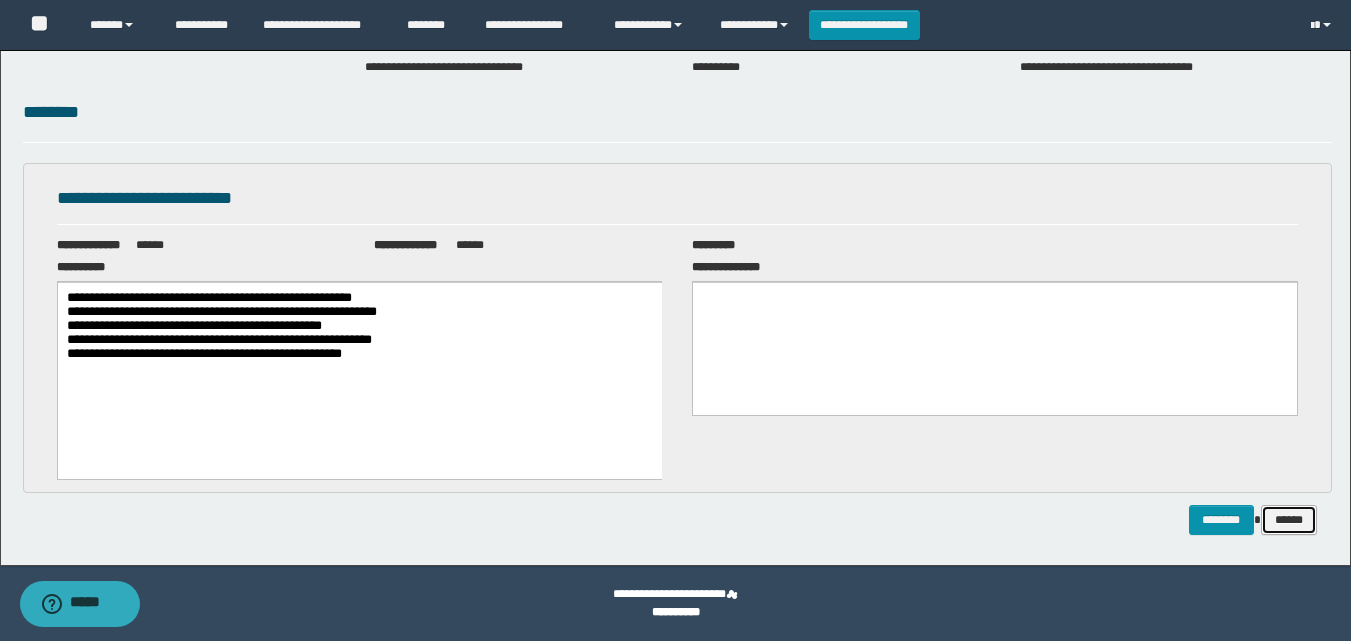 click on "******" at bounding box center (1289, 520) 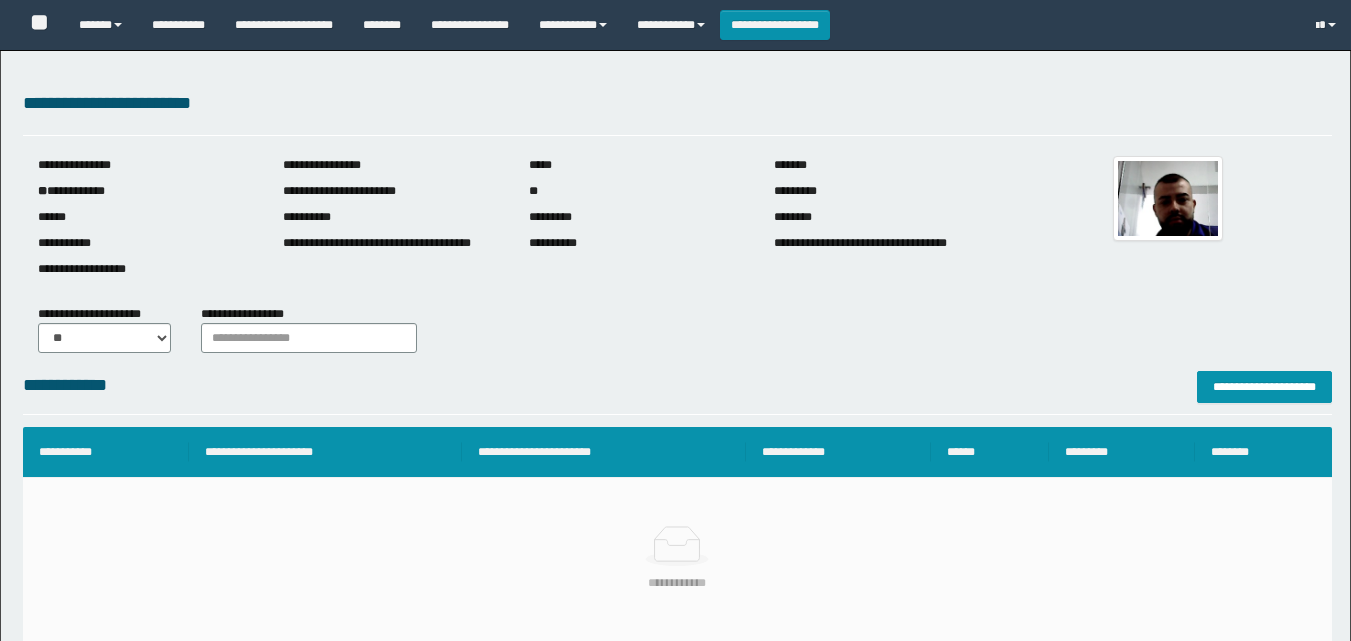 scroll, scrollTop: 0, scrollLeft: 0, axis: both 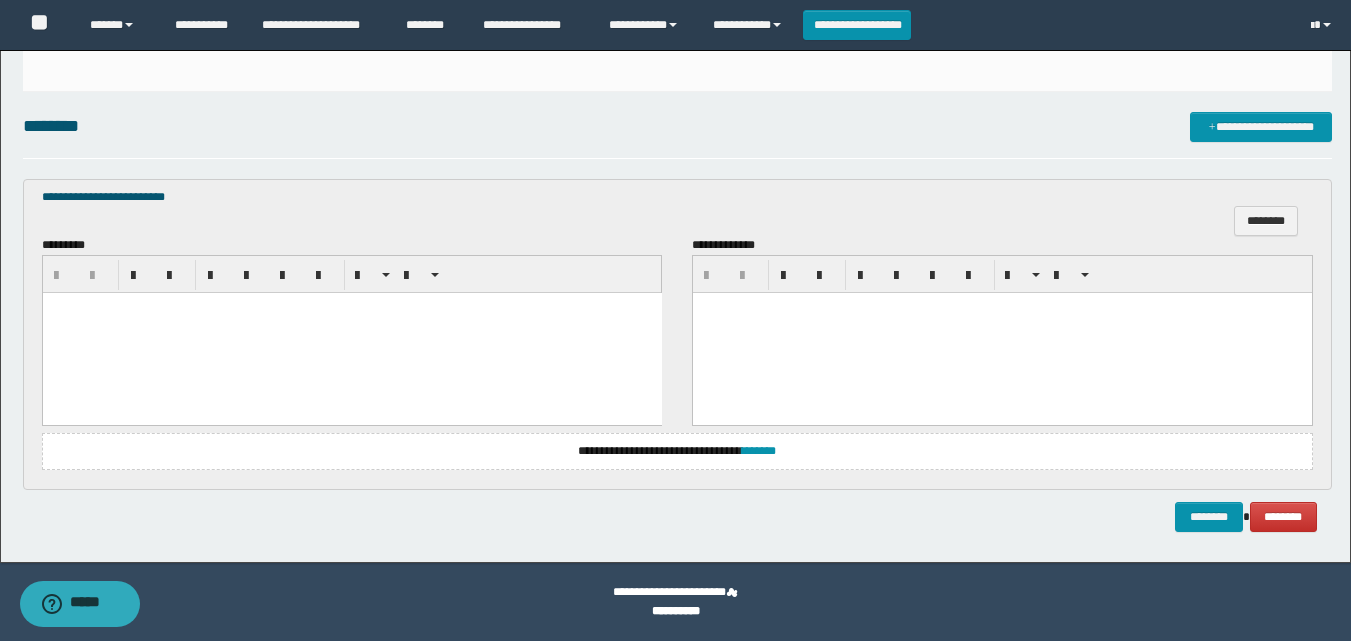 click at bounding box center [351, 333] 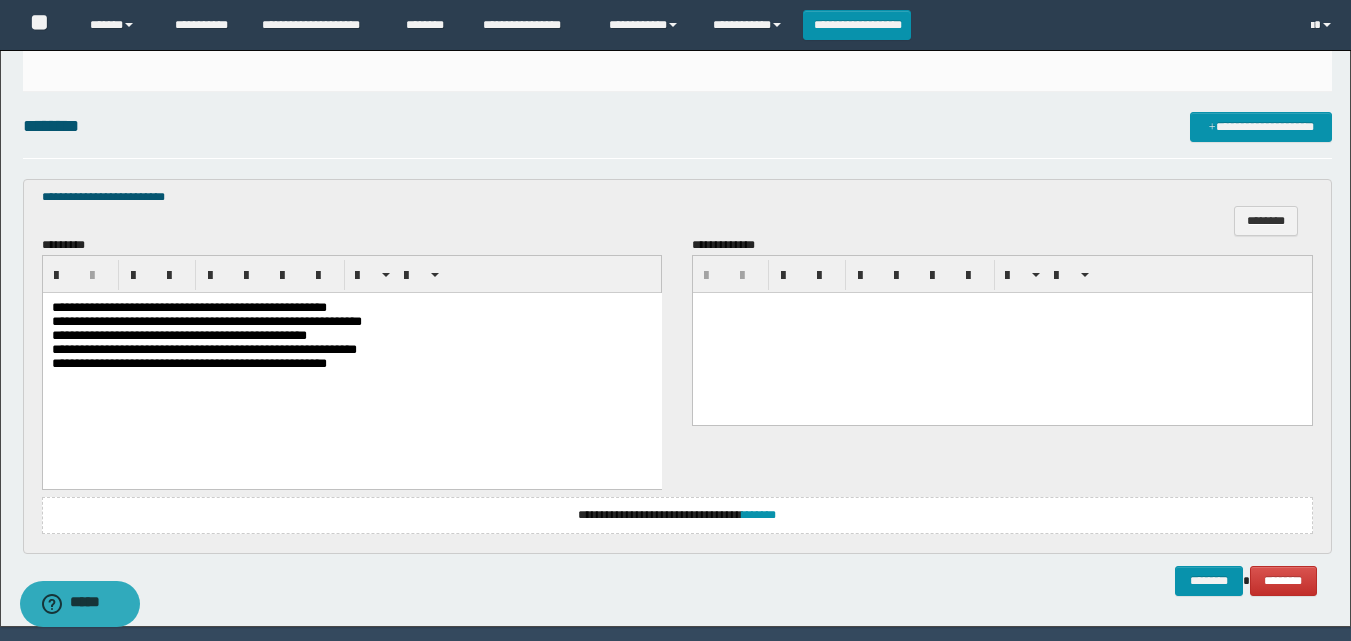 click on "**********" at bounding box center (351, 341) 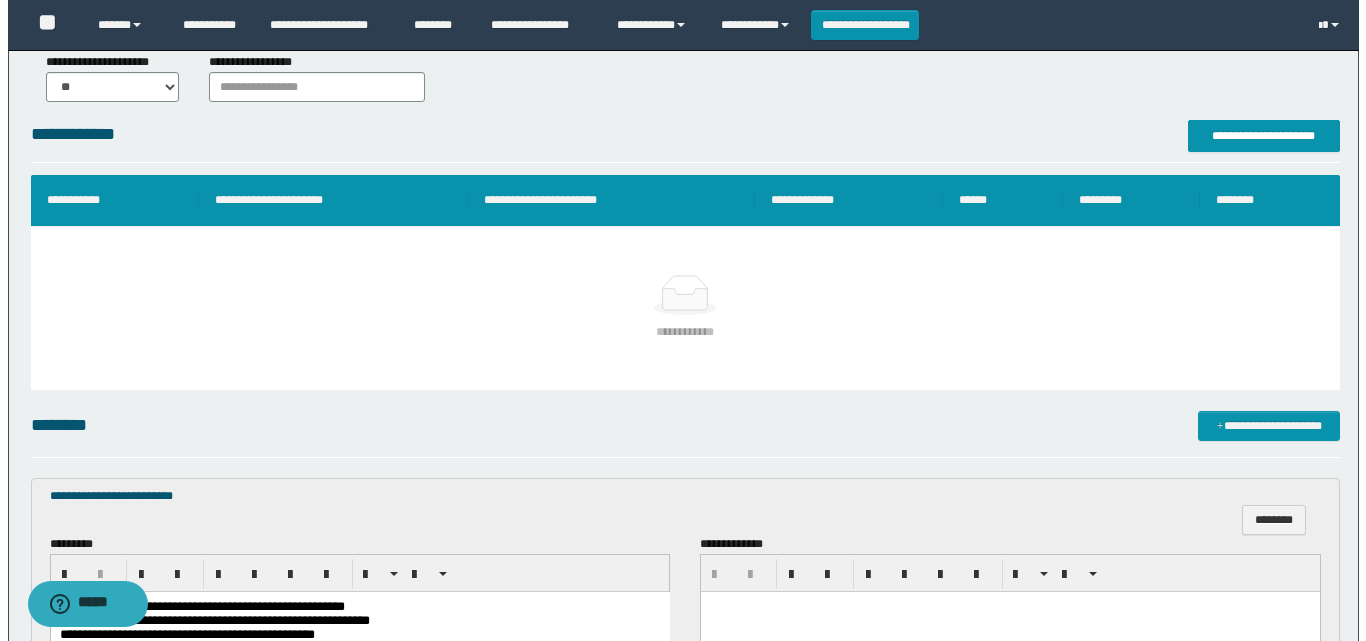 scroll, scrollTop: 269, scrollLeft: 0, axis: vertical 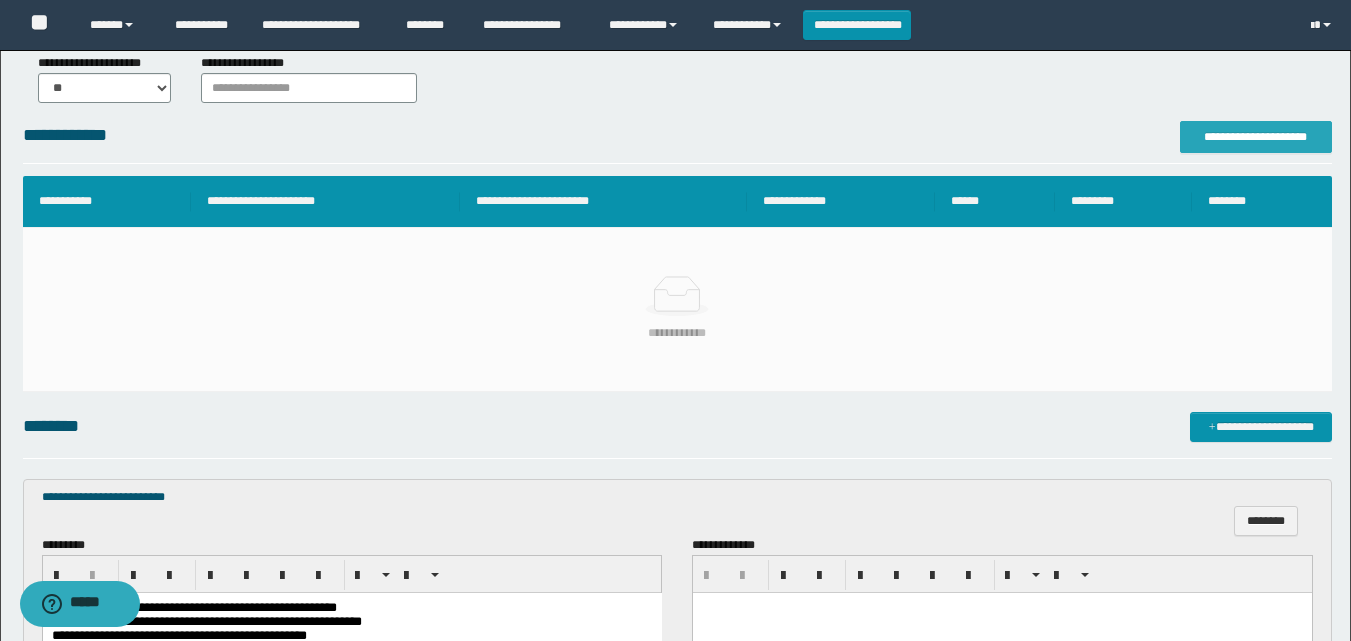 click on "**********" at bounding box center (1256, 137) 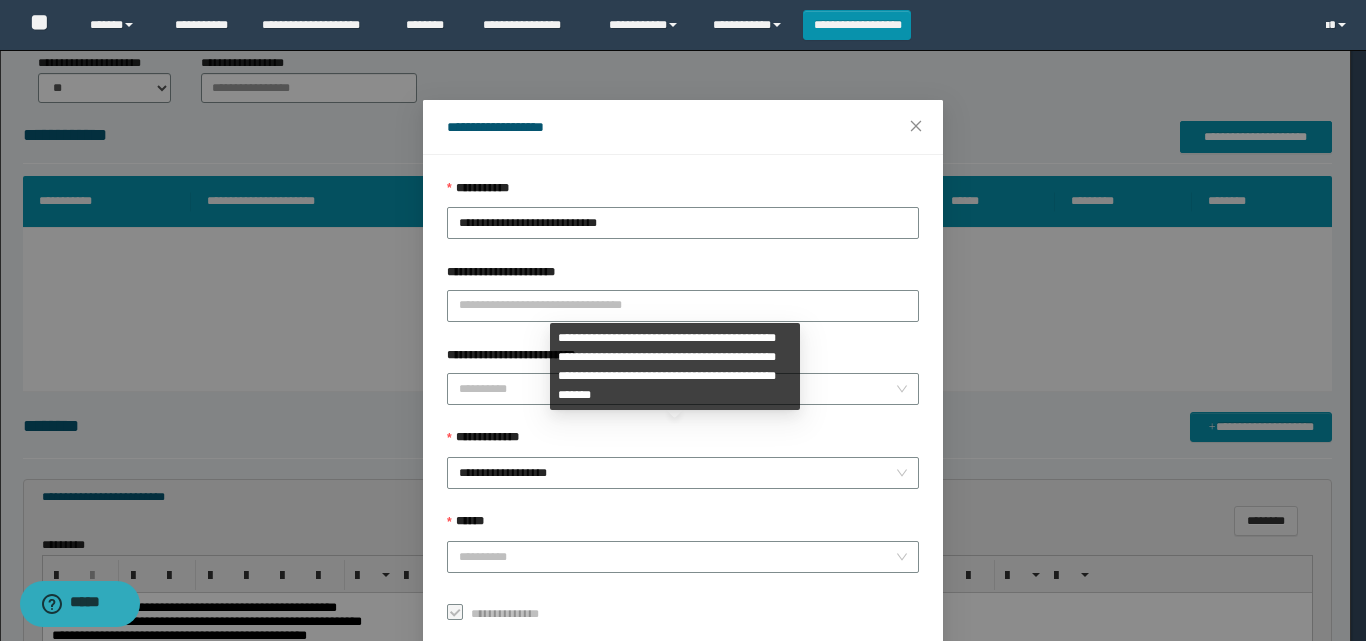 click on "**********" at bounding box center [675, 366] 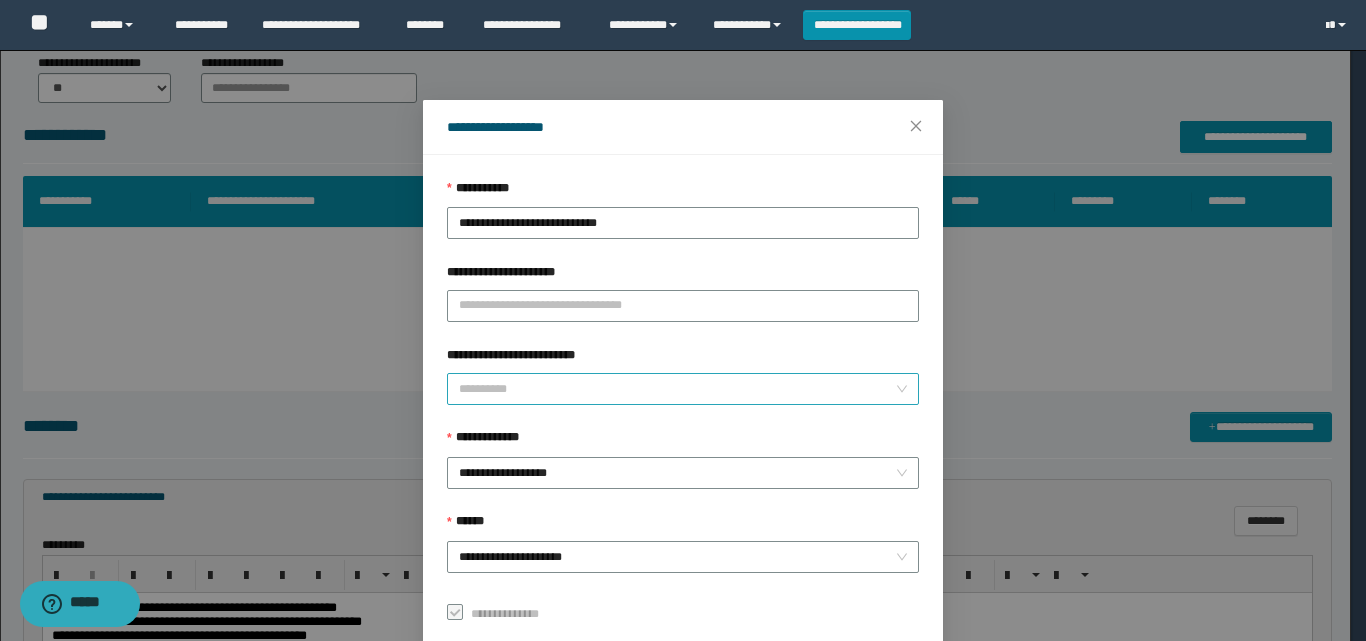 click on "**********" at bounding box center [677, 389] 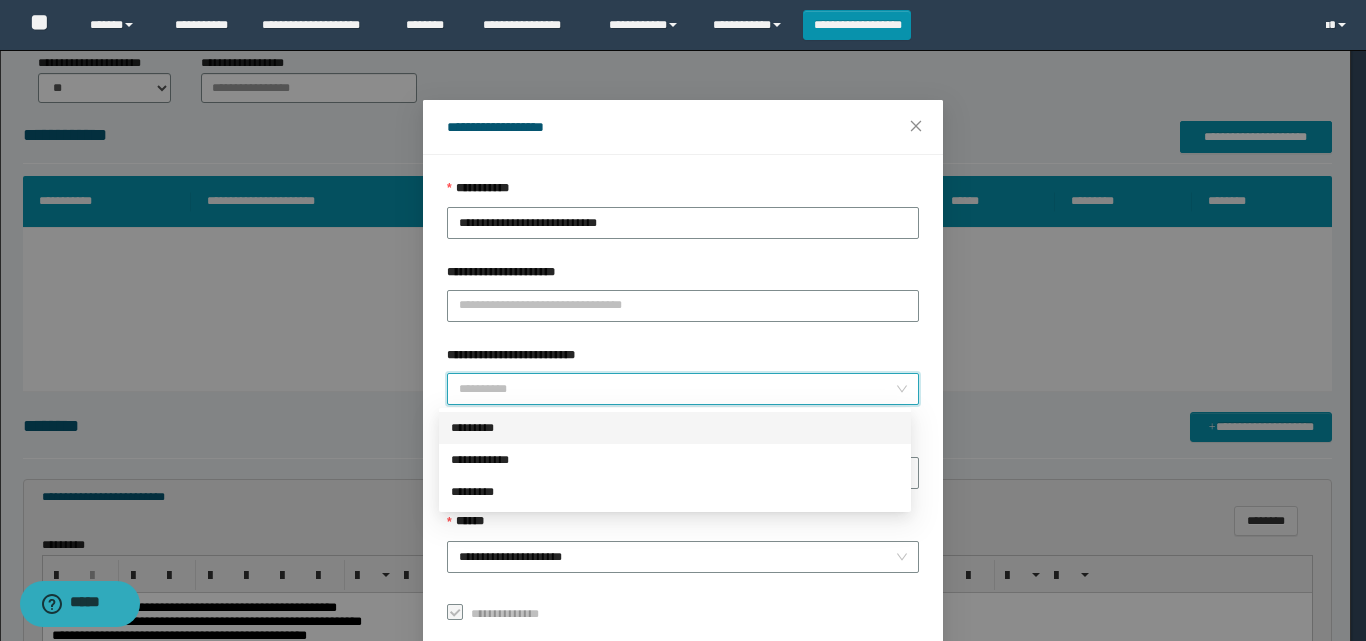 click on "*********" at bounding box center (675, 428) 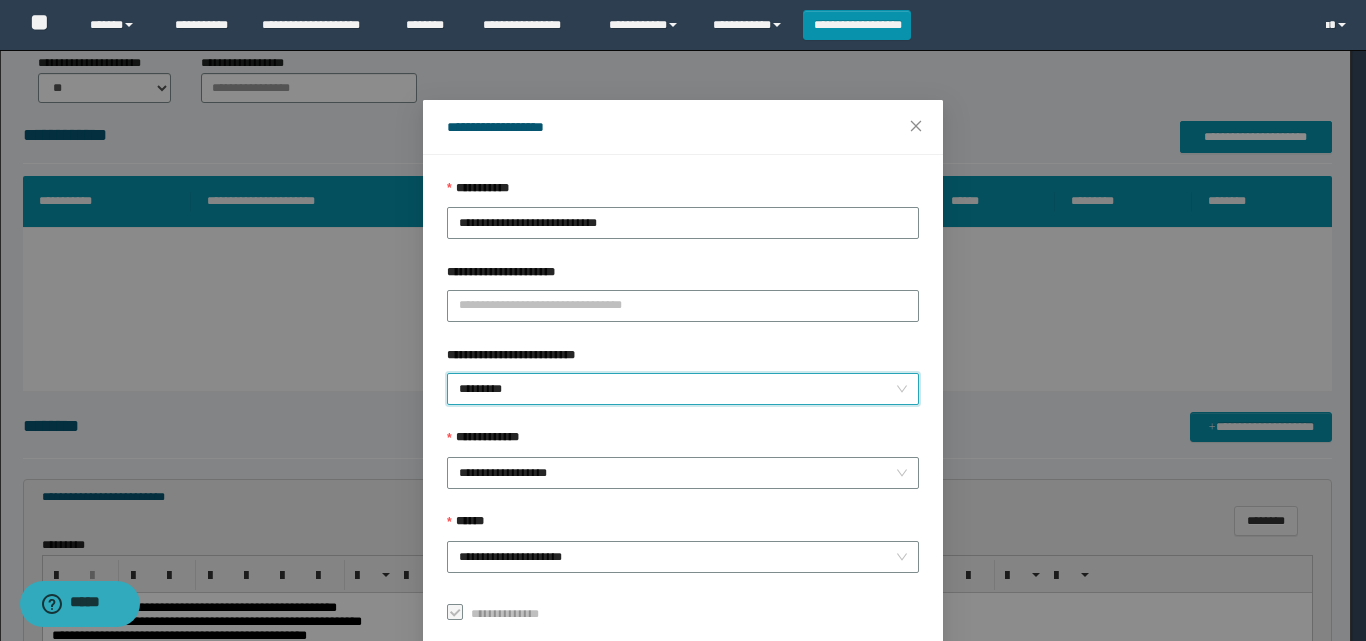 scroll, scrollTop: 111, scrollLeft: 0, axis: vertical 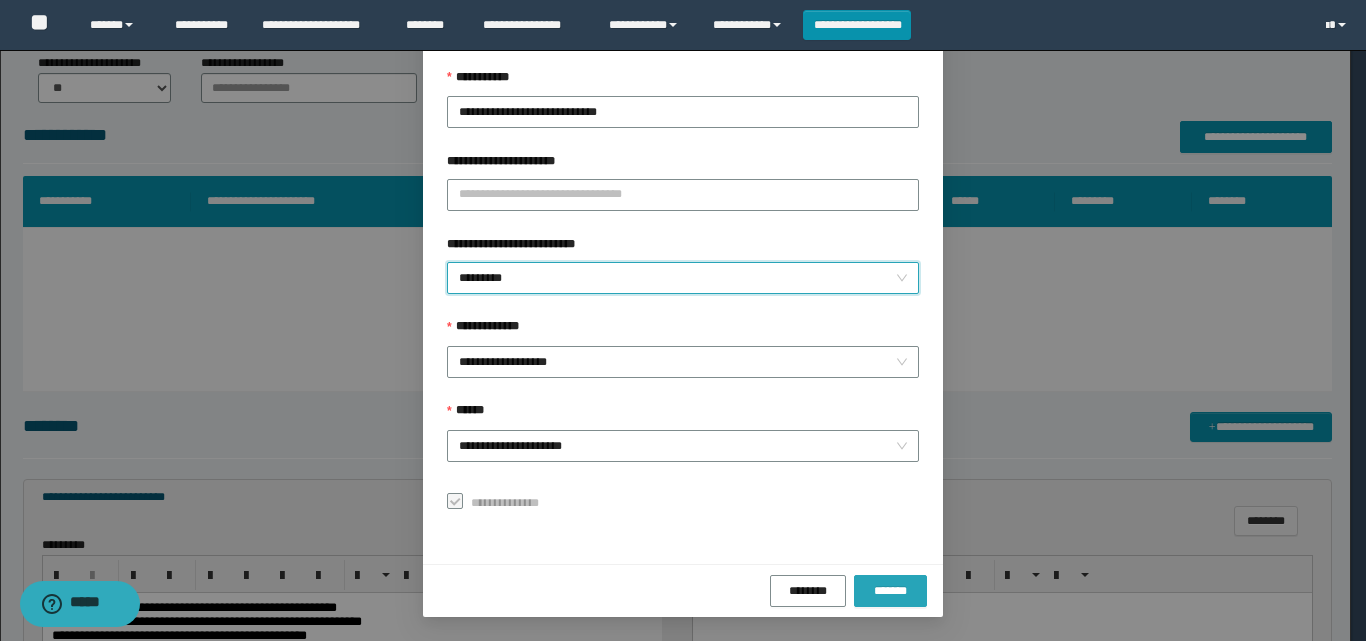 click on "*******" at bounding box center (890, 591) 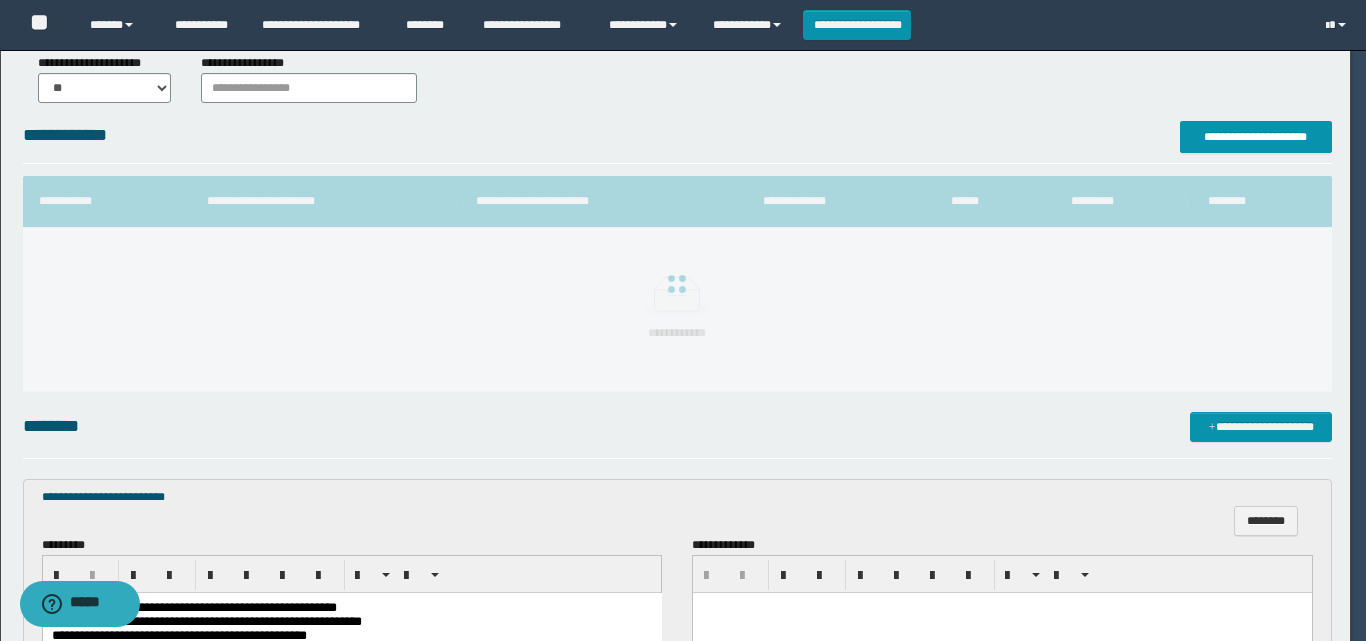 scroll, scrollTop: 64, scrollLeft: 0, axis: vertical 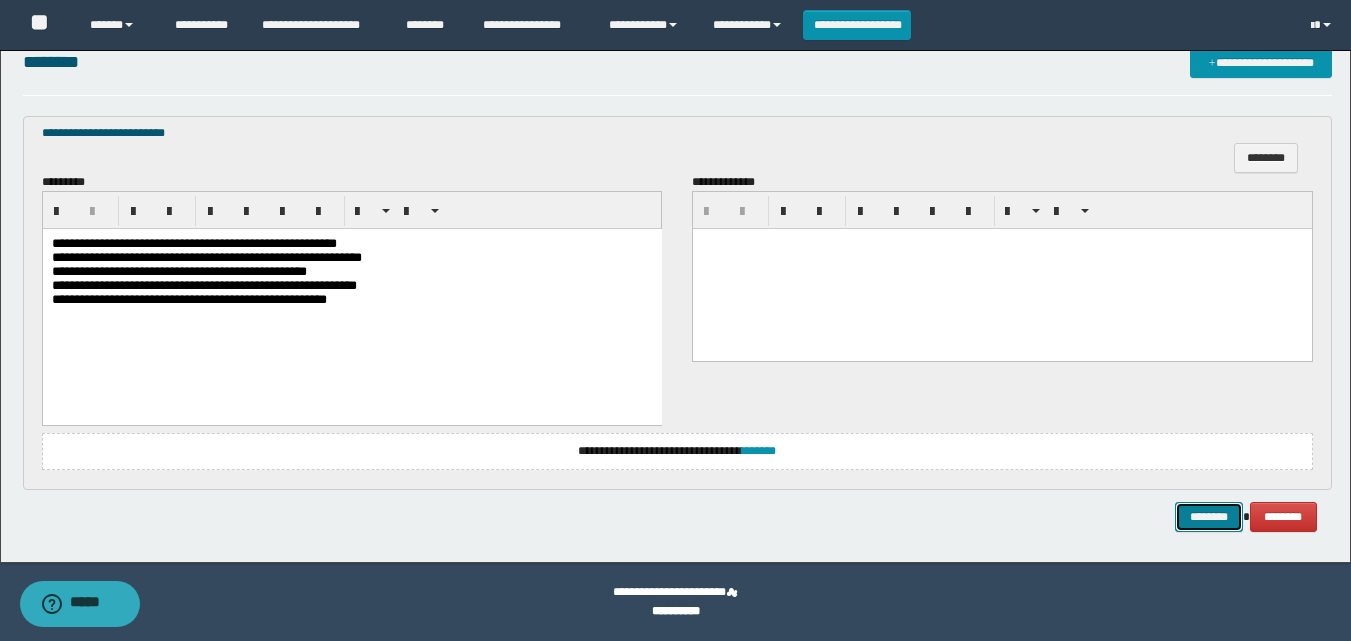 click on "********" at bounding box center (1209, 517) 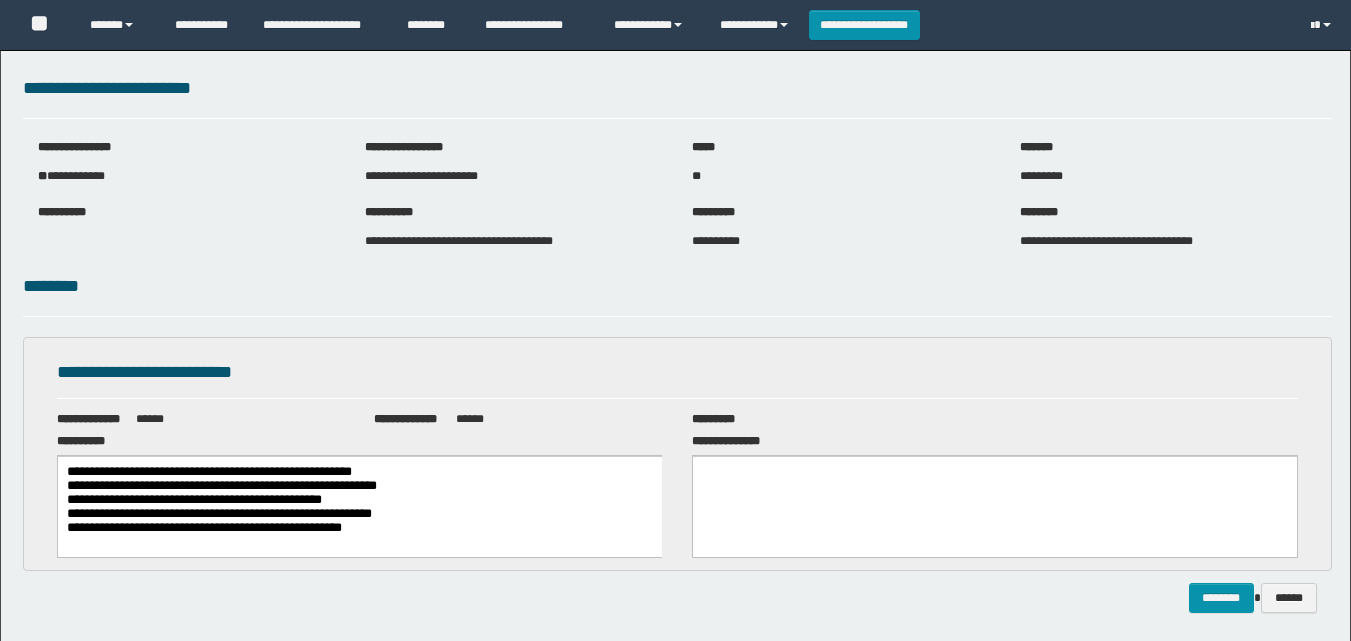 scroll, scrollTop: 0, scrollLeft: 0, axis: both 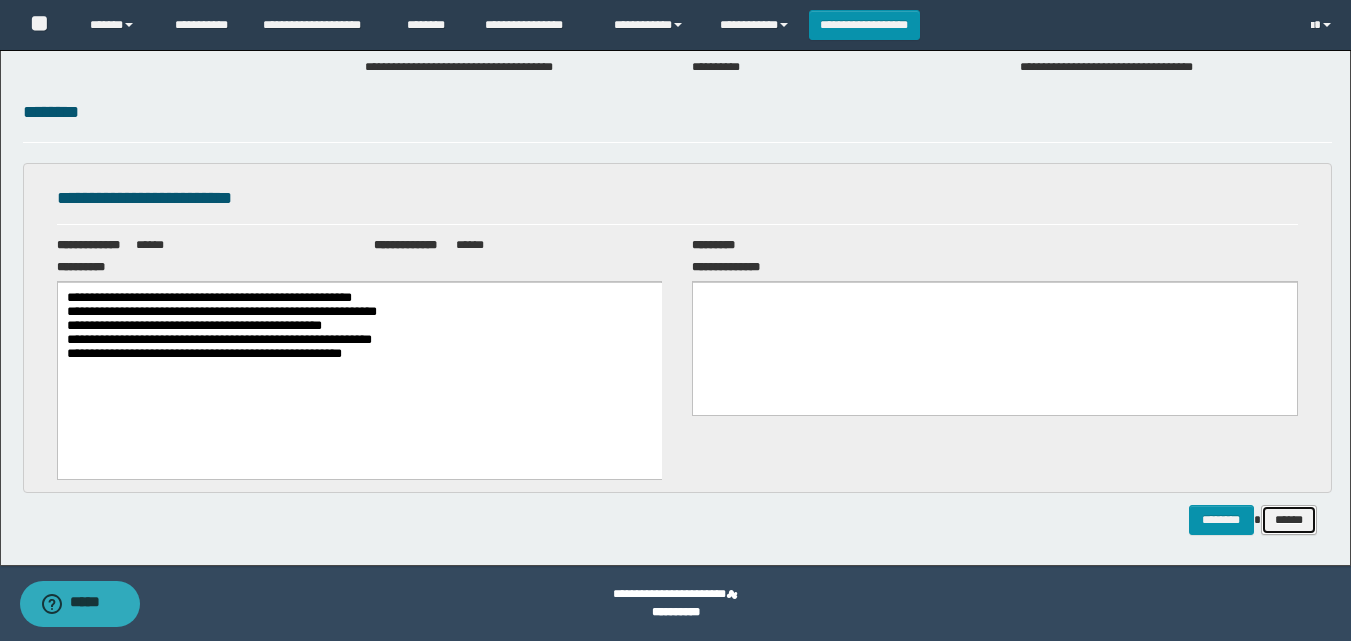 click on "******" at bounding box center [1289, 520] 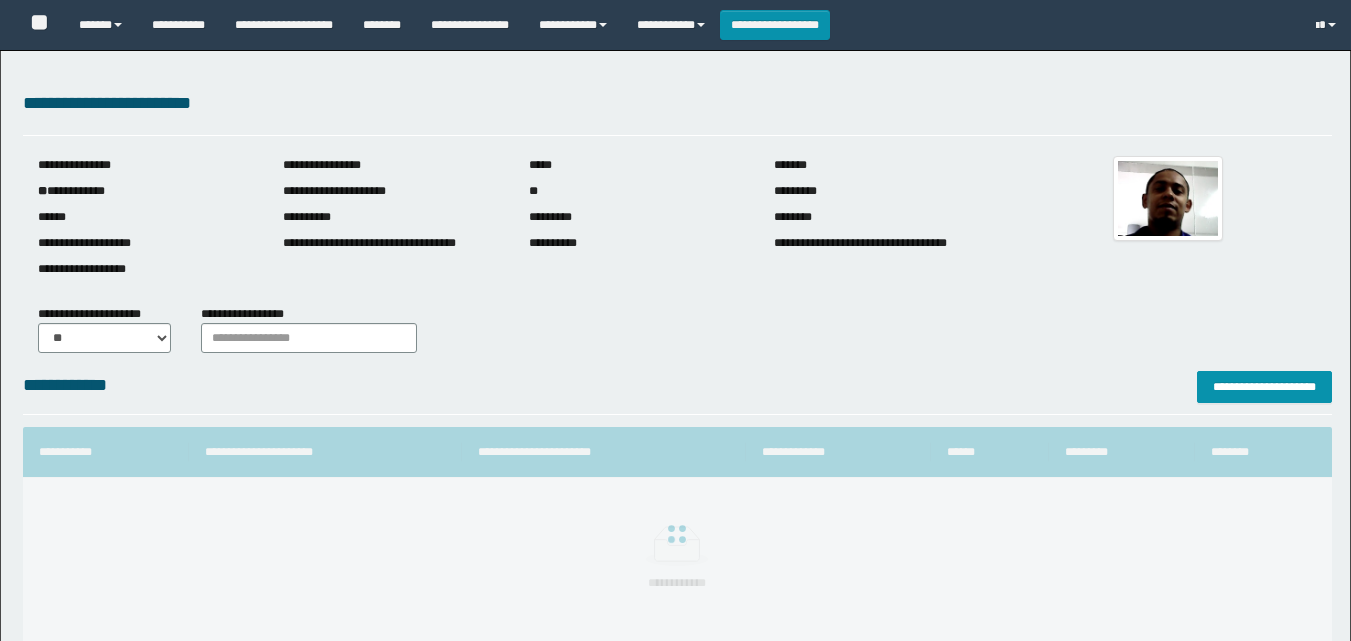 scroll, scrollTop: 0, scrollLeft: 0, axis: both 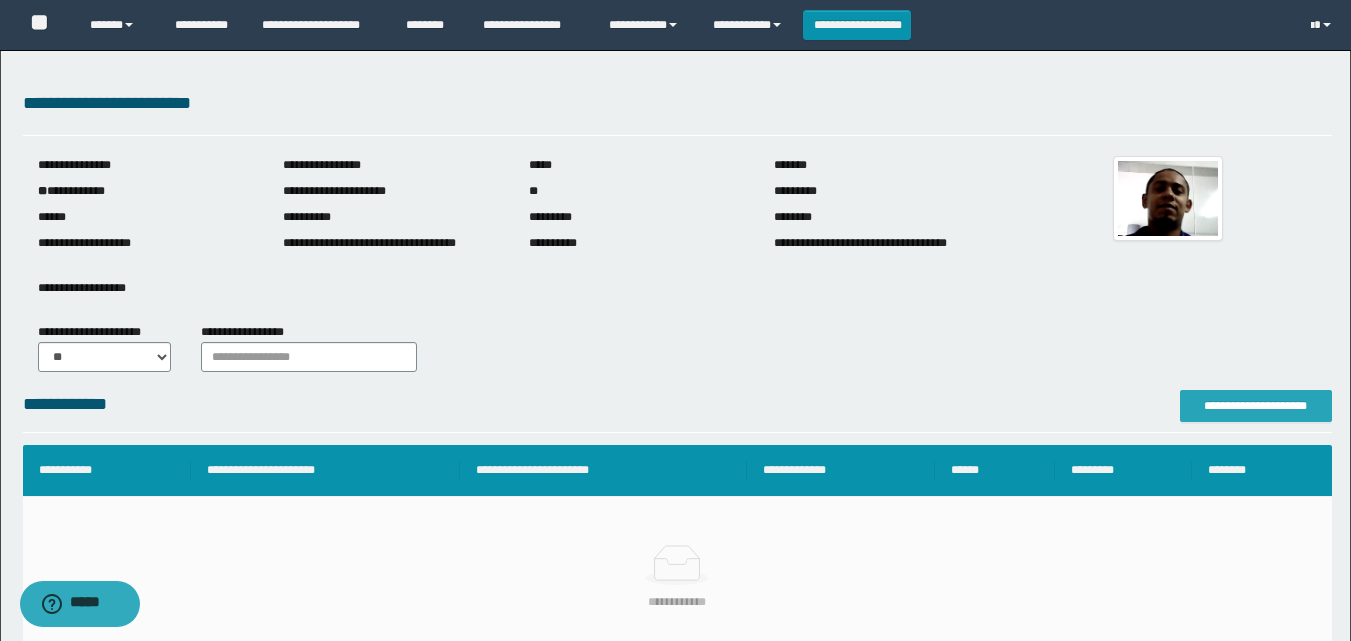 click on "**********" at bounding box center (1256, 406) 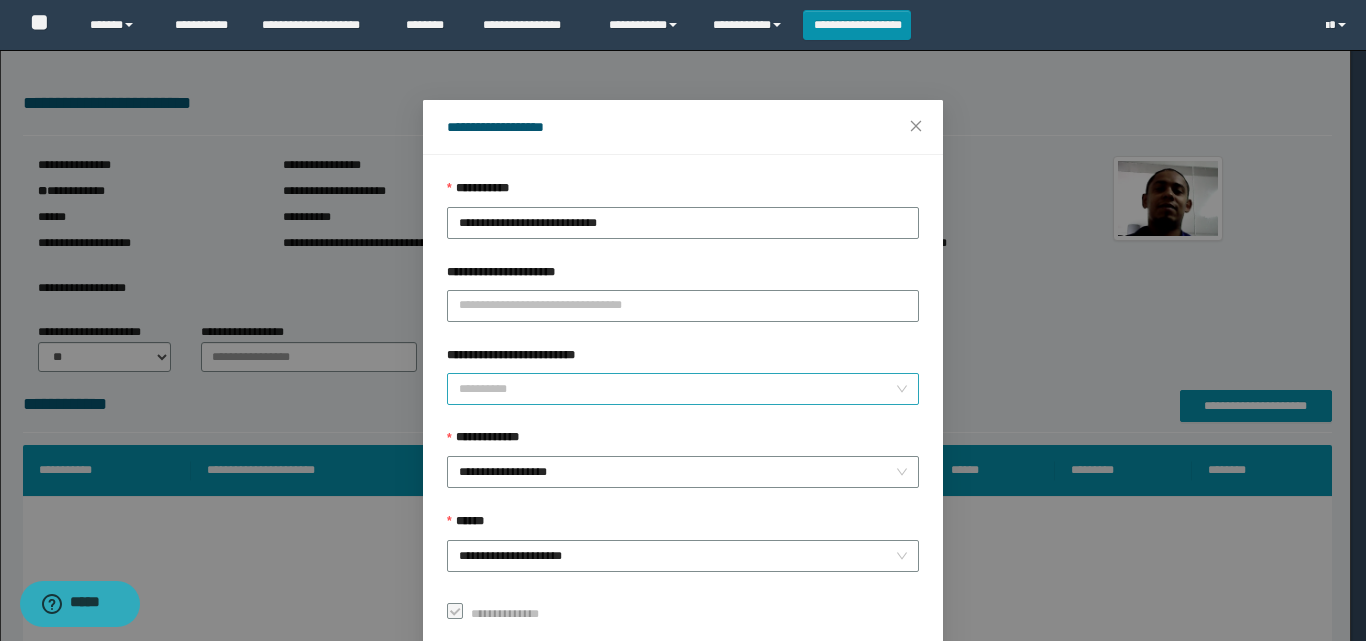 click on "**********" at bounding box center [677, 389] 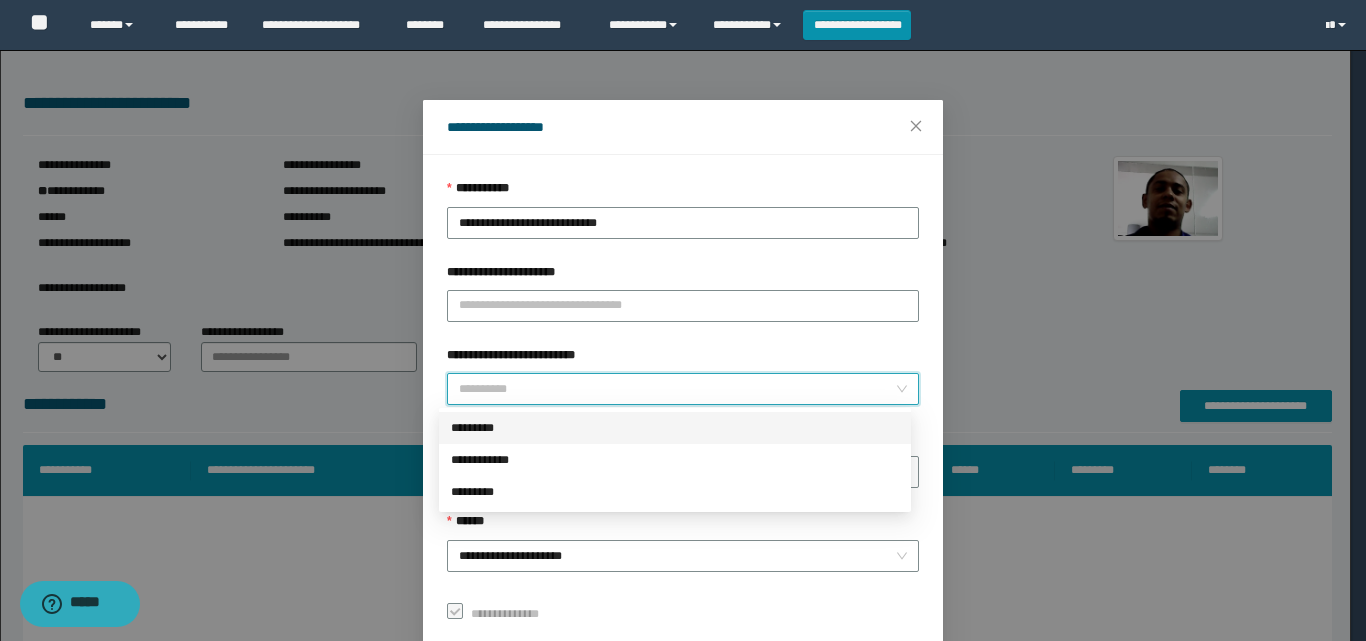click on "*********" at bounding box center (675, 428) 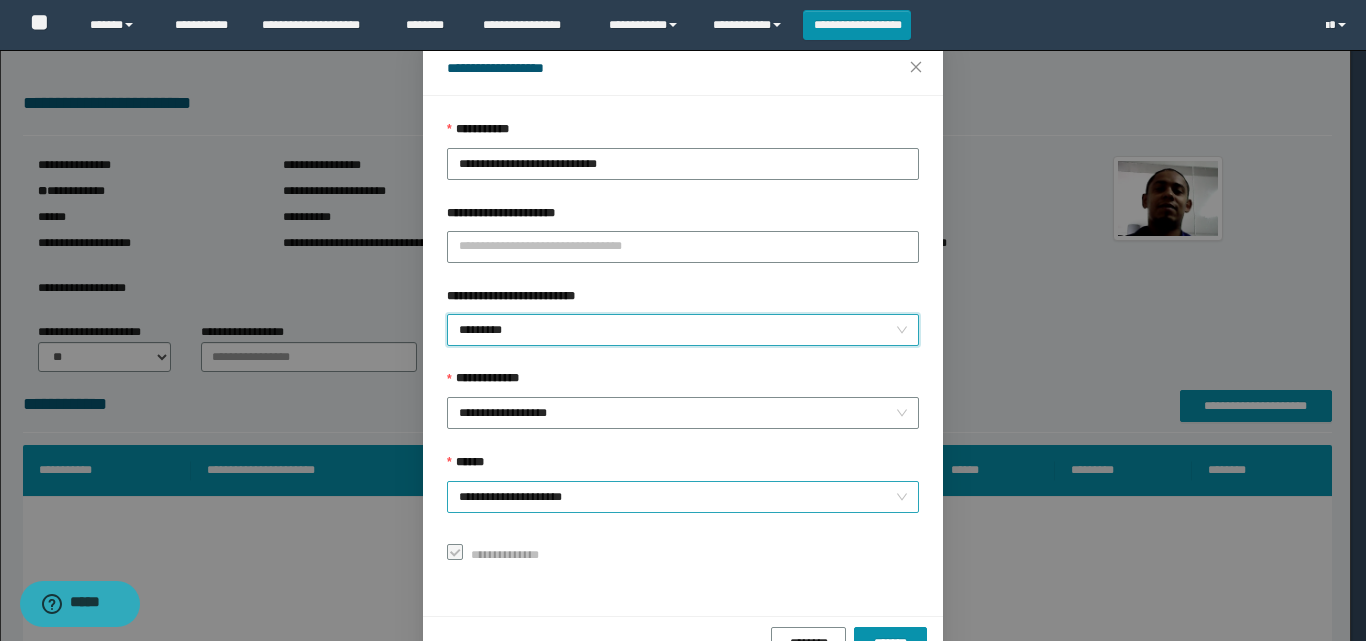 scroll, scrollTop: 111, scrollLeft: 0, axis: vertical 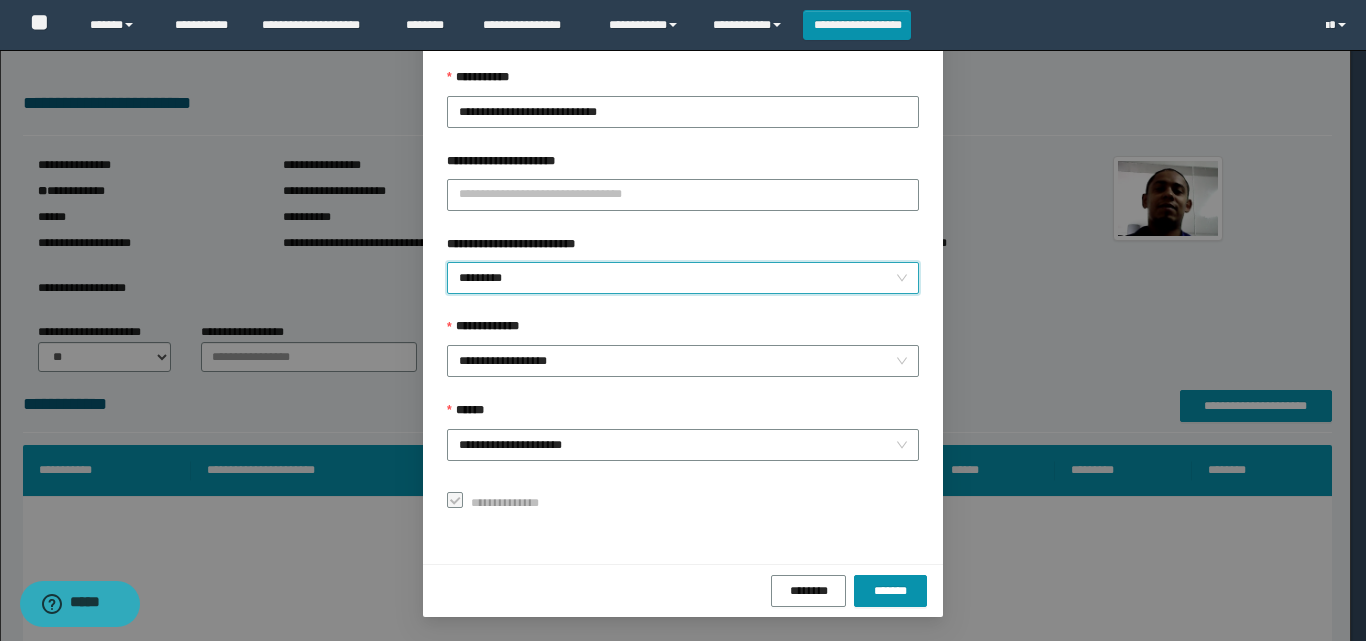 click on "******** *******" at bounding box center (683, 590) 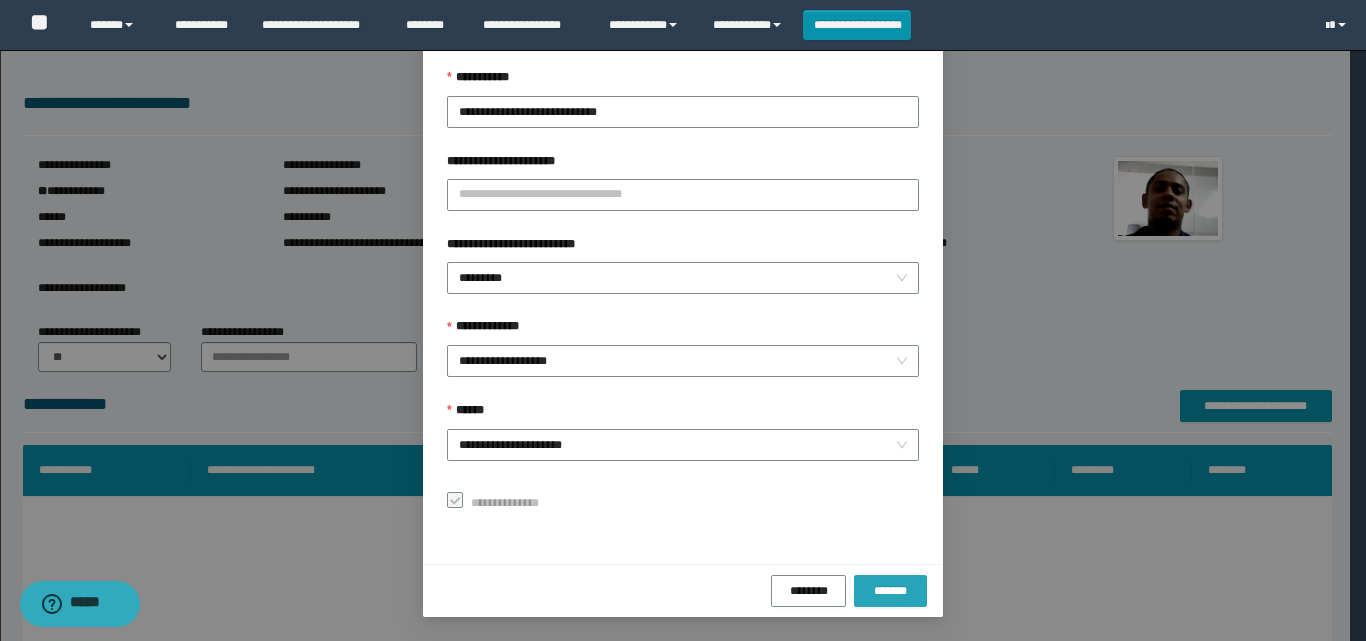 click on "*******" at bounding box center (890, 591) 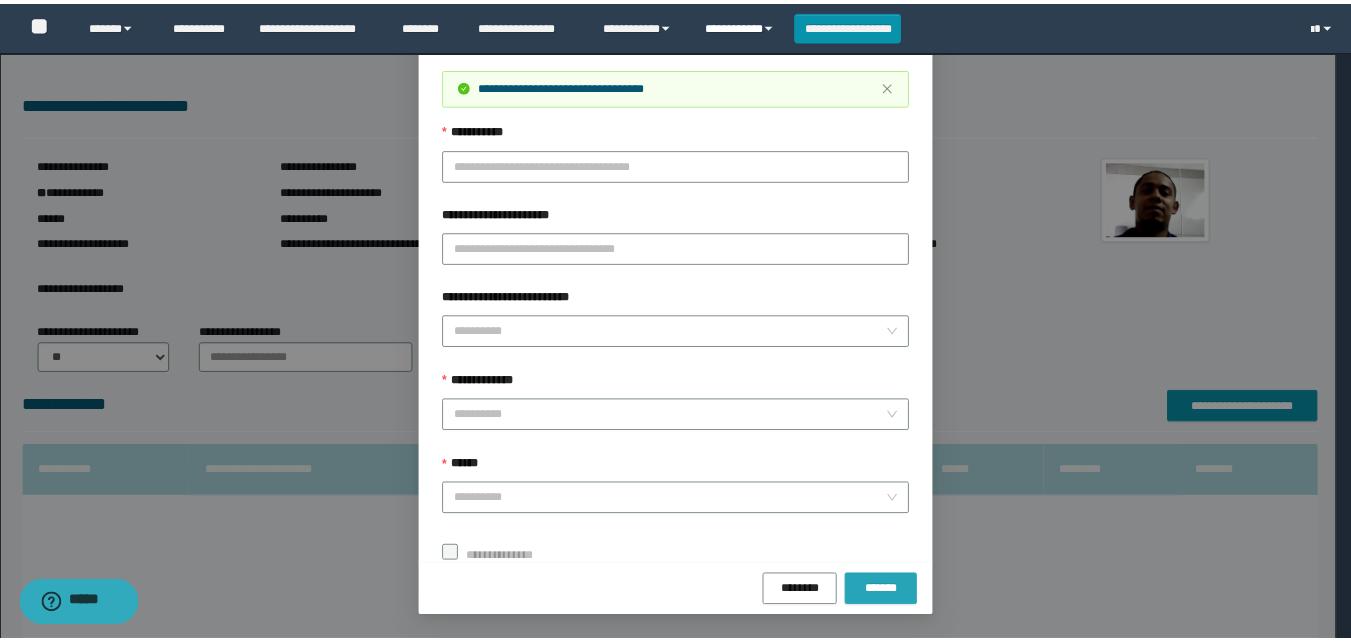 scroll, scrollTop: 64, scrollLeft: 0, axis: vertical 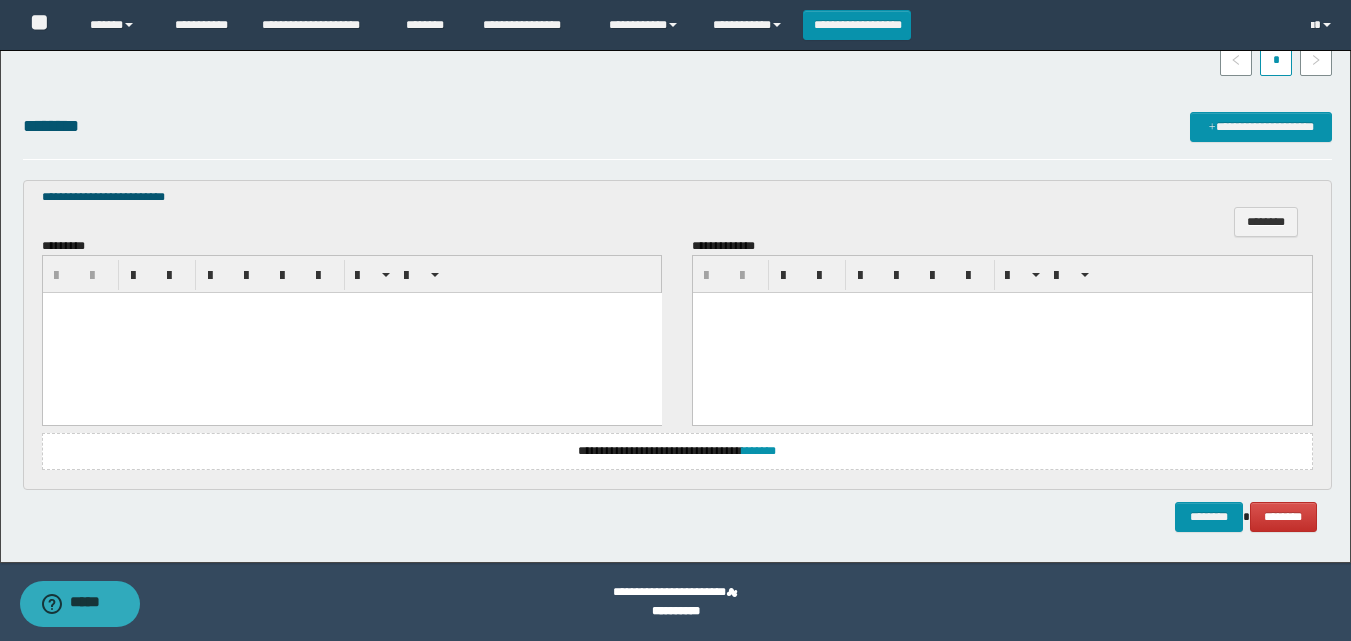click at bounding box center [351, 333] 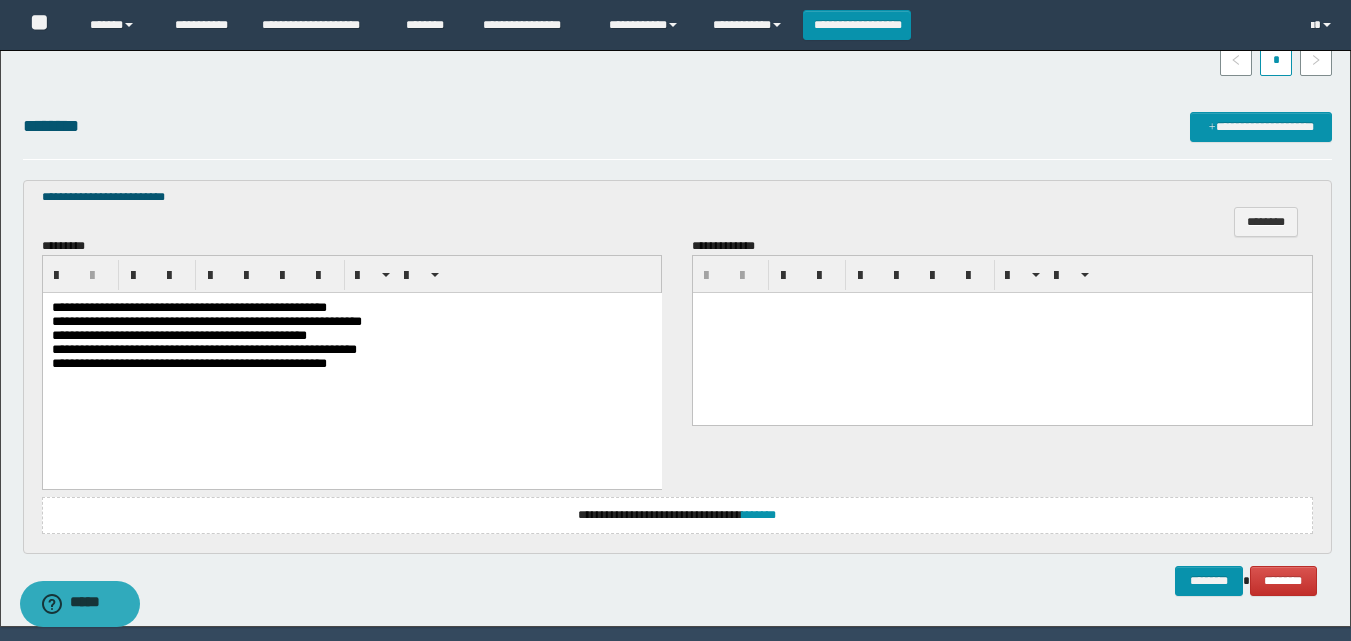 click on "**********" at bounding box center (351, 341) 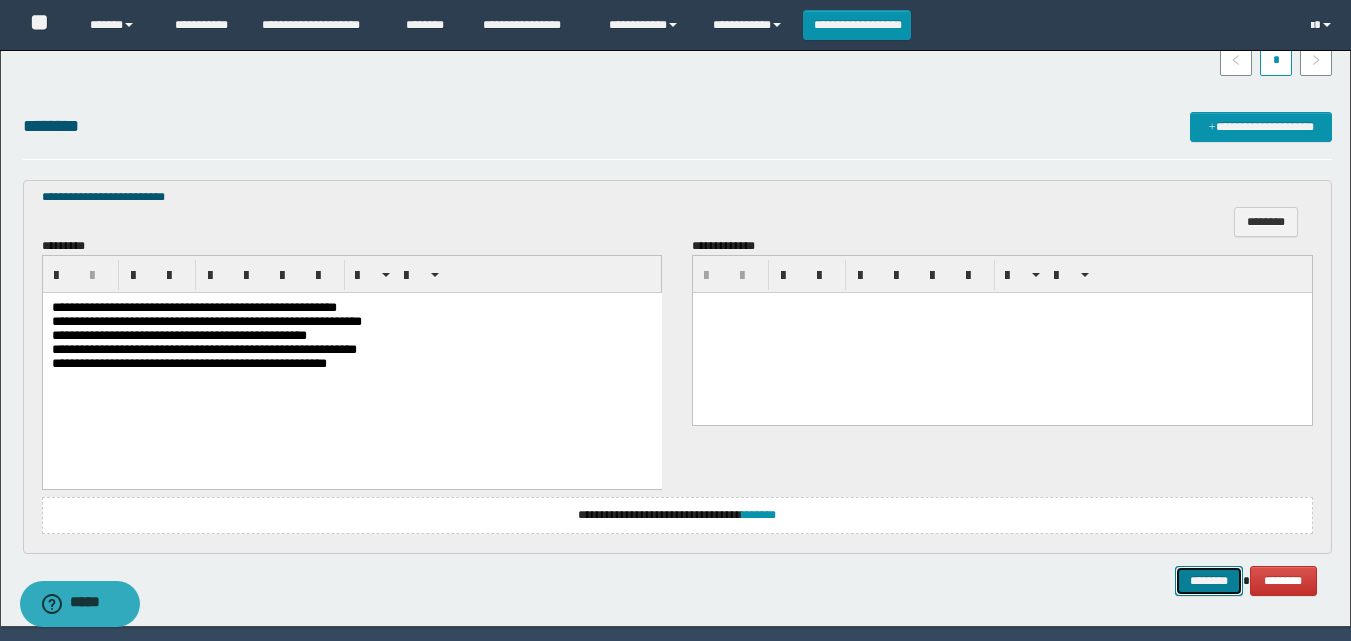 click on "********" at bounding box center (1209, 581) 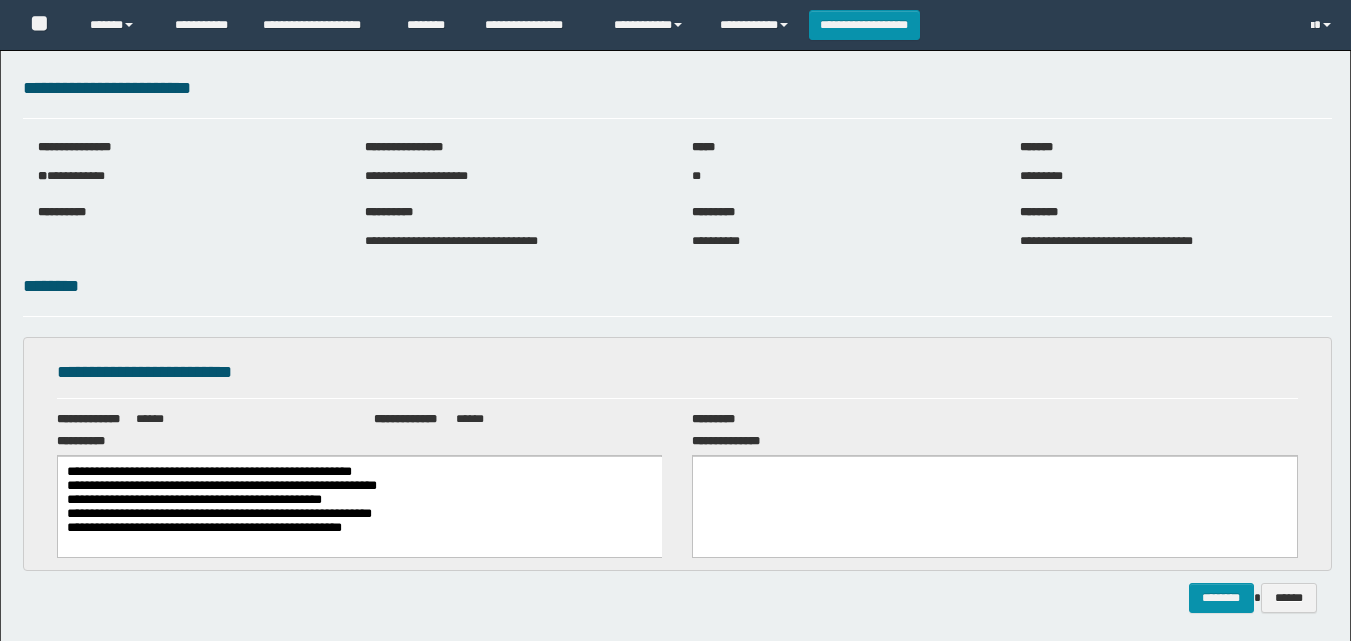 scroll, scrollTop: 0, scrollLeft: 0, axis: both 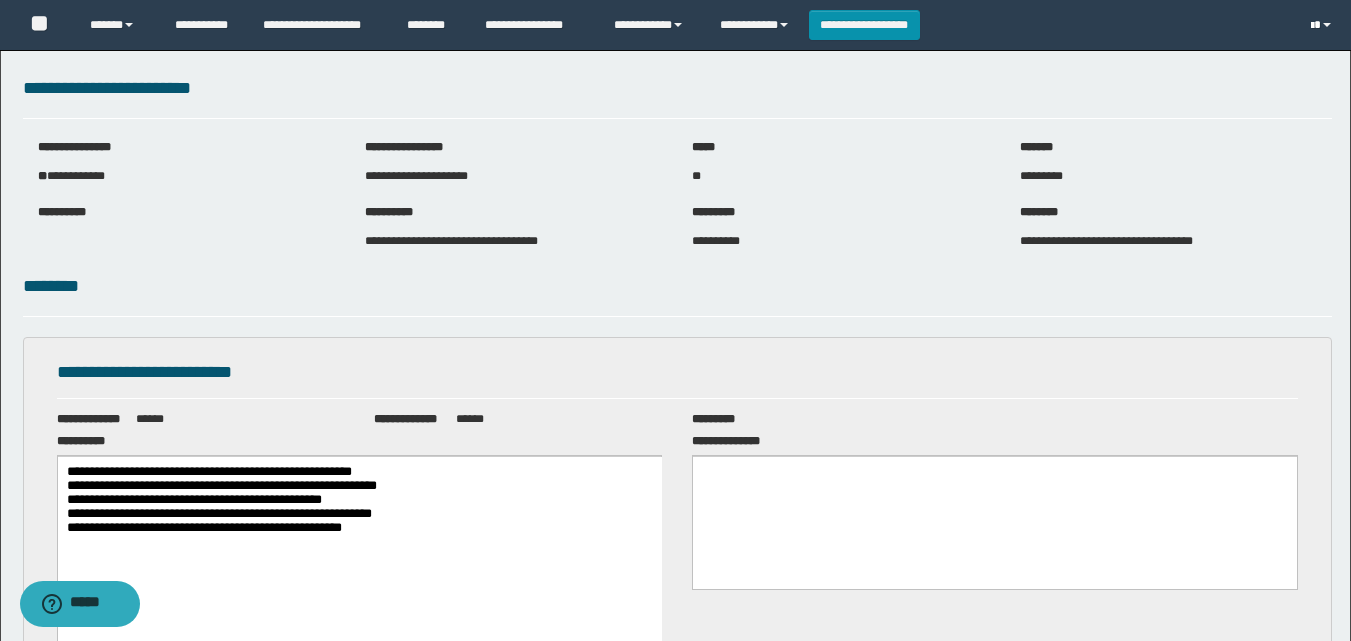 click at bounding box center [1327, 25] 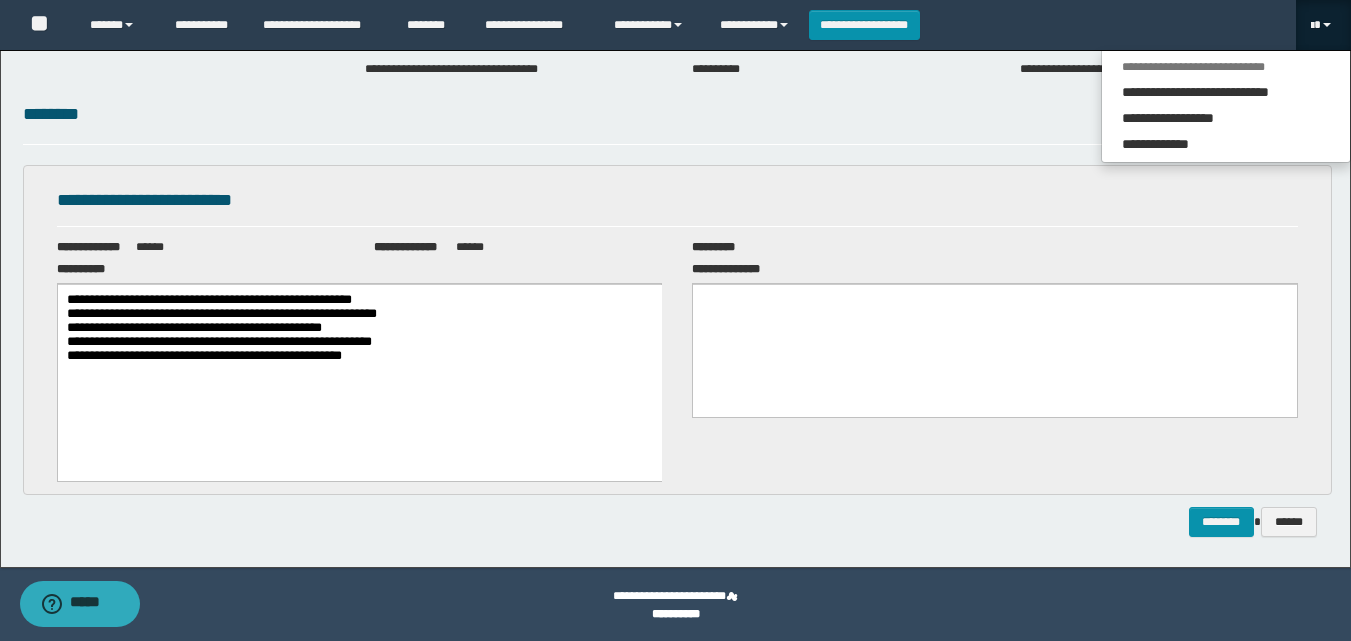 scroll, scrollTop: 174, scrollLeft: 0, axis: vertical 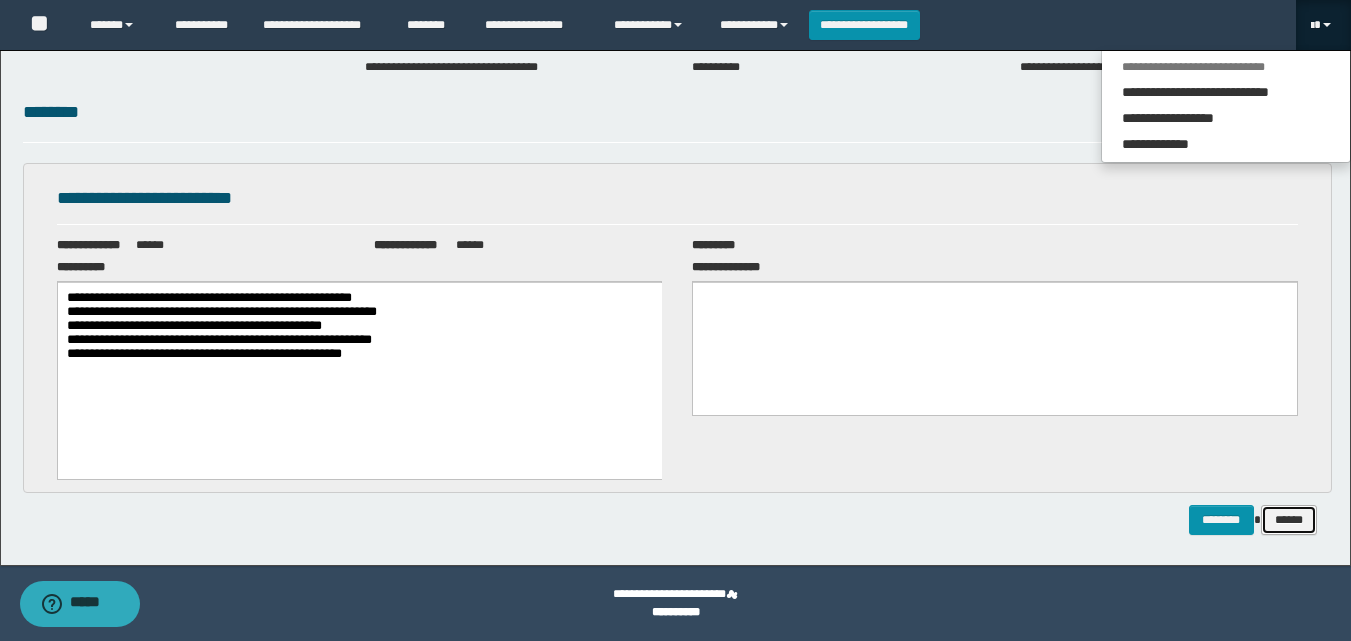 click on "******" at bounding box center (1289, 520) 